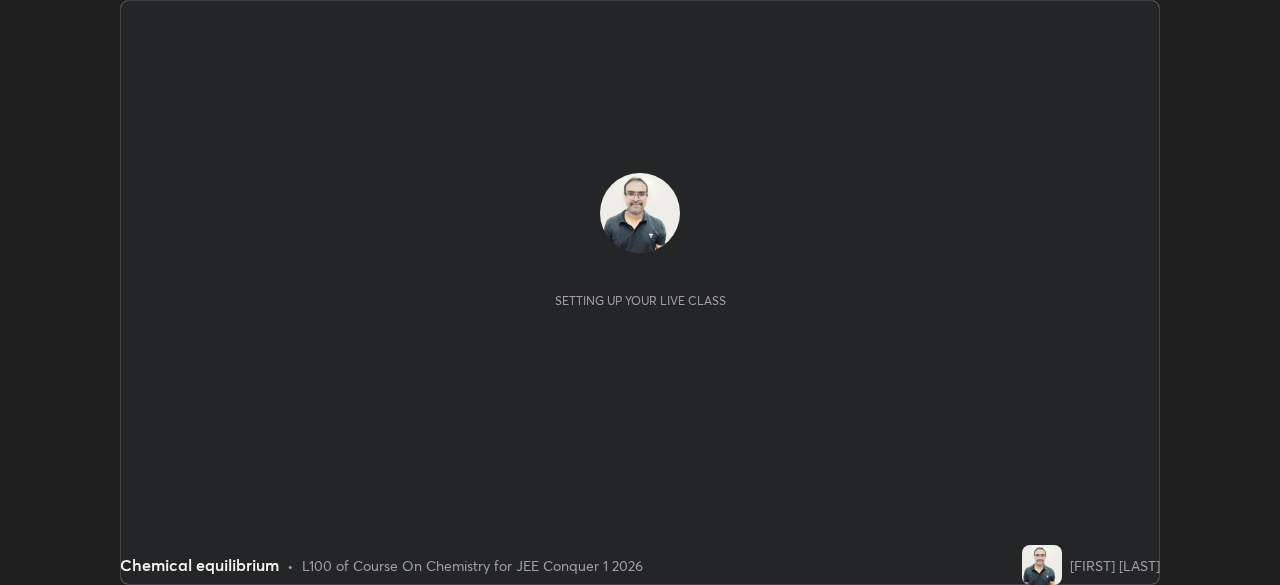 scroll, scrollTop: 0, scrollLeft: 0, axis: both 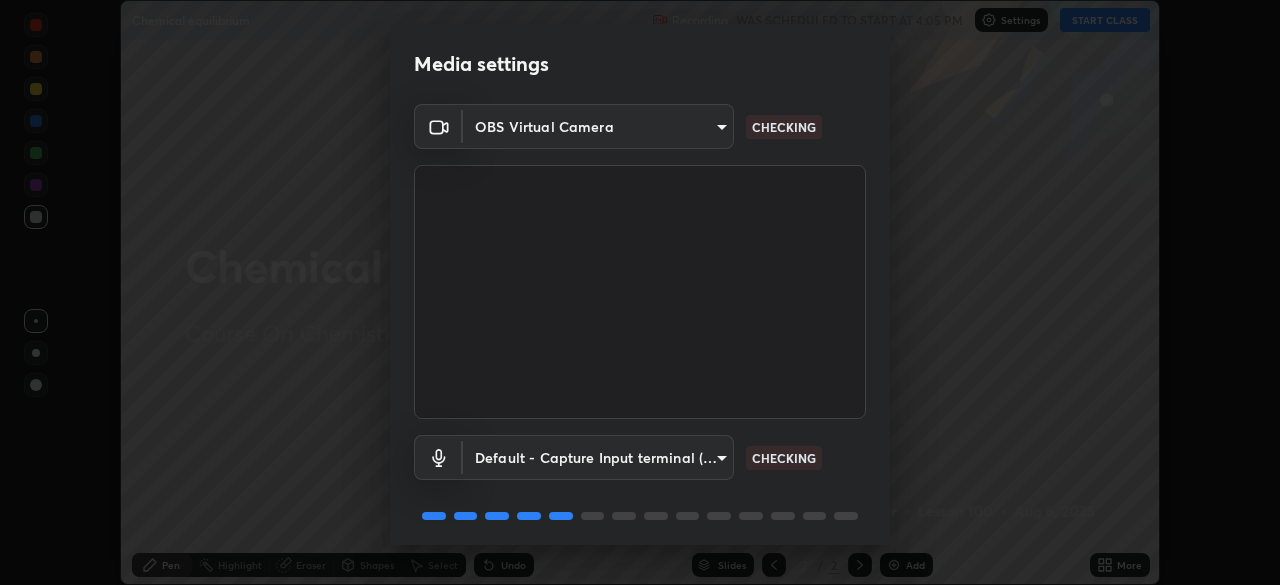 click on "Erase all Chemical equilibrium Recording WAS SCHEDULED TO START AT  4:05 PM Settings START CLASS Setting up your live class Chemical equilibrium • L100 of Course On Chemistry for JEE Conquer 1 2026 [FIRST] [LAST] Pen Highlight Eraser Shapes Select Undo Slides 2 / 2 Add More Enable hand raising Enable raise hand to speak to learners. Once enabled, chat will be turned off temporarily. Enable x   No doubts shared Encourage your learners to ask a doubt for better clarity Report an issue Reason for reporting Buffering Chat not working Audio - Video sync issue Educator video quality low ​ Attach an image Report Media settings OBS Virtual Camera [HASH] CHECKING Default - Capture Input terminal (Digital Array MIC) default CHECKING 1 / 5 Next" at bounding box center [640, 292] 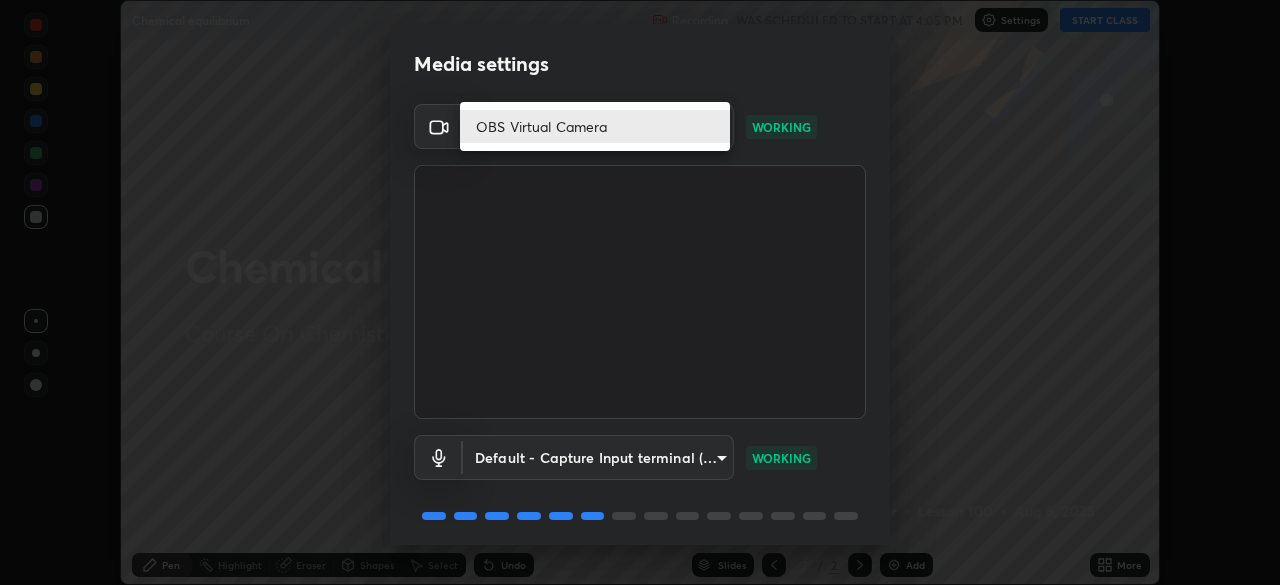click on "OBS Virtual Camera" at bounding box center (595, 126) 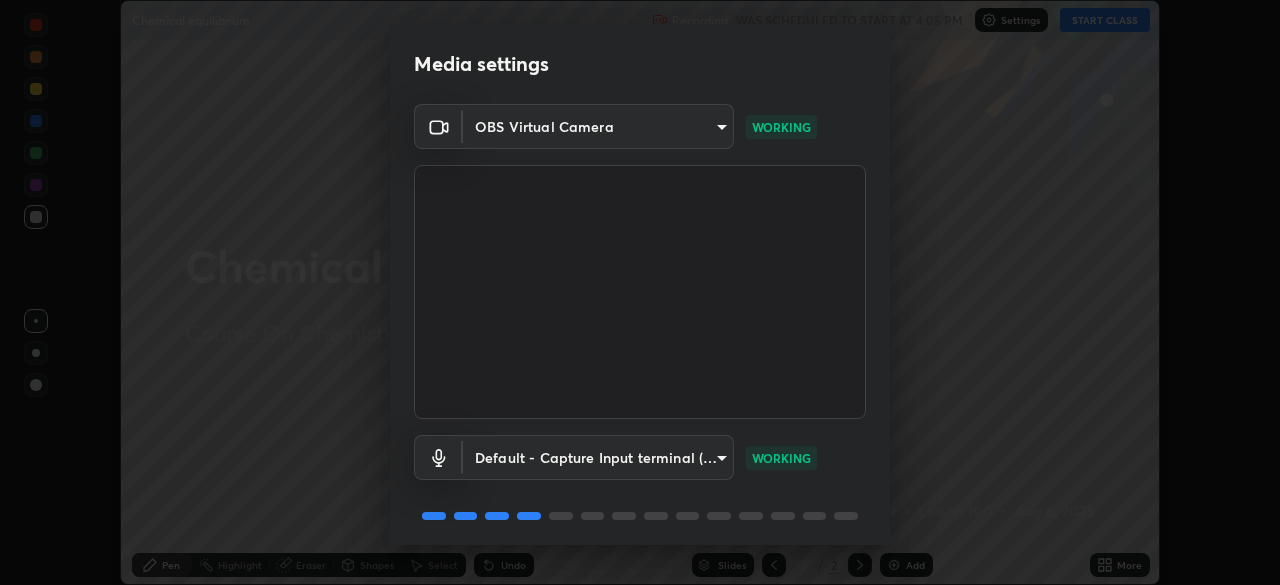 click on "Erase all Chemical equilibrium Recording WAS SCHEDULED TO START AT  4:05 PM Settings START CLASS Setting up your live class Chemical equilibrium • L100 of Course On Chemistry for JEE Conquer 1 2026 [FIRST] [LAST] Pen Highlight Eraser Shapes Select Undo Slides 2 / 2 Add More Enable hand raising Enable raise hand to speak to learners. Once enabled, chat will be turned off temporarily. Enable x   No doubts shared Encourage your learners to ask a doubt for better clarity Report an issue Reason for reporting Buffering Chat not working Audio - Video sync issue Educator video quality low ​ Attach an image Report Media settings OBS Virtual Camera [HASH] WORKING Default - Capture Input terminal (Digital Array MIC) default WORKING 1 / 5 Next" at bounding box center [640, 292] 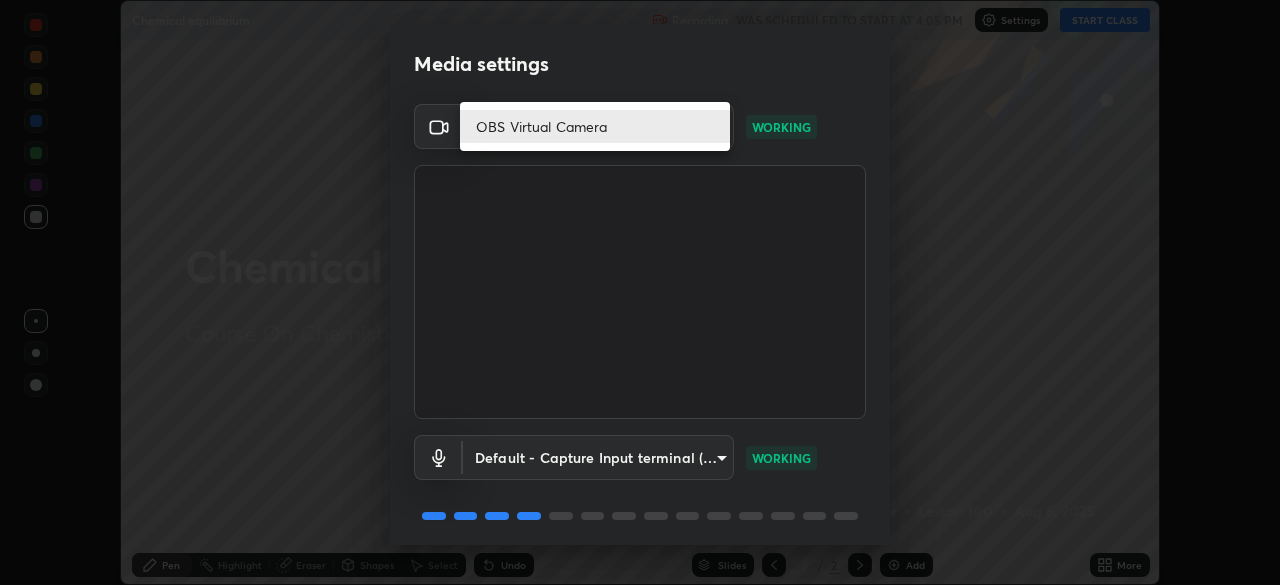click on "OBS Virtual Camera" at bounding box center [595, 126] 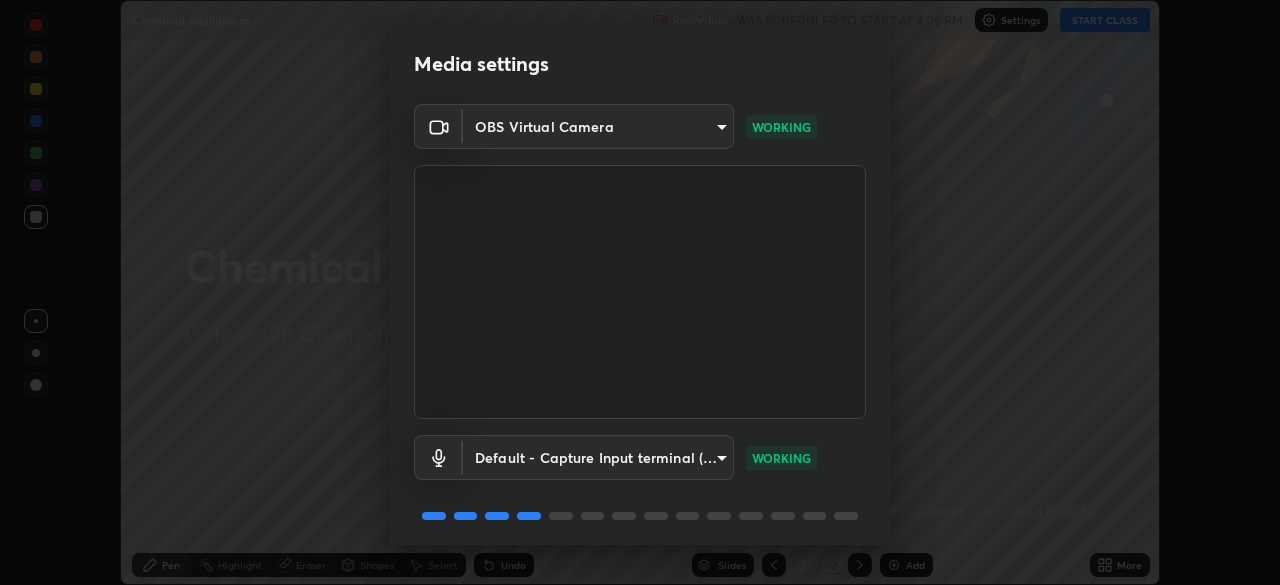 click on "OBS Virtual Camera" at bounding box center [561, 126] 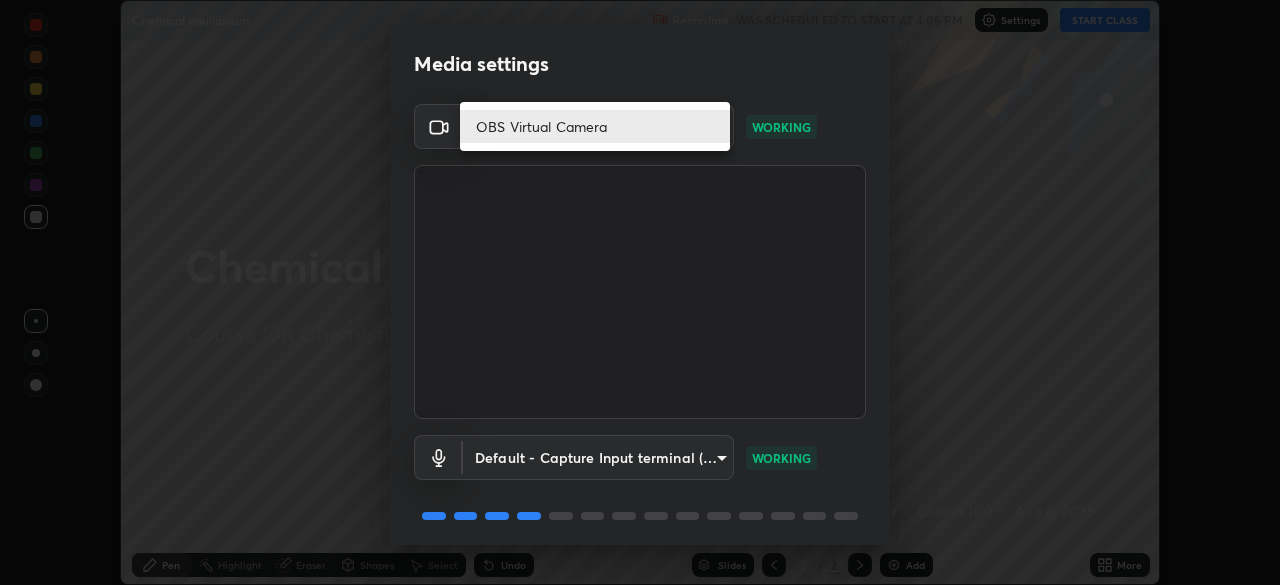 click on "OBS Virtual Camera" at bounding box center [595, 126] 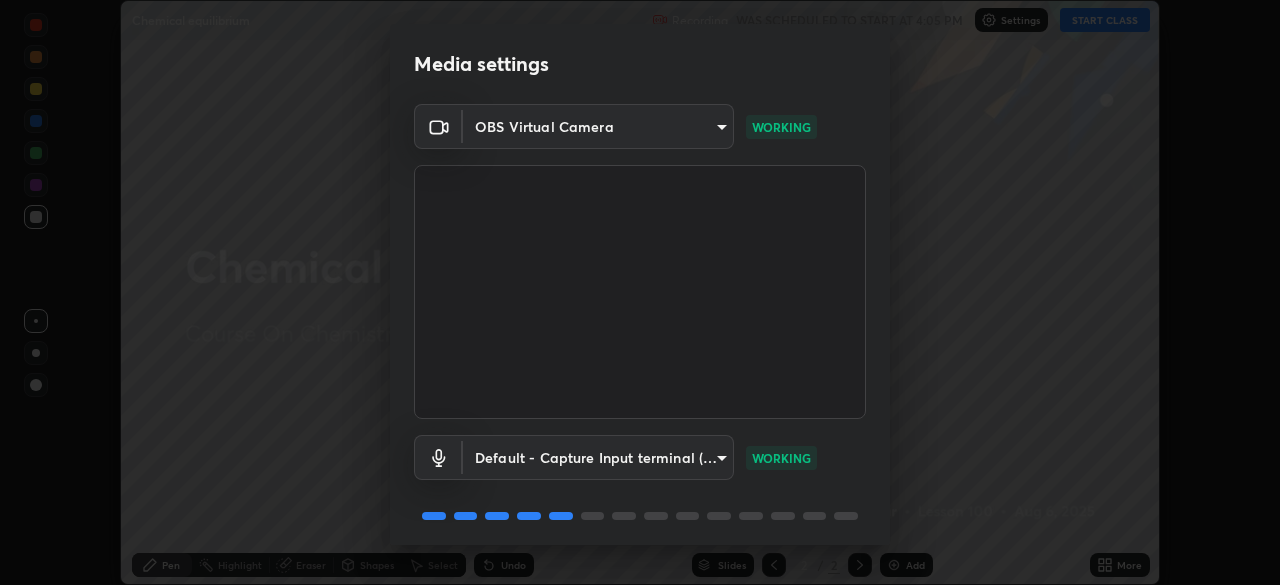 click on "Erase all Chemical equilibrium Recording WAS SCHEDULED TO START AT  4:05 PM Settings START CLASS Setting up your live class Chemical equilibrium • L100 of Course On Chemistry for JEE Conquer 1 2026 [FIRST] [LAST] Pen Highlight Eraser Shapes Select Undo Slides 2 / 2 Add More Enable hand raising Enable raise hand to speak to learners. Once enabled, chat will be turned off temporarily. Enable x   No doubts shared Encourage your learners to ask a doubt for better clarity Report an issue Reason for reporting Buffering Chat not working Audio - Video sync issue Educator video quality low ​ Attach an image Report Media settings OBS Virtual Camera [HASH] WORKING Default - Capture Input terminal (Digital Array MIC) default WORKING 1 / 5 Next" at bounding box center [640, 292] 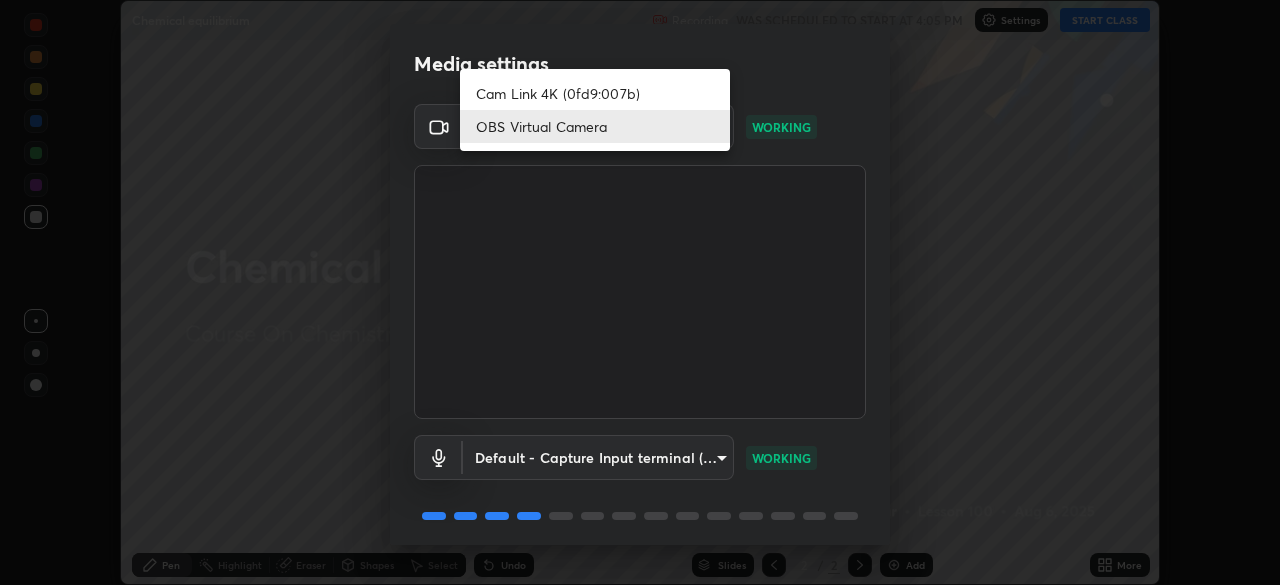 type on "c97aa91cda86eae1118d137ade1633d3e3f2770da4944b2080c457d68818c9c1" 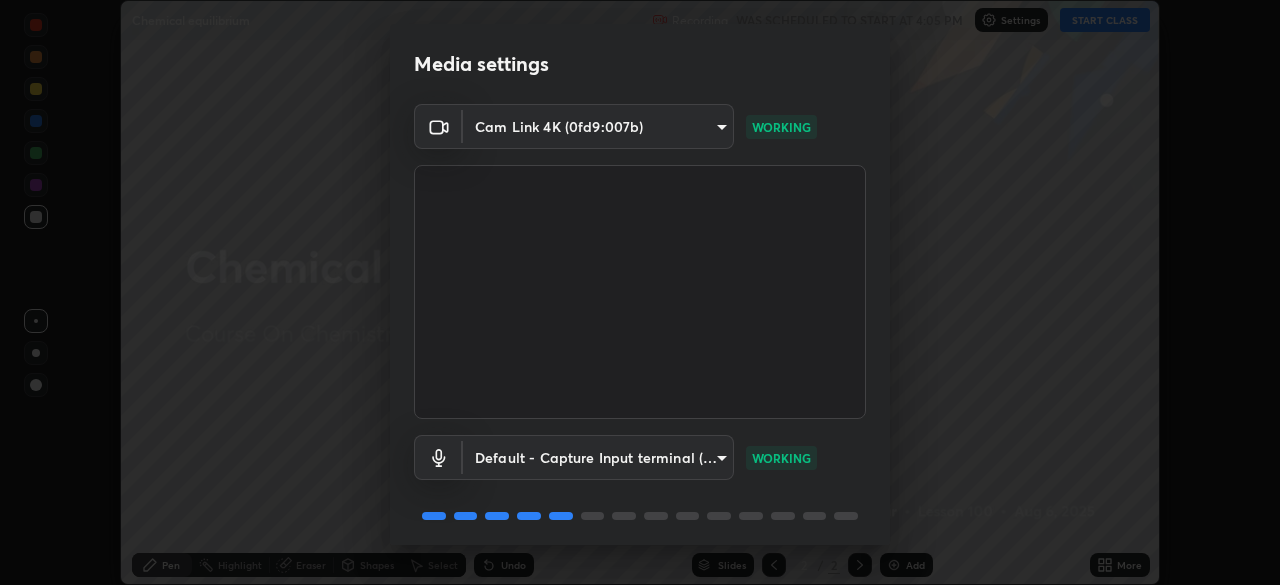 scroll, scrollTop: 71, scrollLeft: 0, axis: vertical 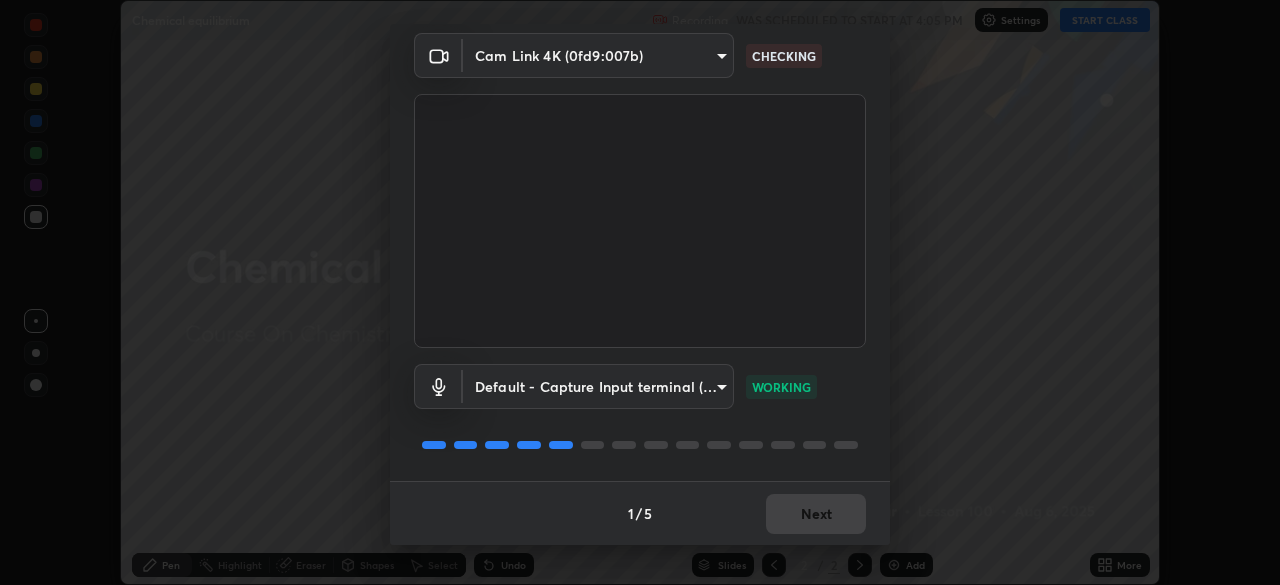 click on "1 / 5 Next" at bounding box center [640, 513] 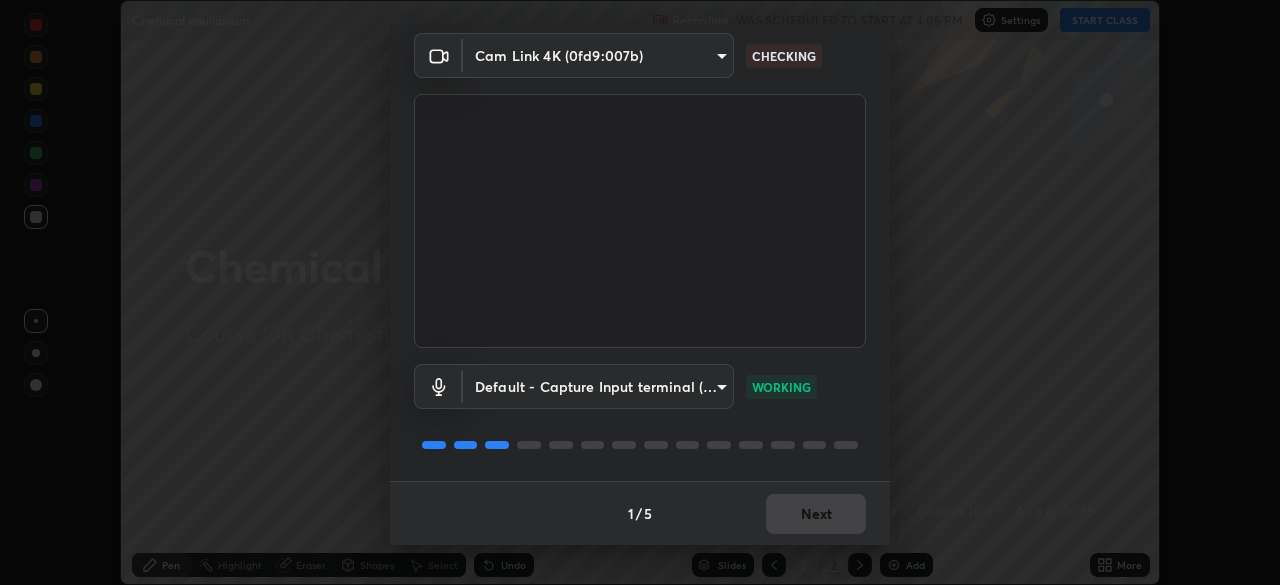 click on "1 / 5 Next" at bounding box center (640, 513) 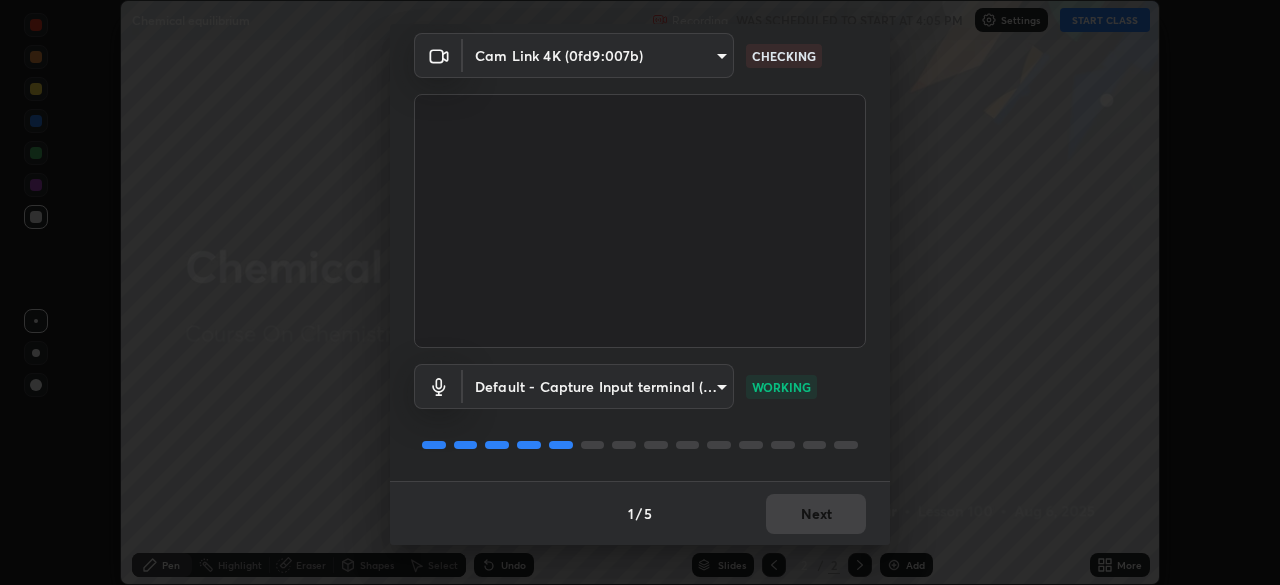 click on "1 / 5 Next" at bounding box center (640, 513) 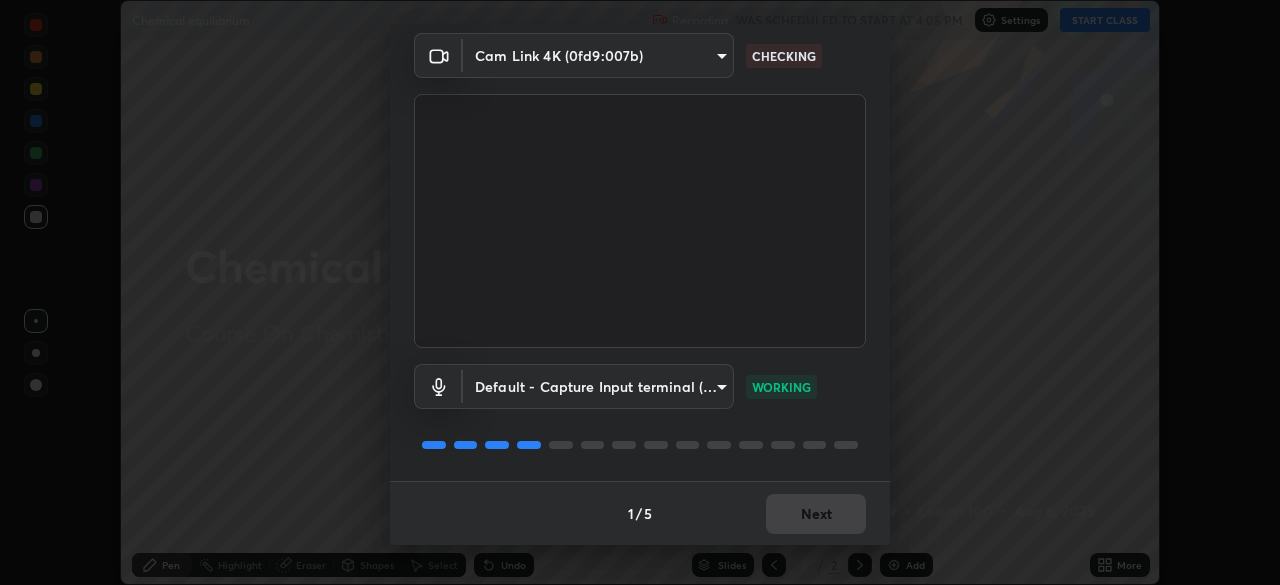 click on "Next" at bounding box center [816, 514] 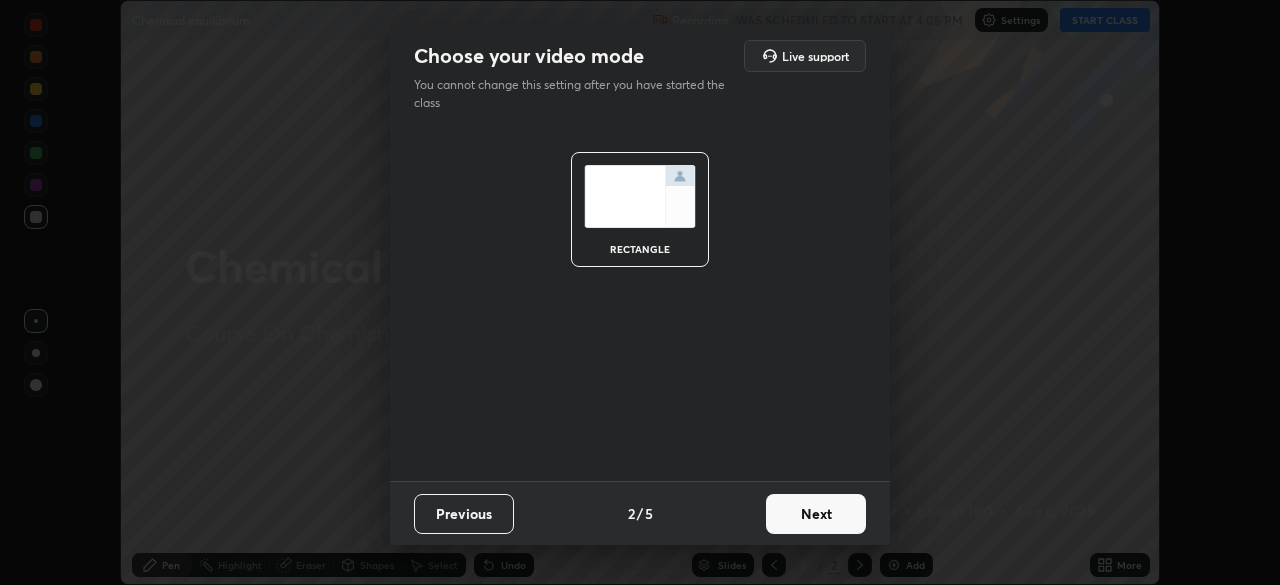 scroll, scrollTop: 0, scrollLeft: 0, axis: both 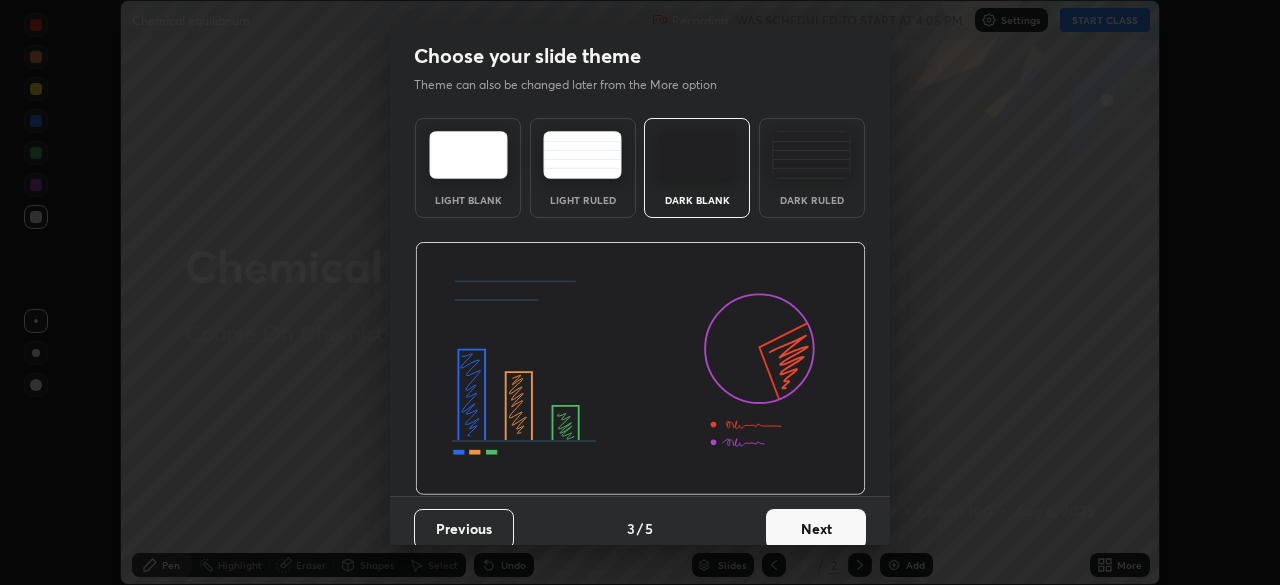 click on "Next" at bounding box center [816, 529] 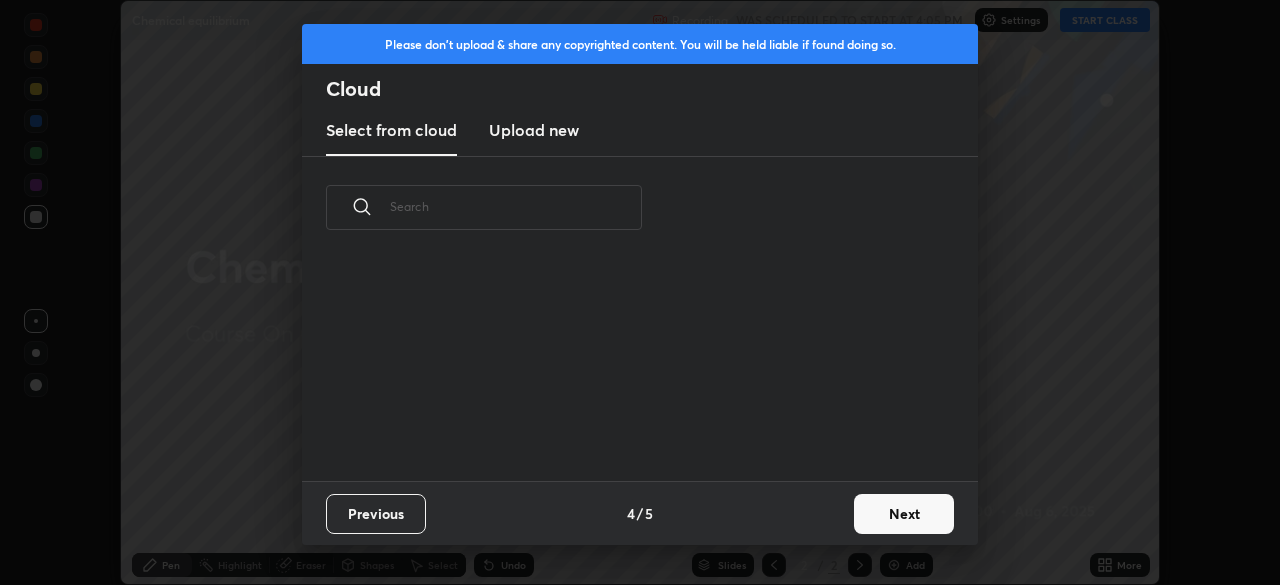 click on "Previous 4 / 5 Next" at bounding box center (640, 513) 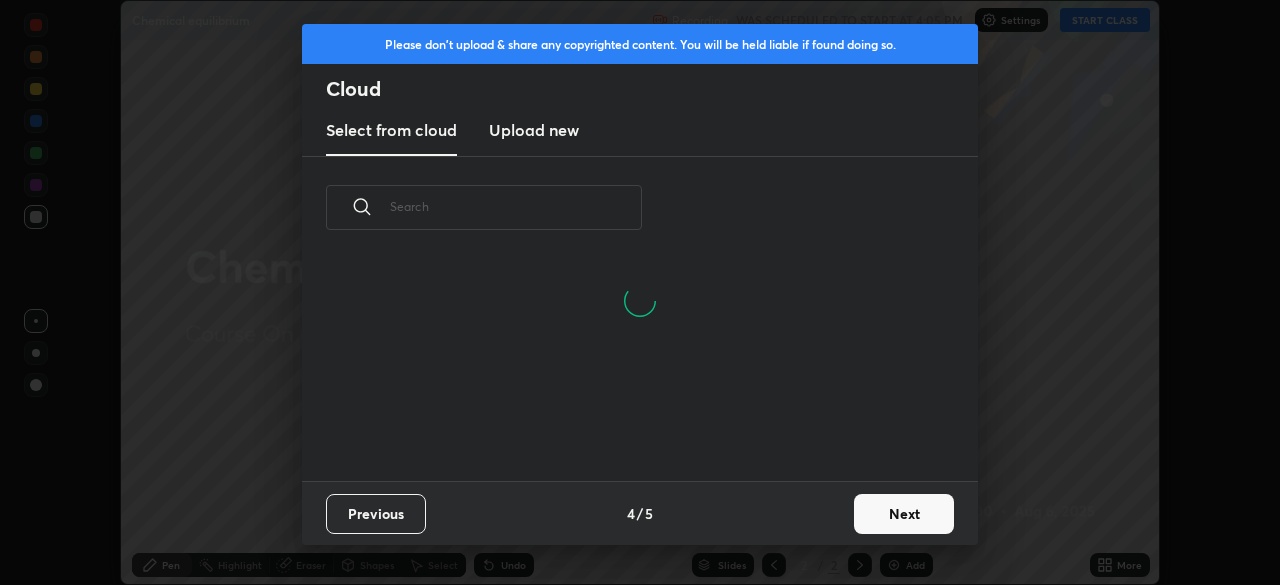 click on "Next" at bounding box center (904, 514) 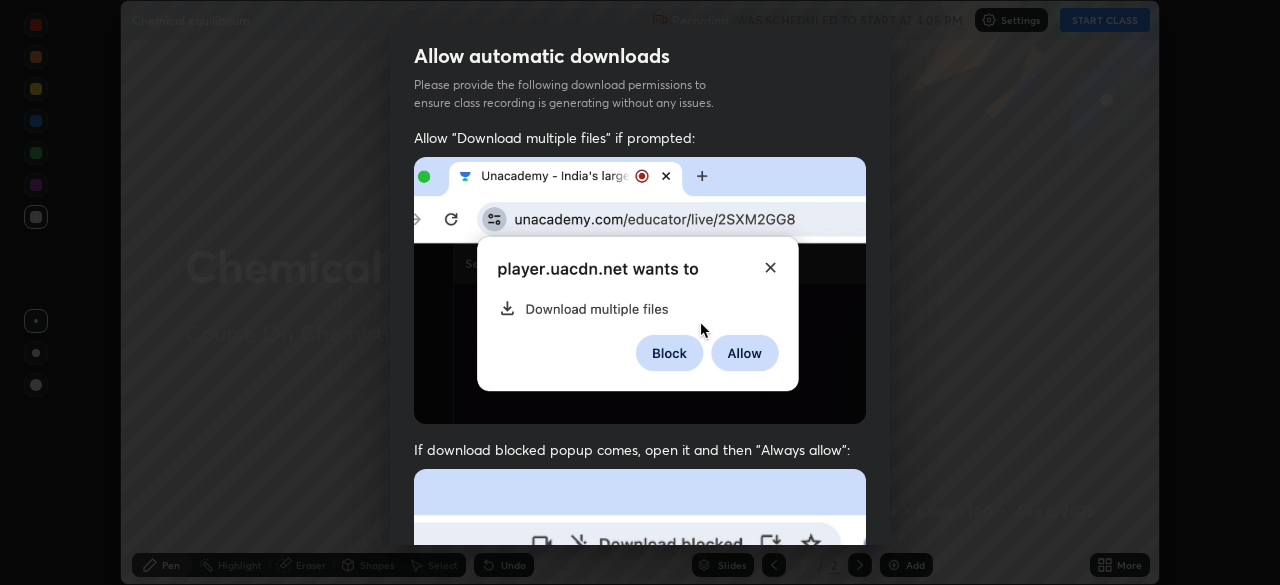 click on "If download blocked popup comes, open it and then "Always allow":" at bounding box center [640, 673] 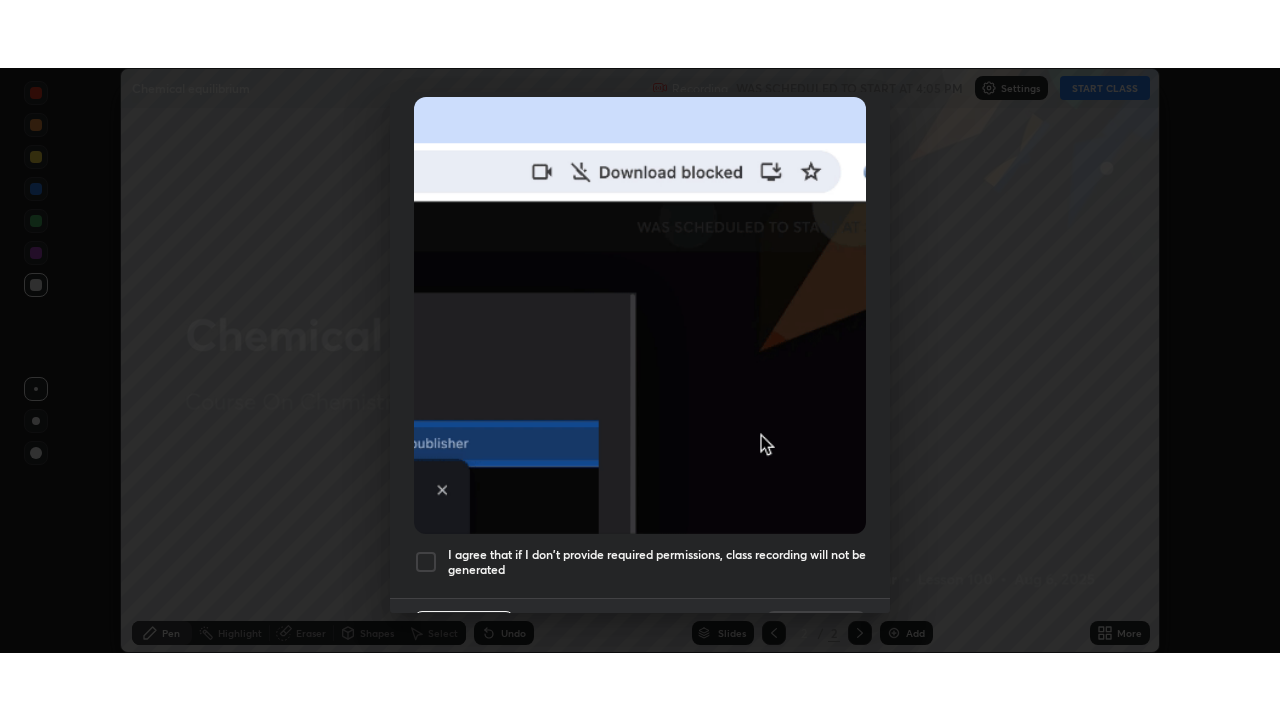 scroll, scrollTop: 479, scrollLeft: 0, axis: vertical 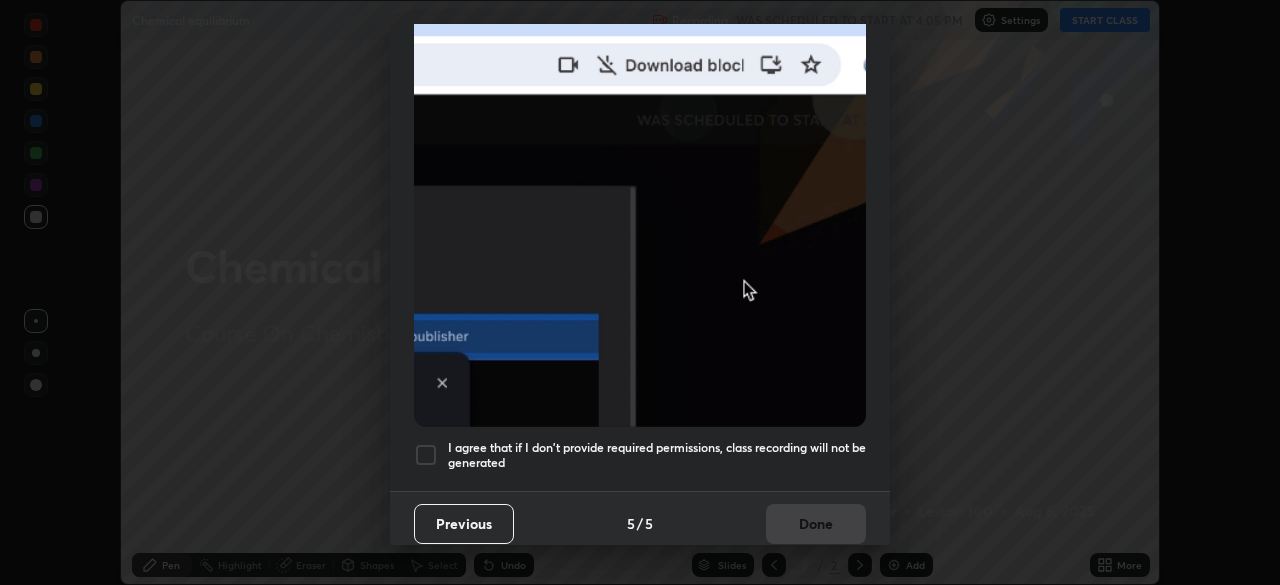 click at bounding box center (426, 455) 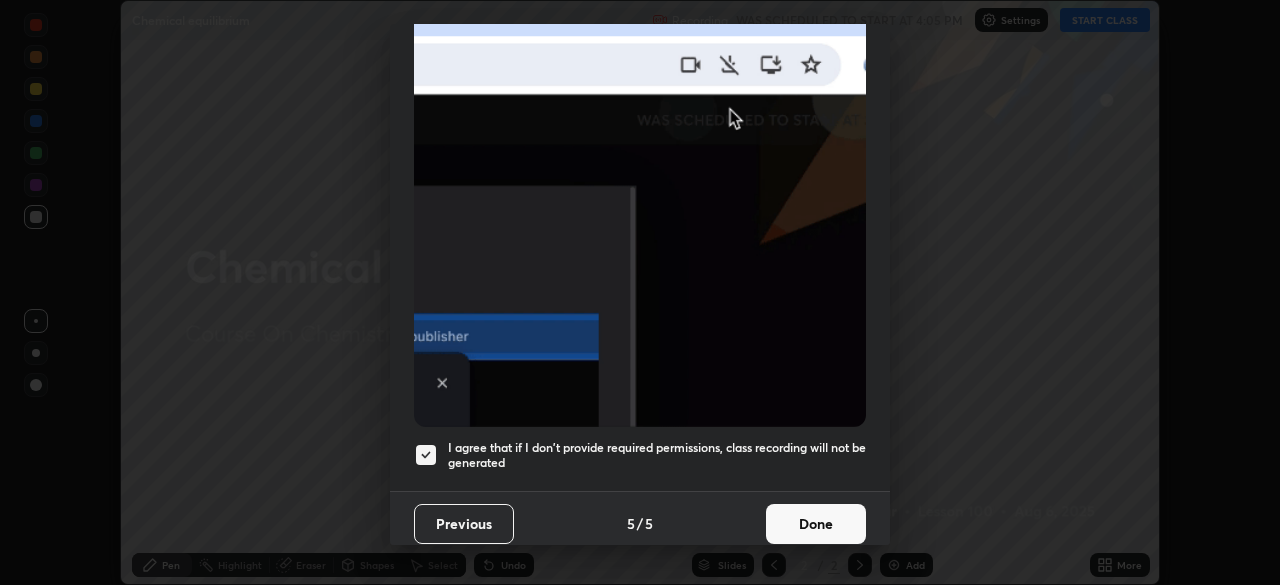 click on "Done" at bounding box center (816, 524) 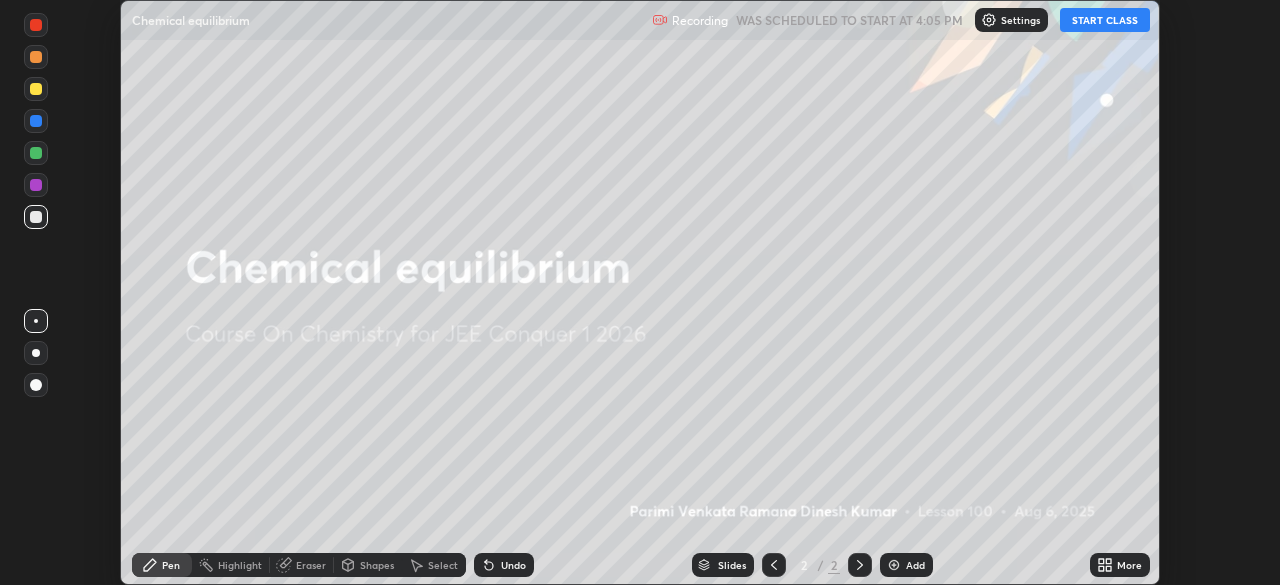 click on "START CLASS" at bounding box center [1105, 20] 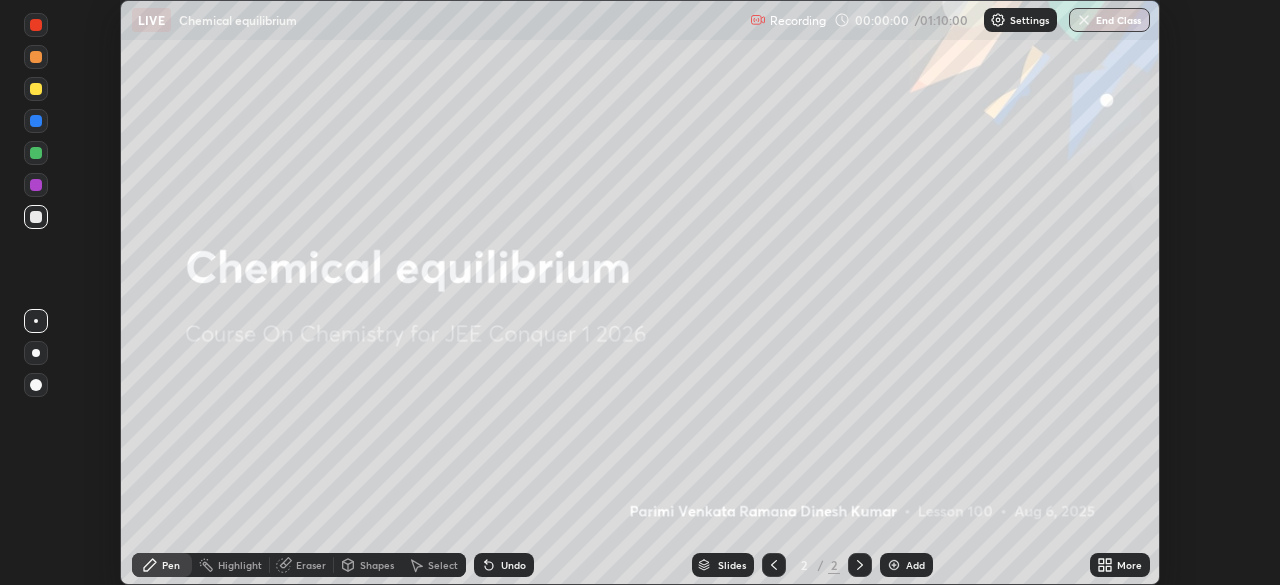 click 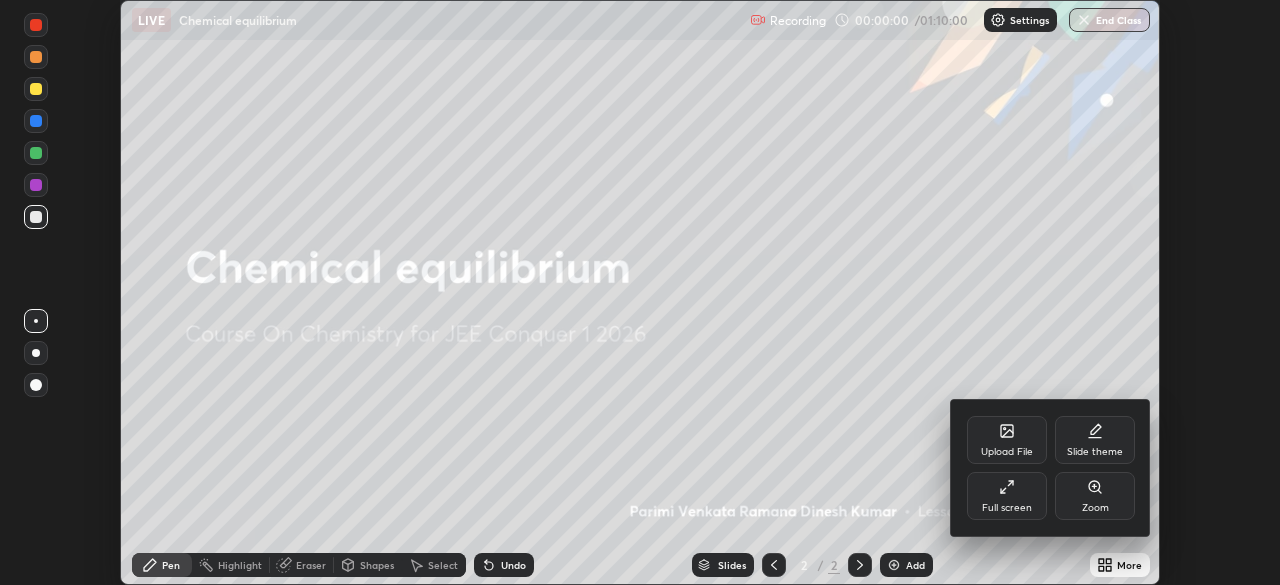 click on "Full screen" at bounding box center (1007, 496) 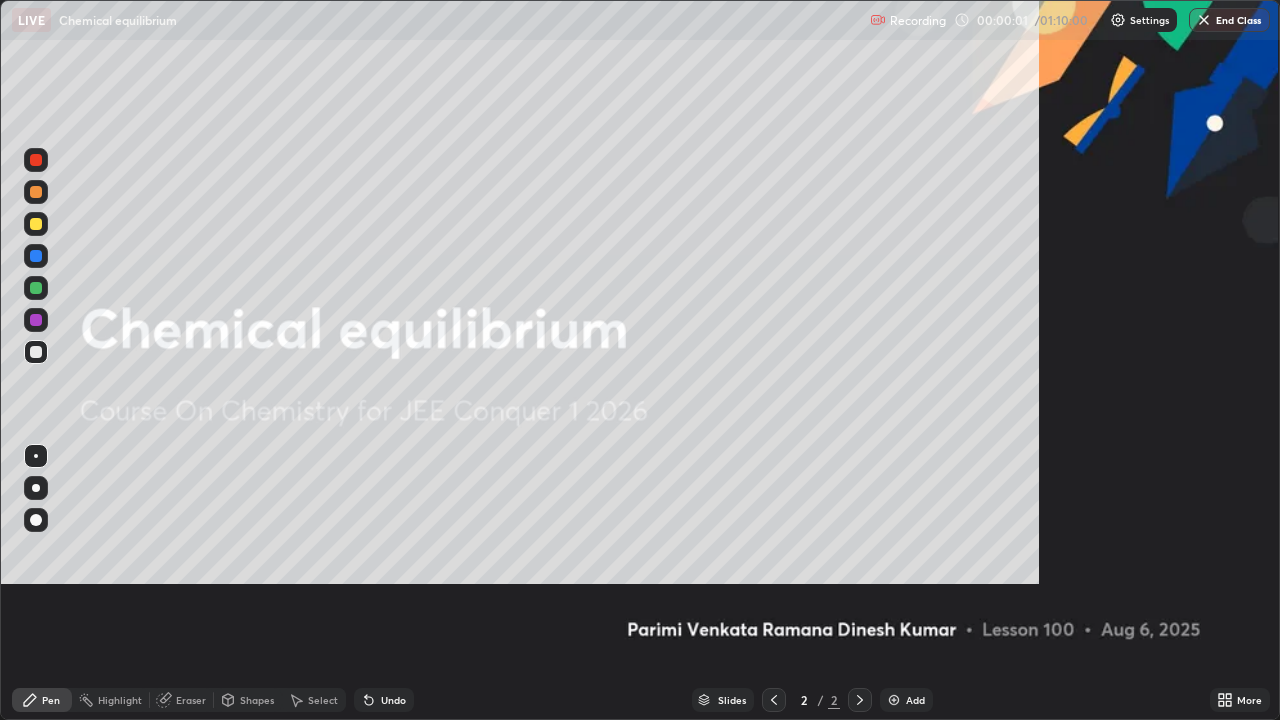 scroll, scrollTop: 99280, scrollLeft: 98720, axis: both 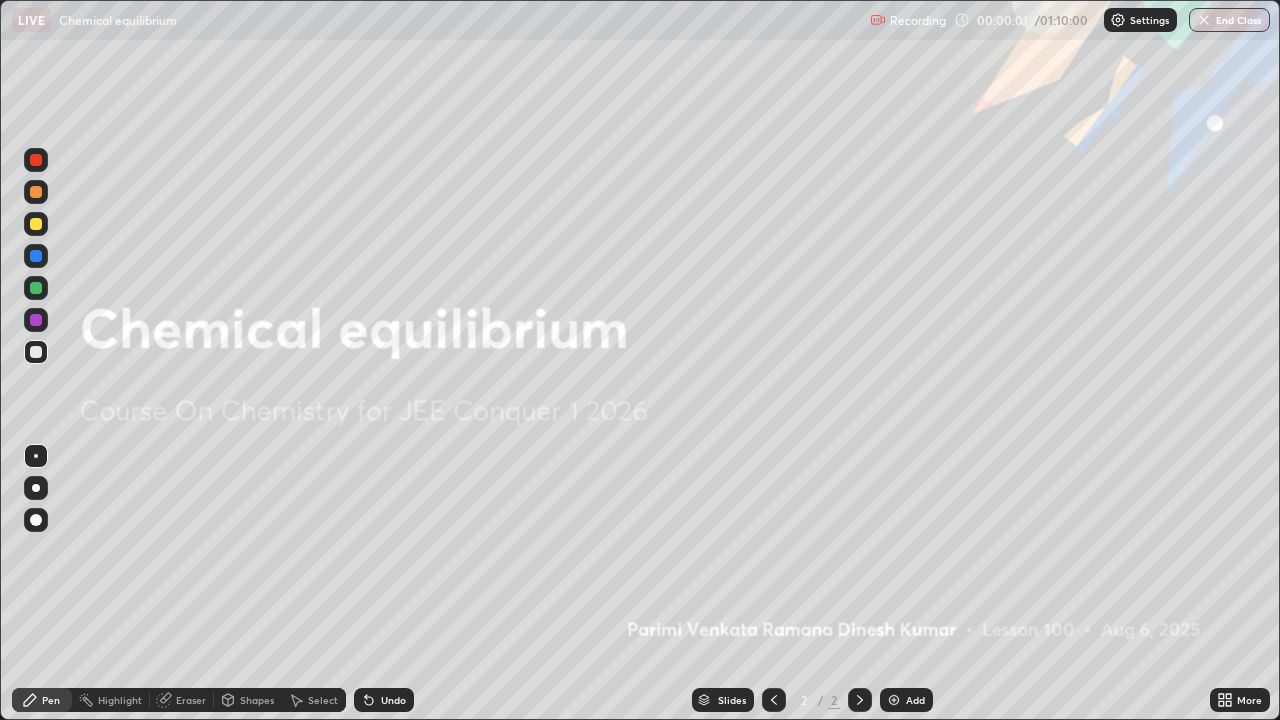 click on "Add" at bounding box center (915, 700) 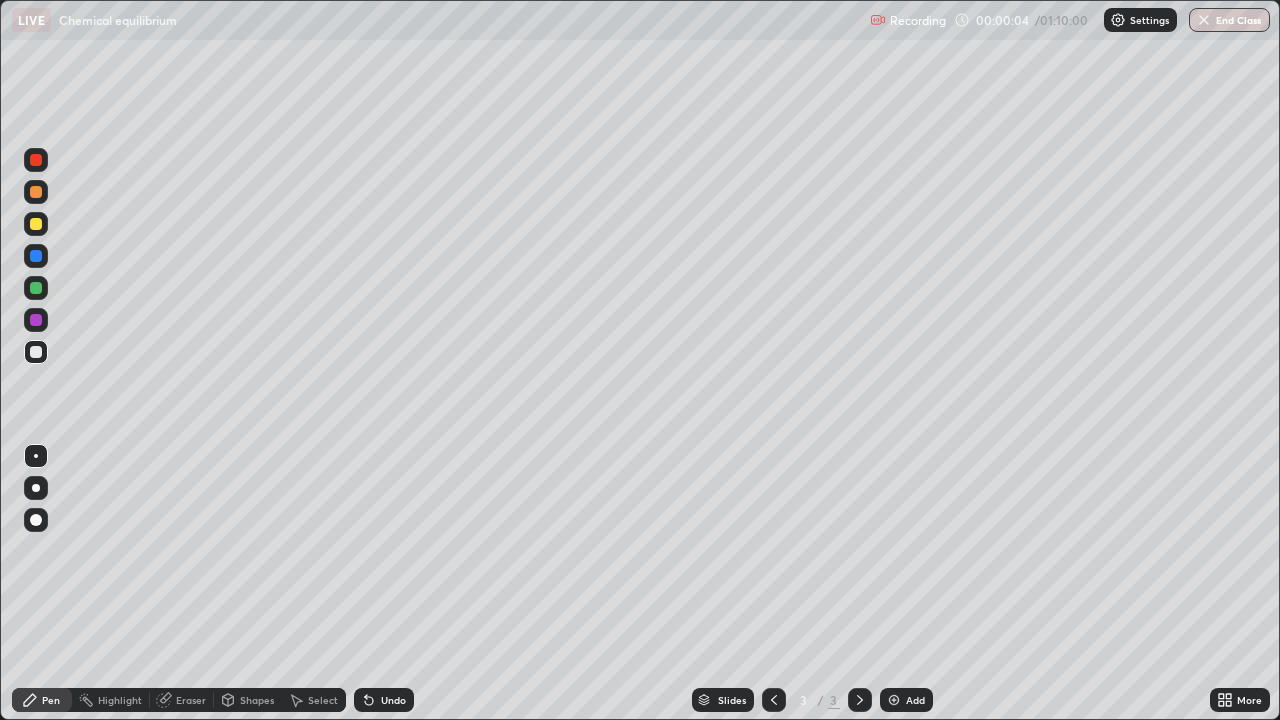 click at bounding box center [36, 488] 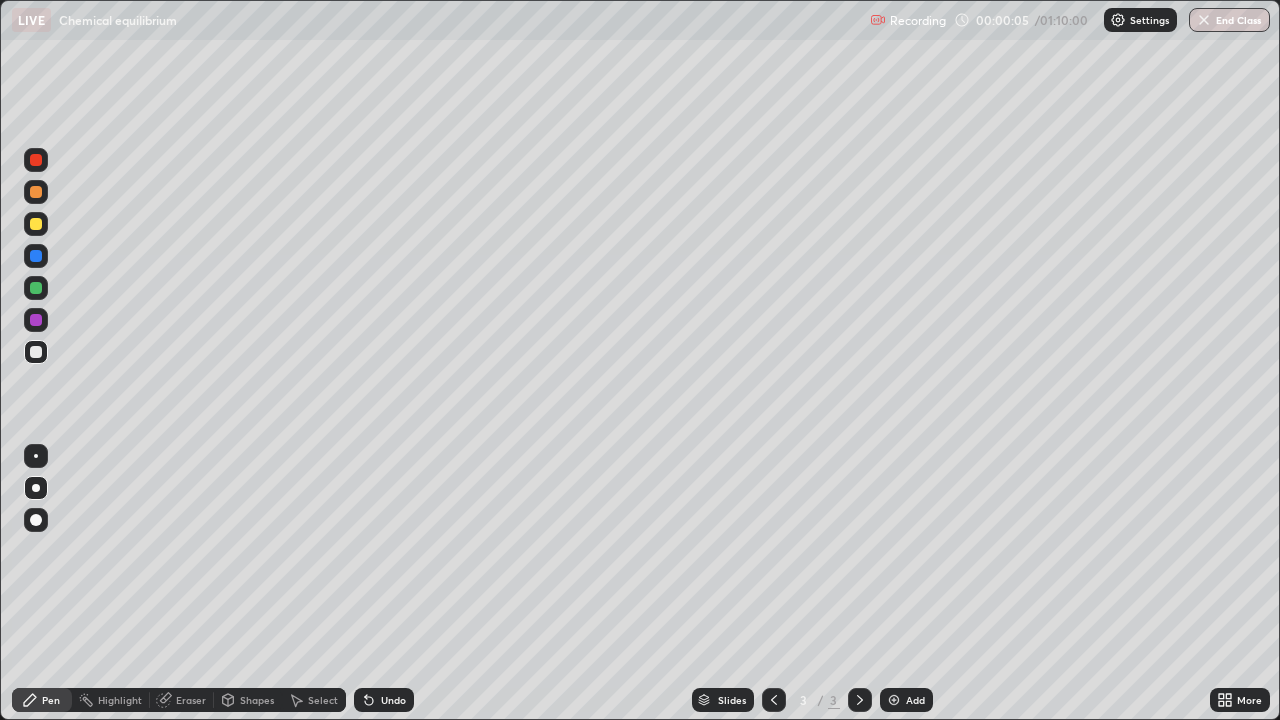 click at bounding box center [36, 224] 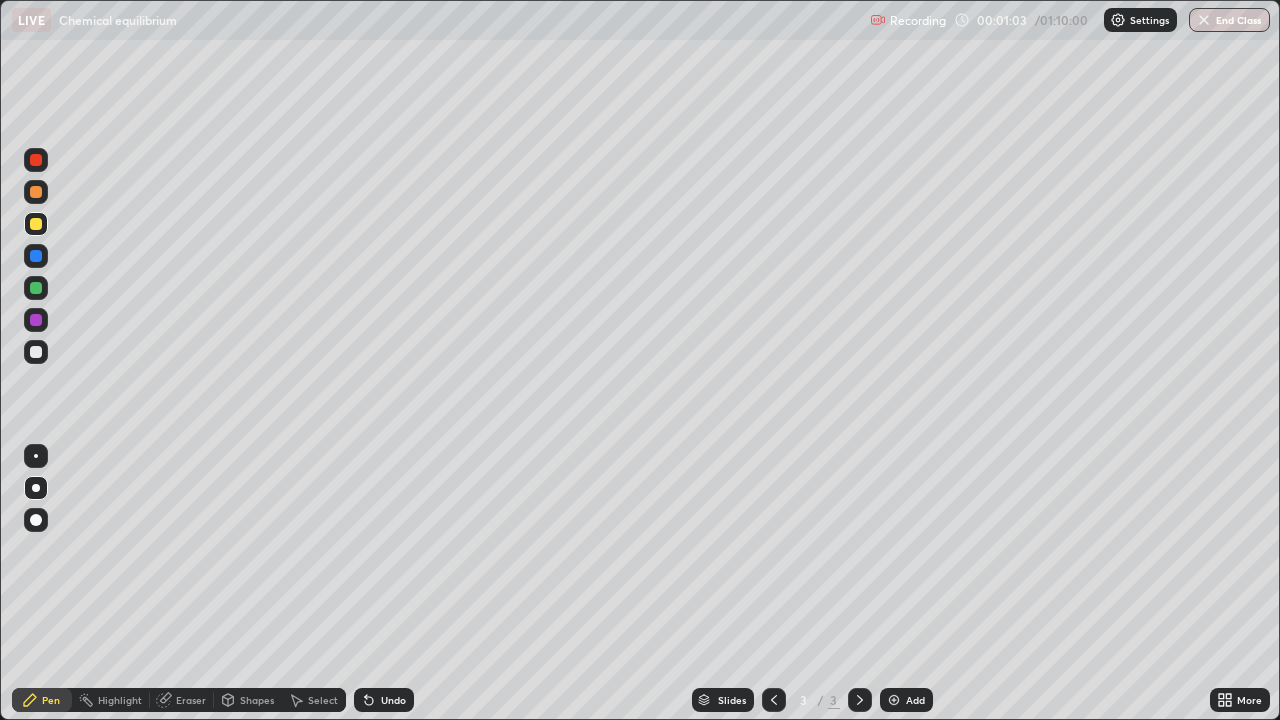 click on "Undo" at bounding box center (384, 700) 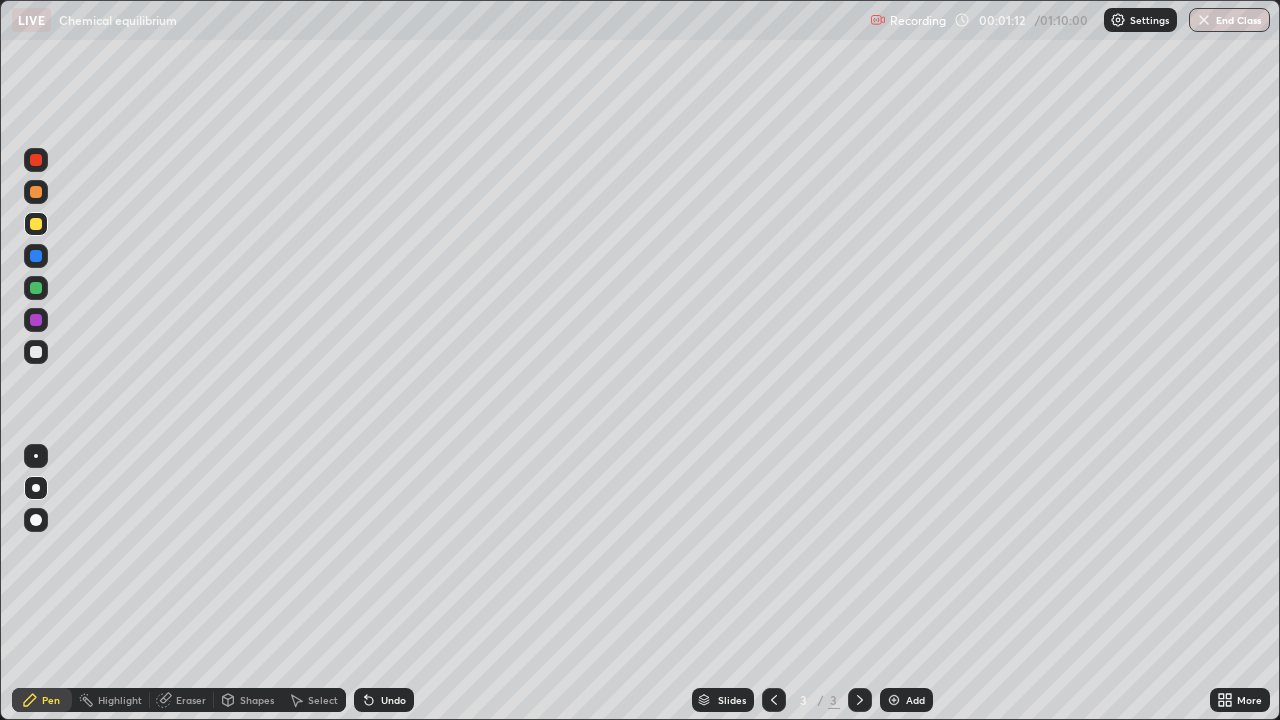 click at bounding box center (36, 288) 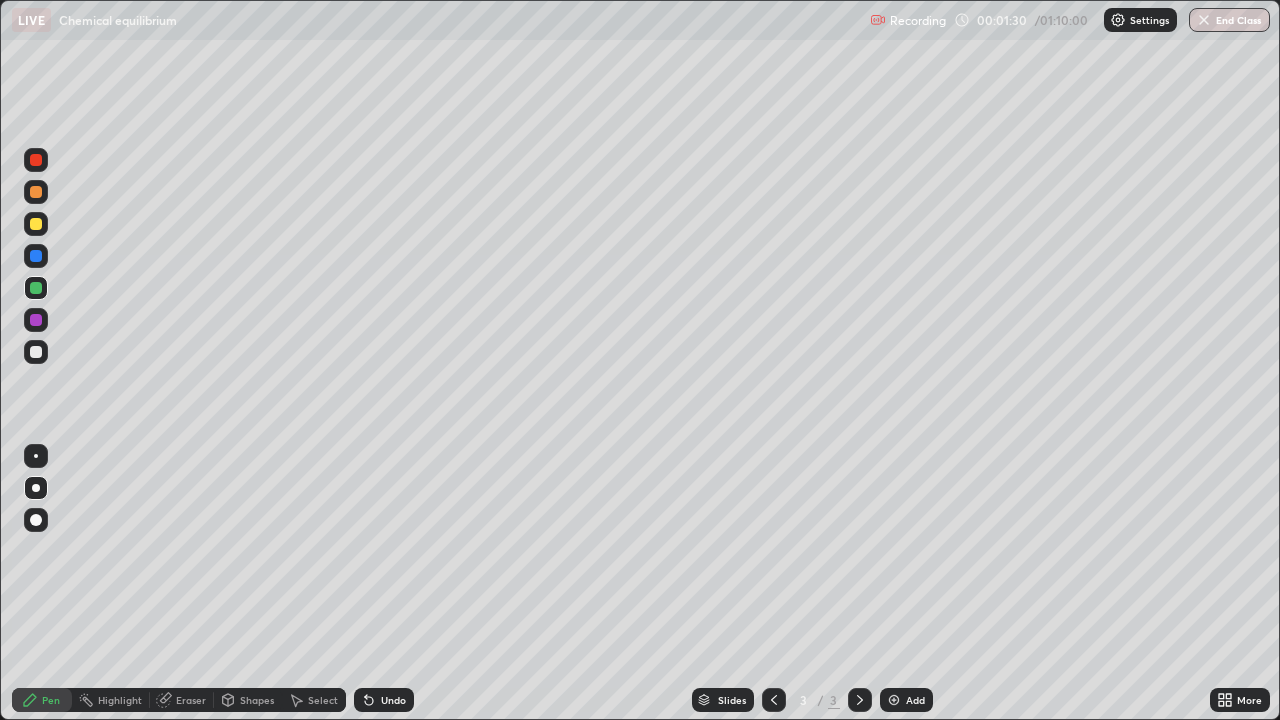 click at bounding box center (36, 352) 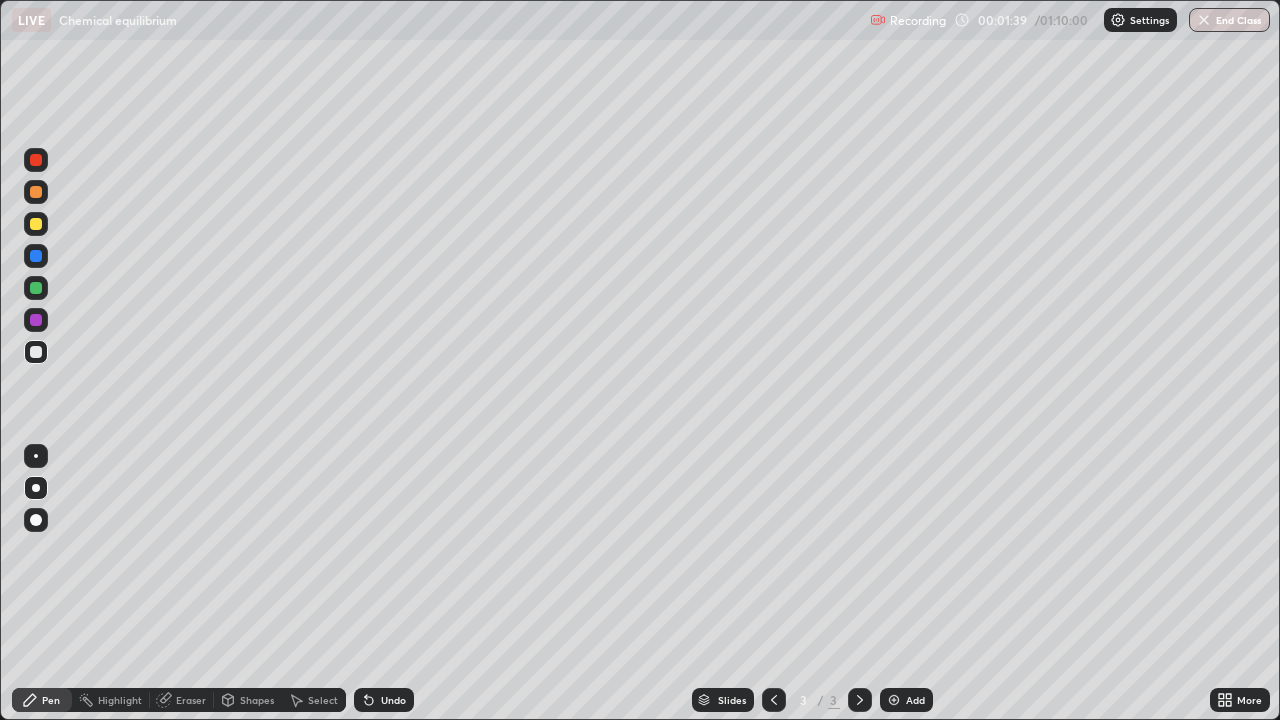 click on "Undo" at bounding box center [393, 700] 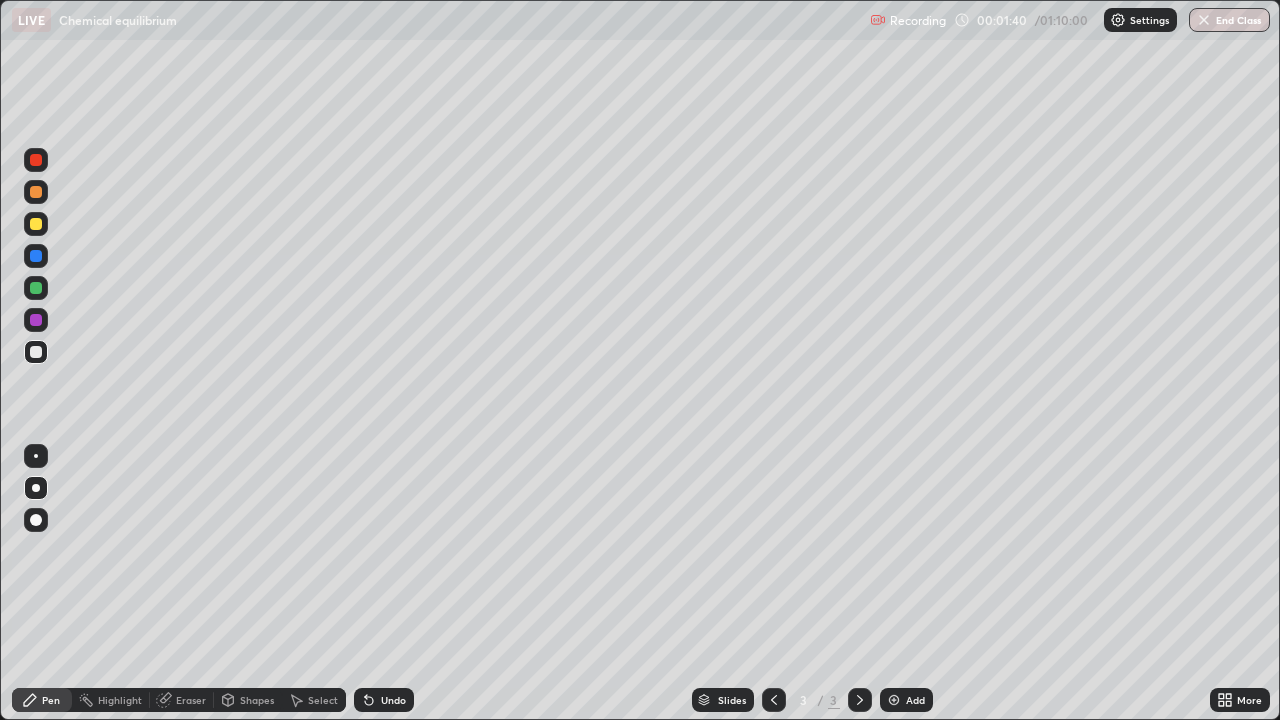 click on "Undo" at bounding box center (393, 700) 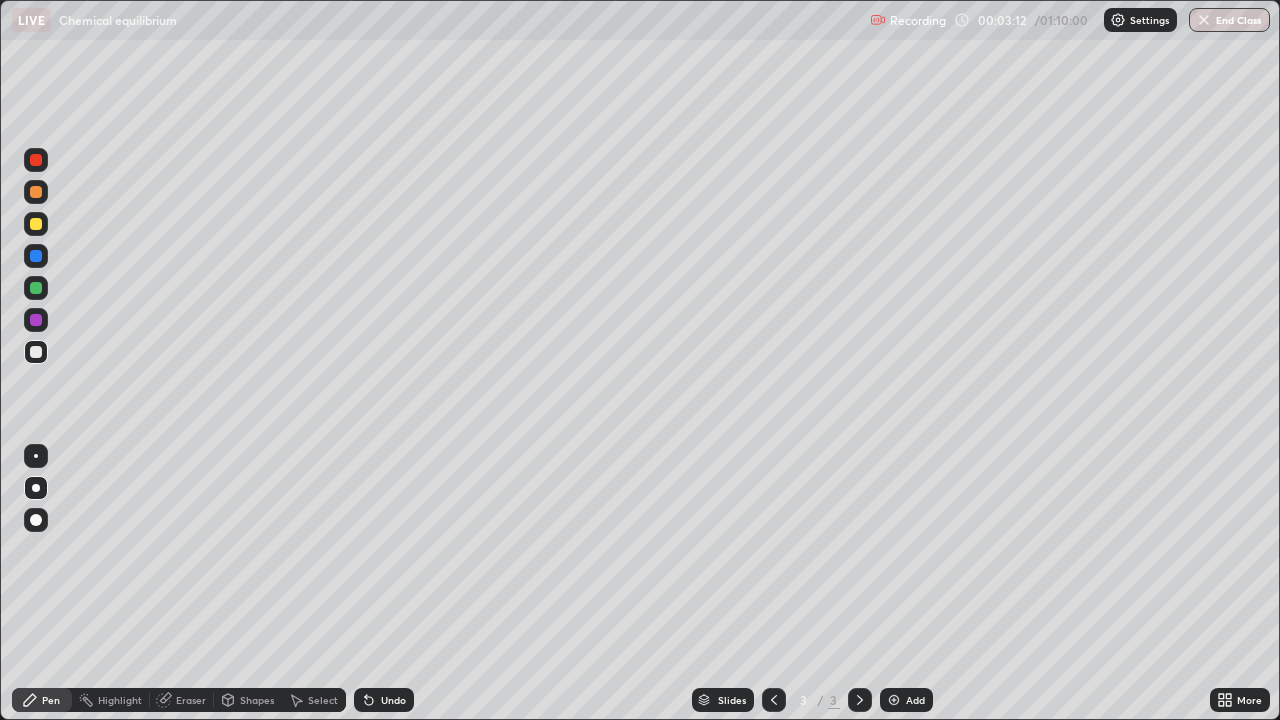 click at bounding box center [36, 288] 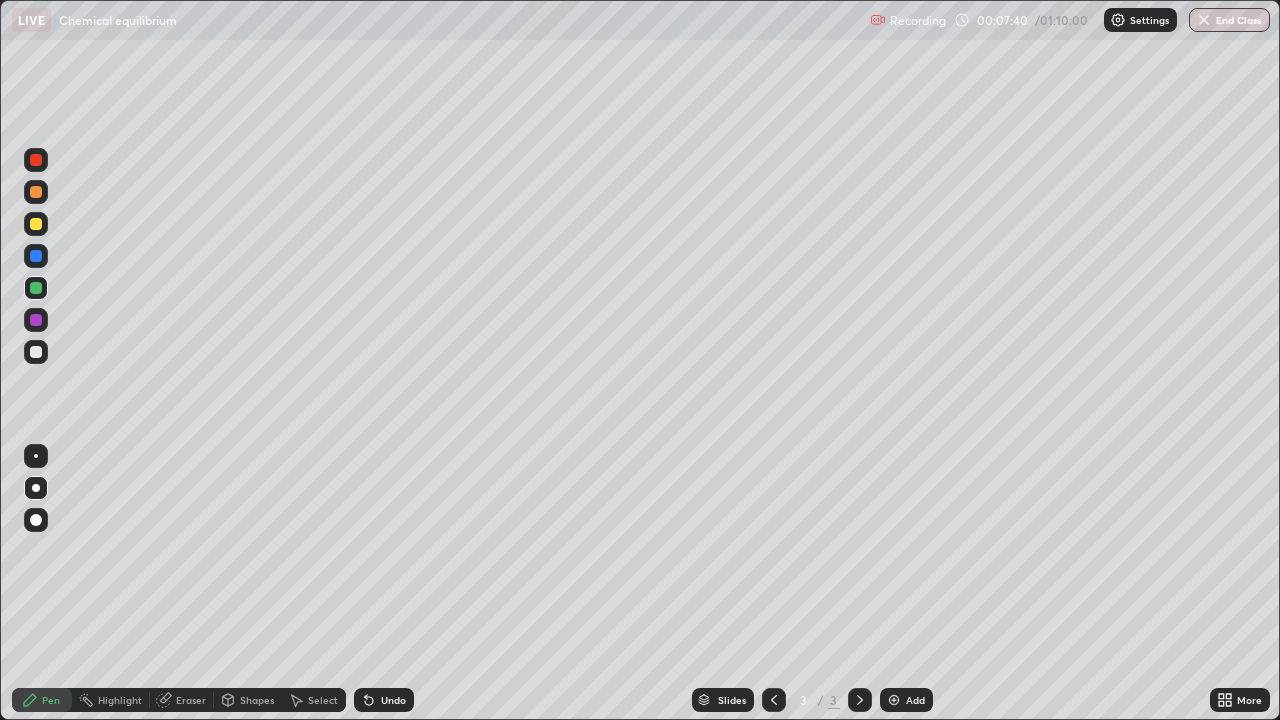 click on "Add" at bounding box center (915, 700) 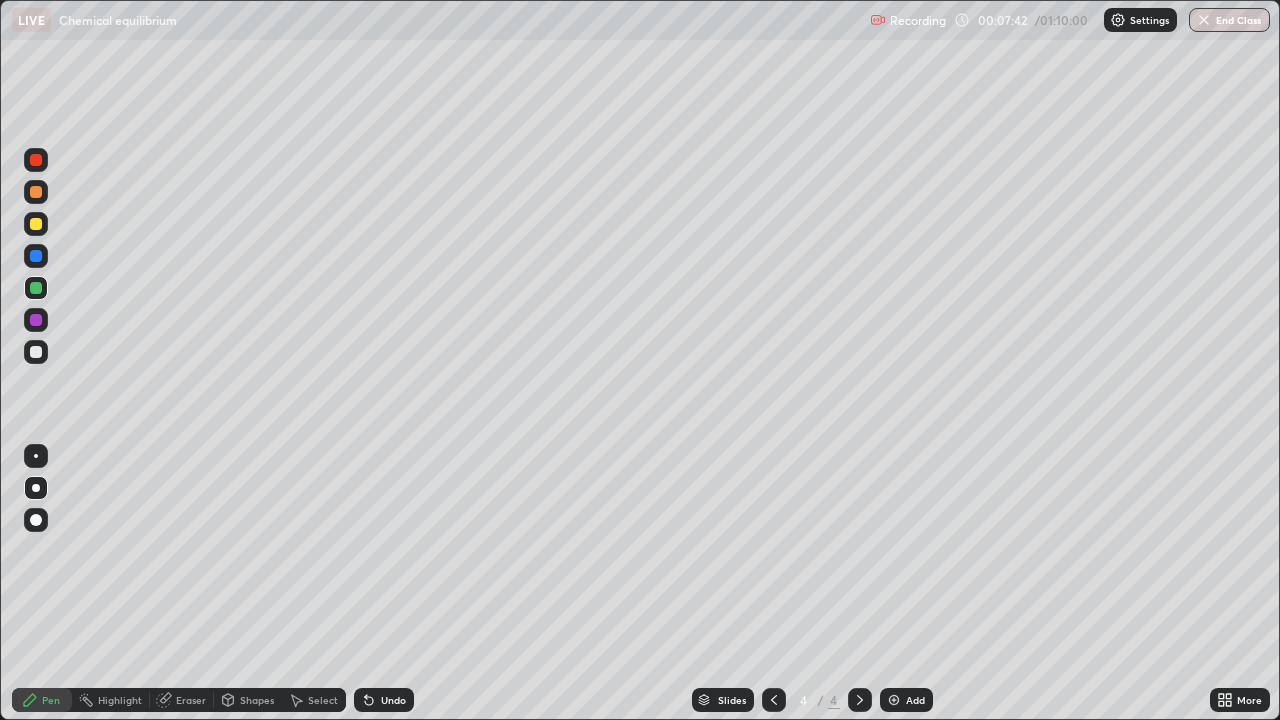 click at bounding box center (36, 224) 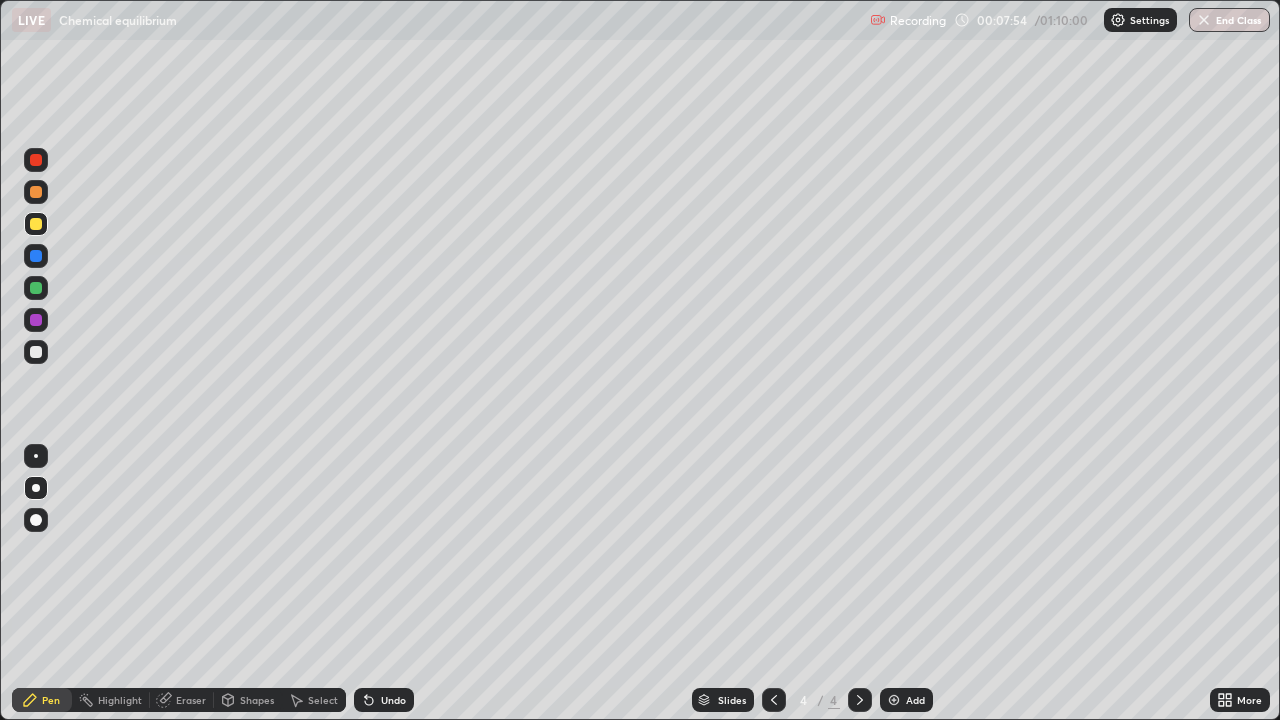 click at bounding box center (36, 256) 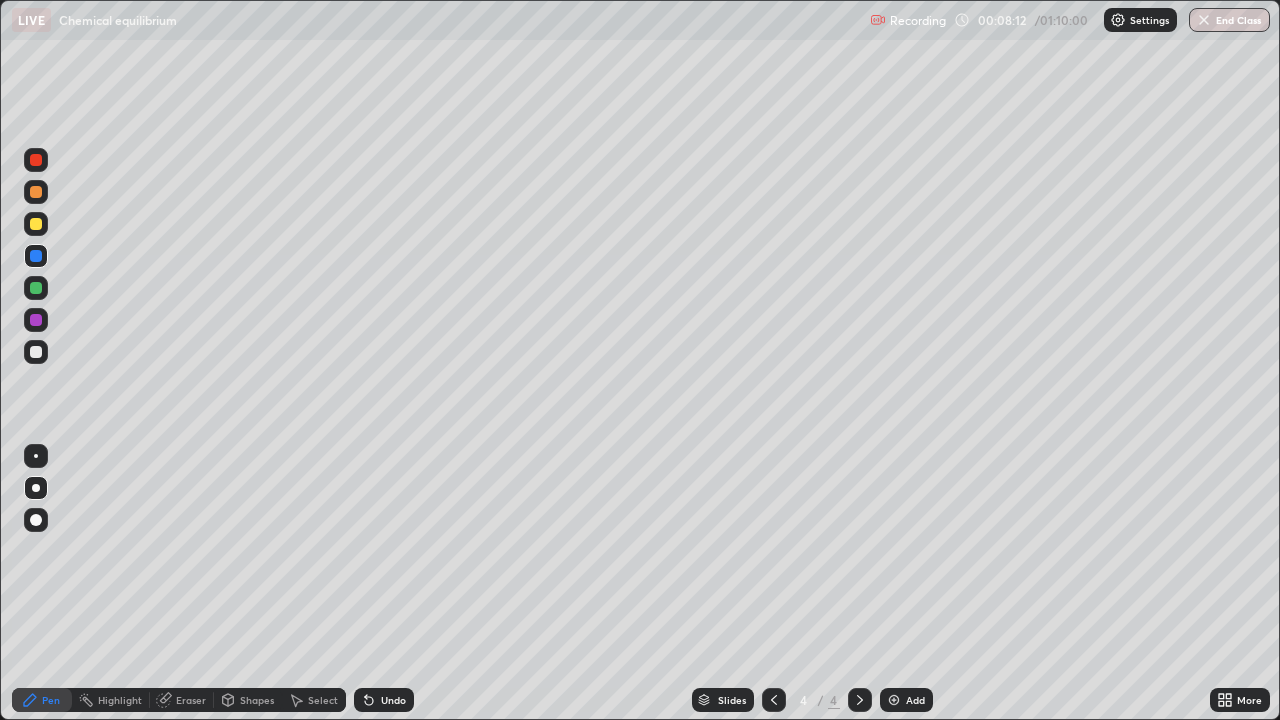 click at bounding box center [36, 352] 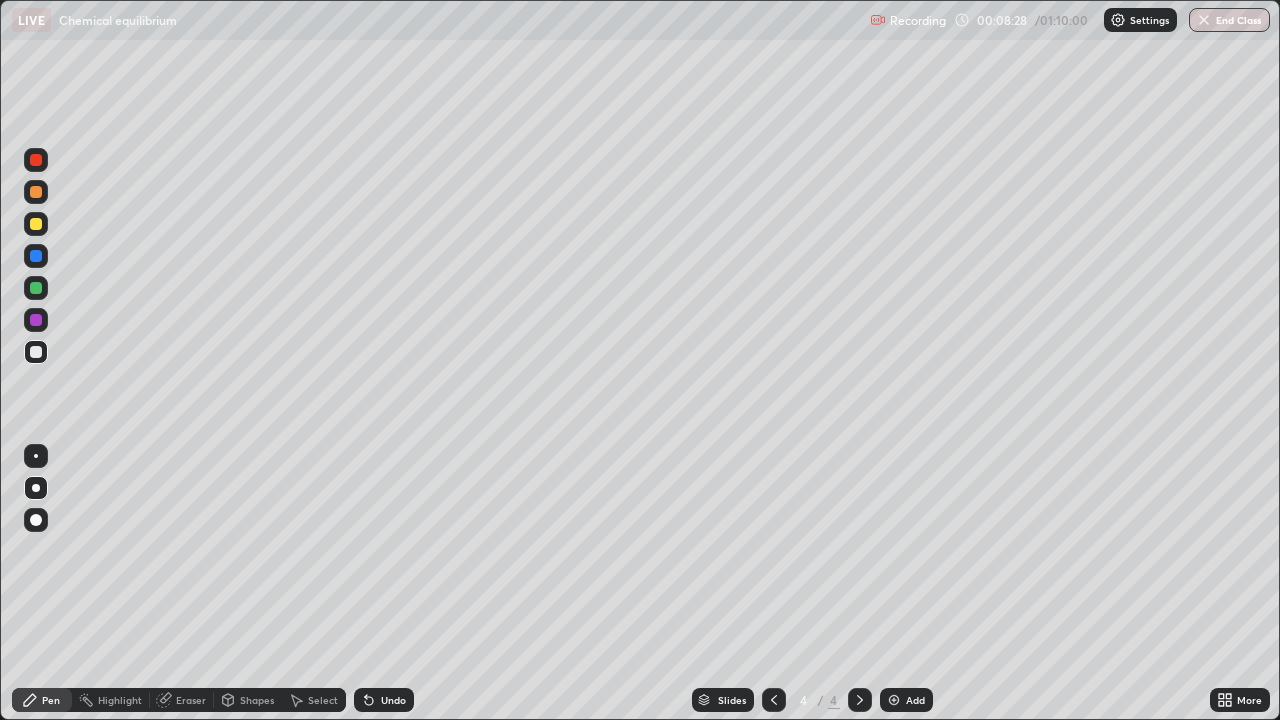 click on "Undo" at bounding box center [384, 700] 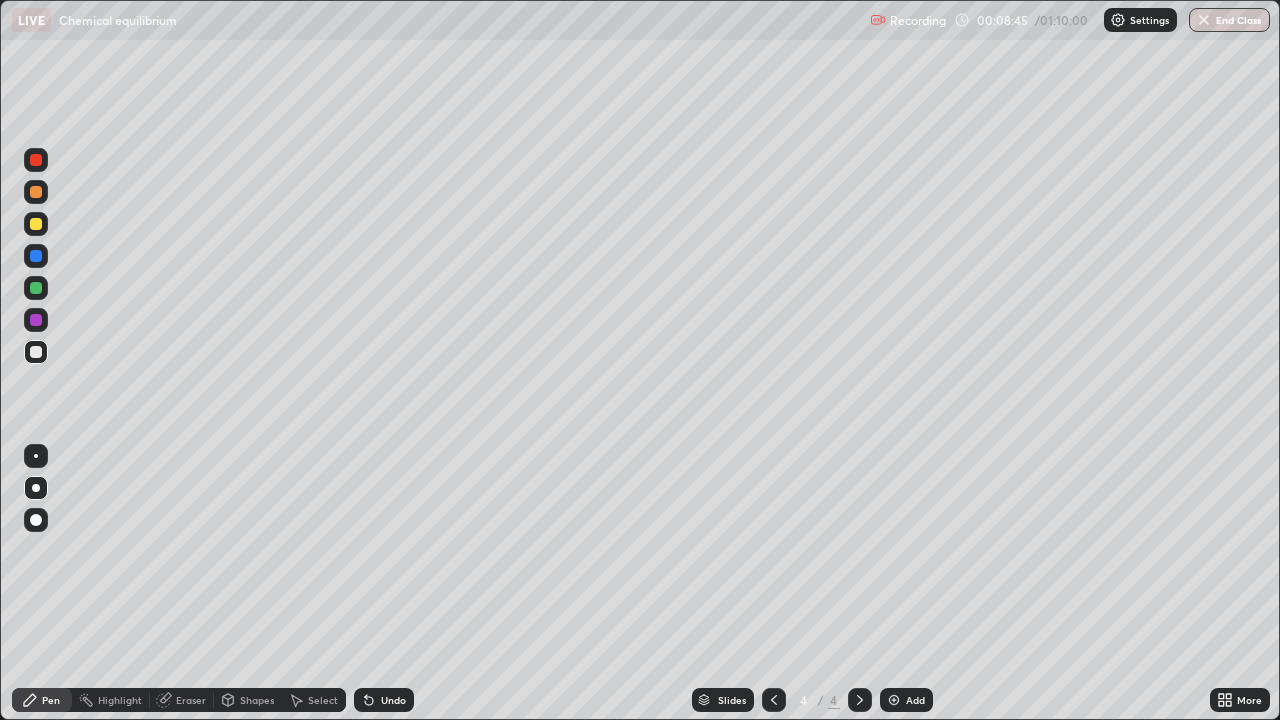 click at bounding box center [36, 320] 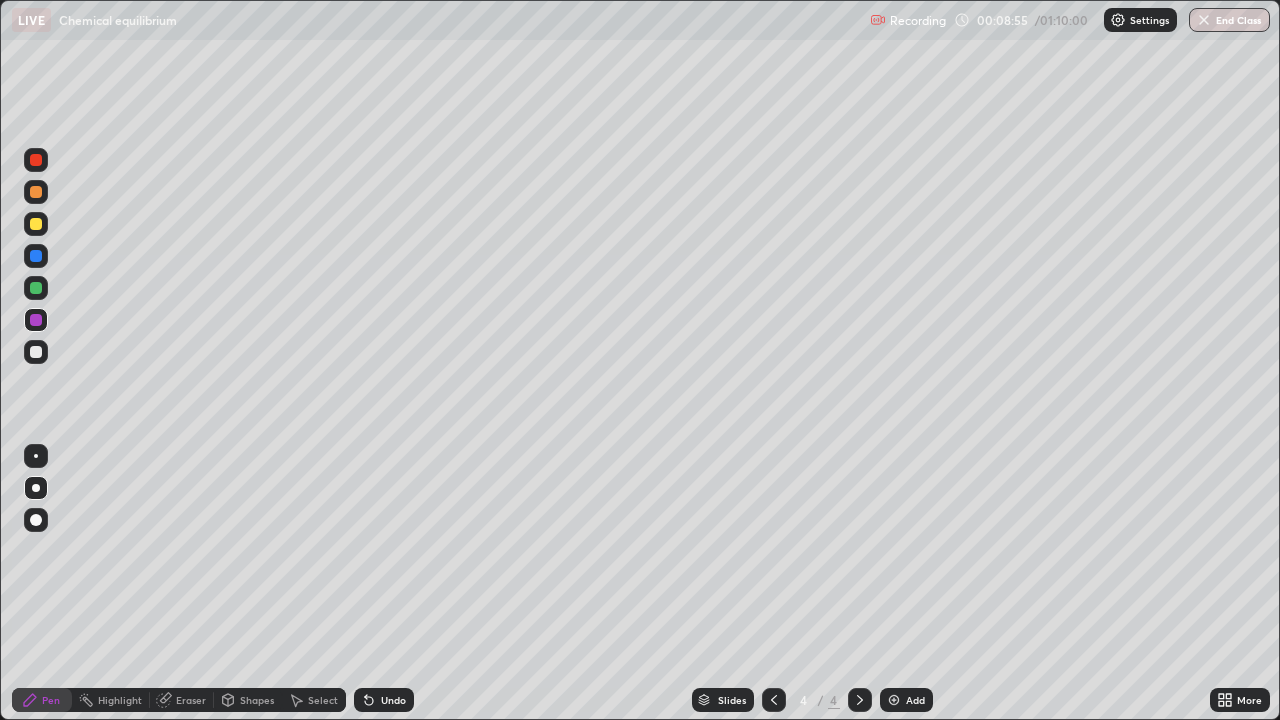 click at bounding box center (36, 320) 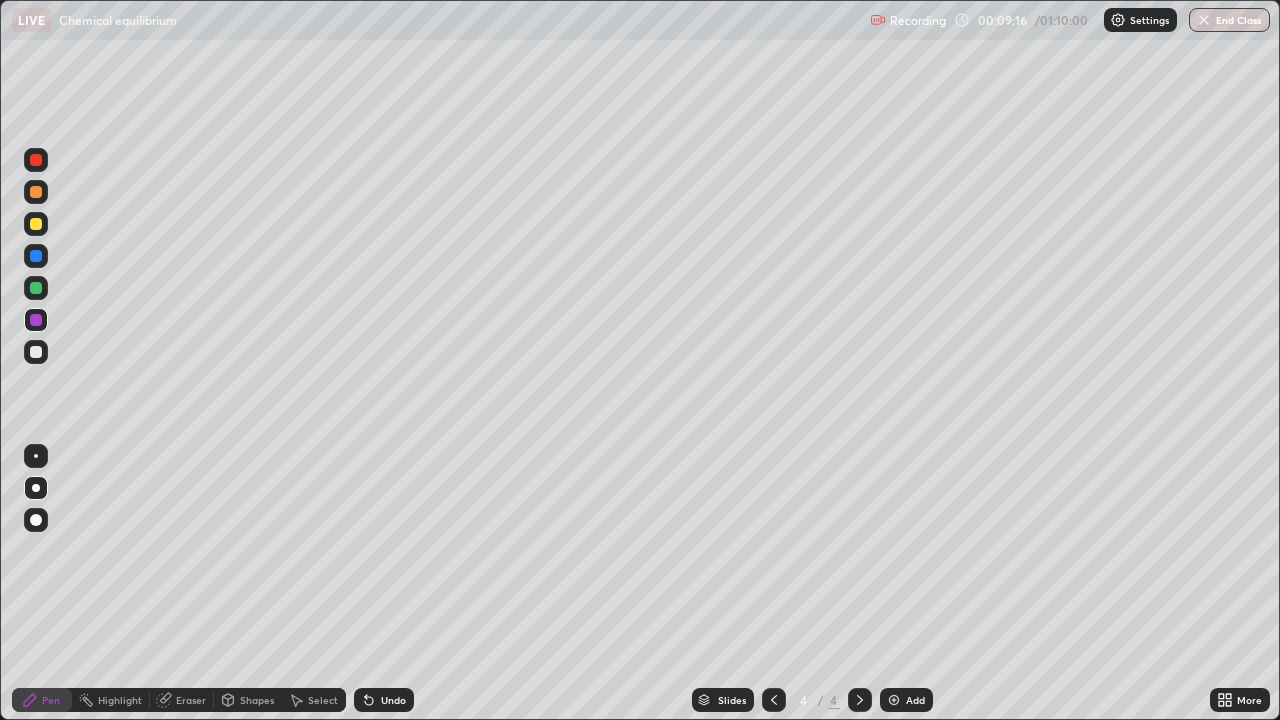 click at bounding box center [36, 352] 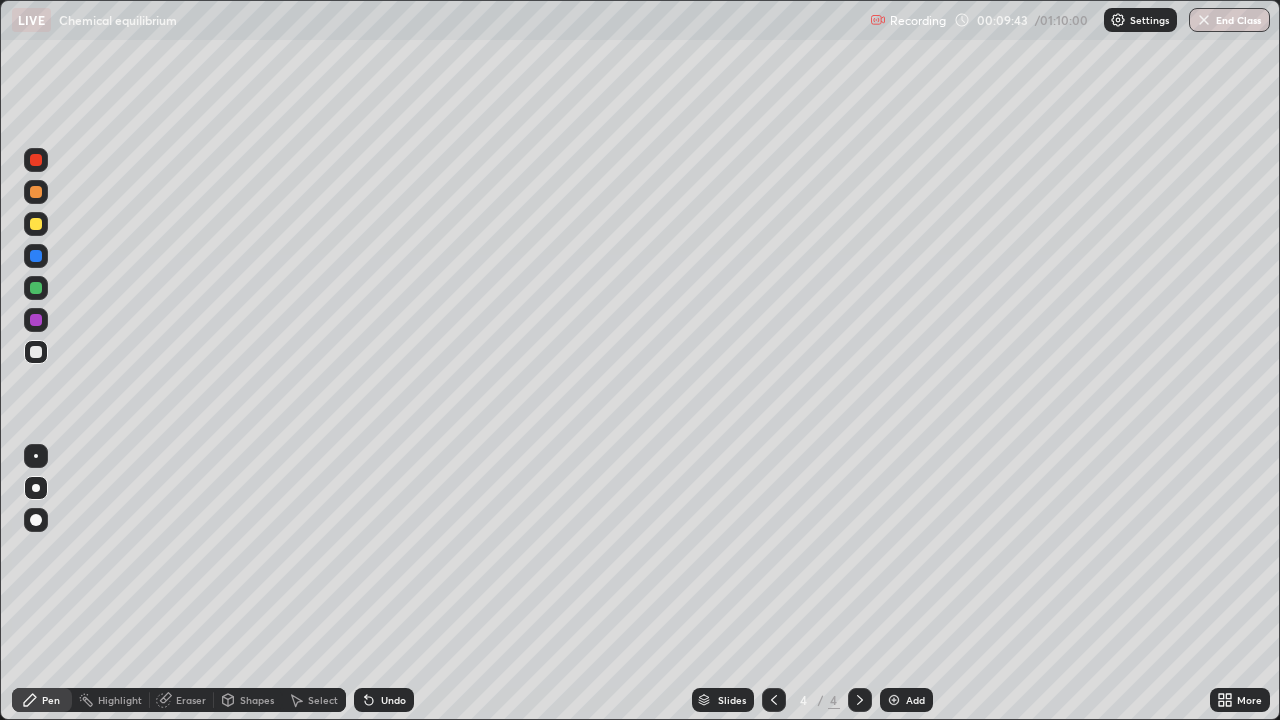 click on "Eraser" at bounding box center [191, 700] 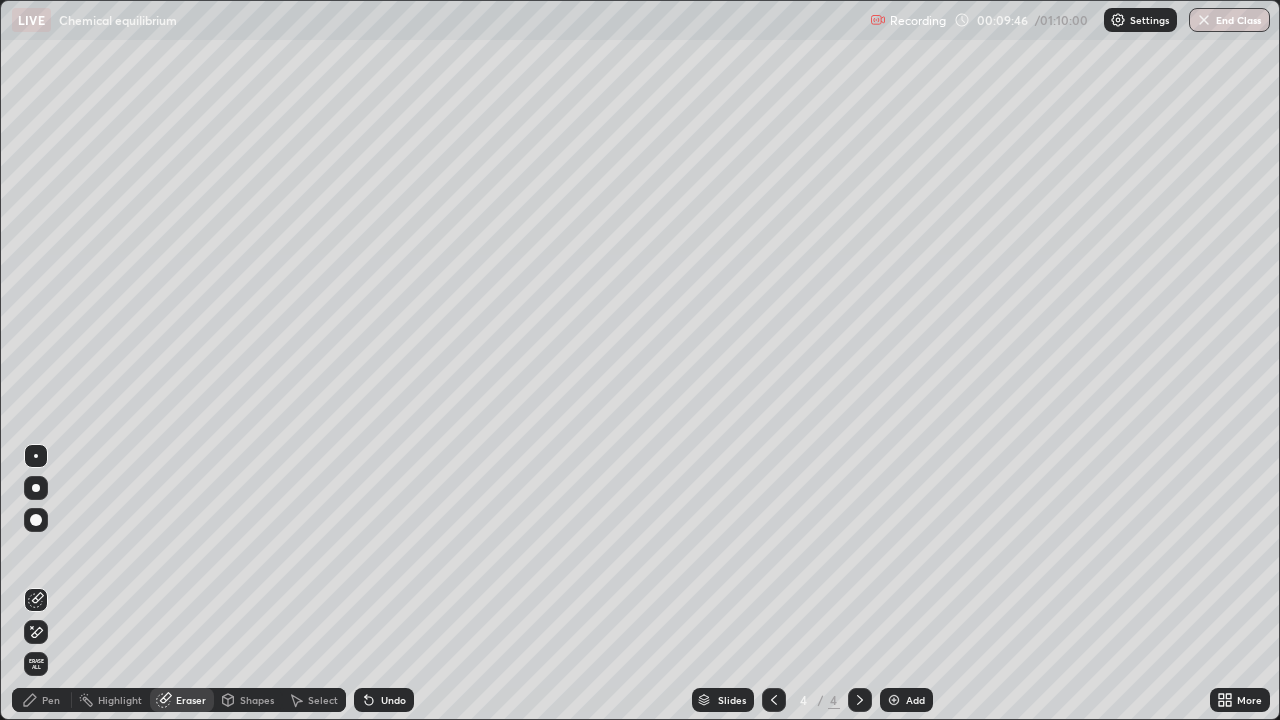 click on "Pen" at bounding box center (42, 700) 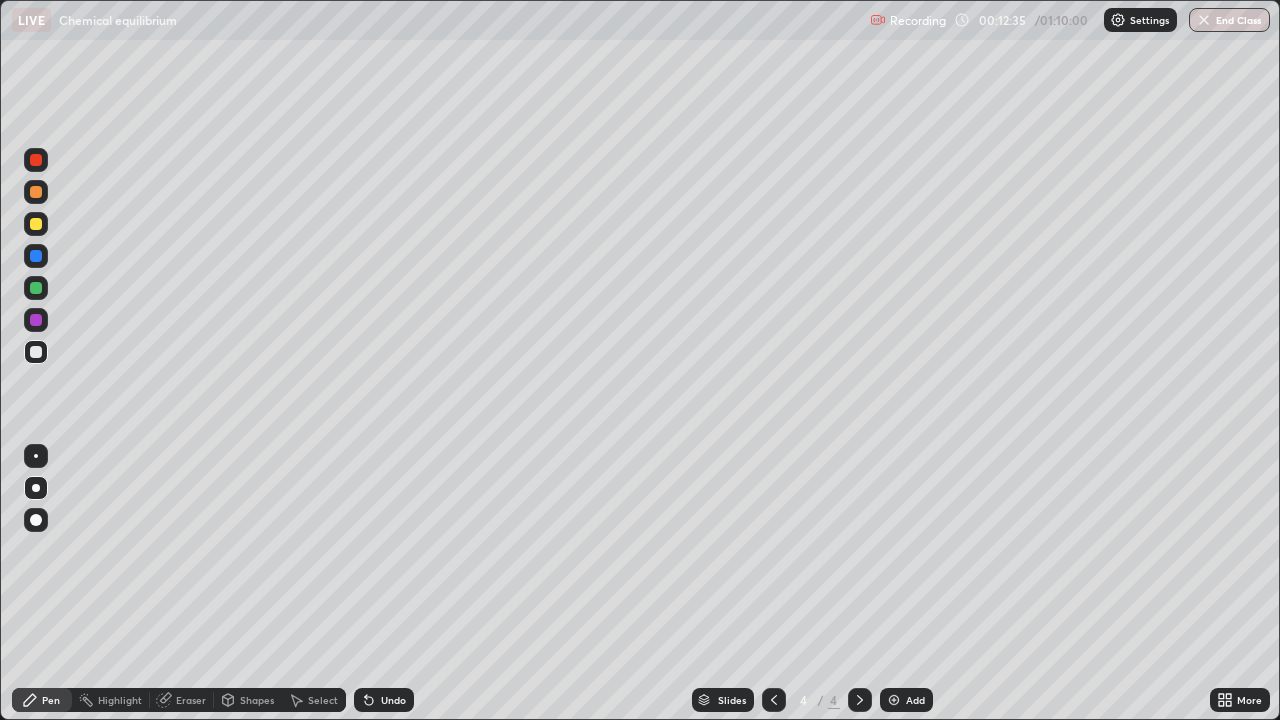 click on "Add" at bounding box center (906, 700) 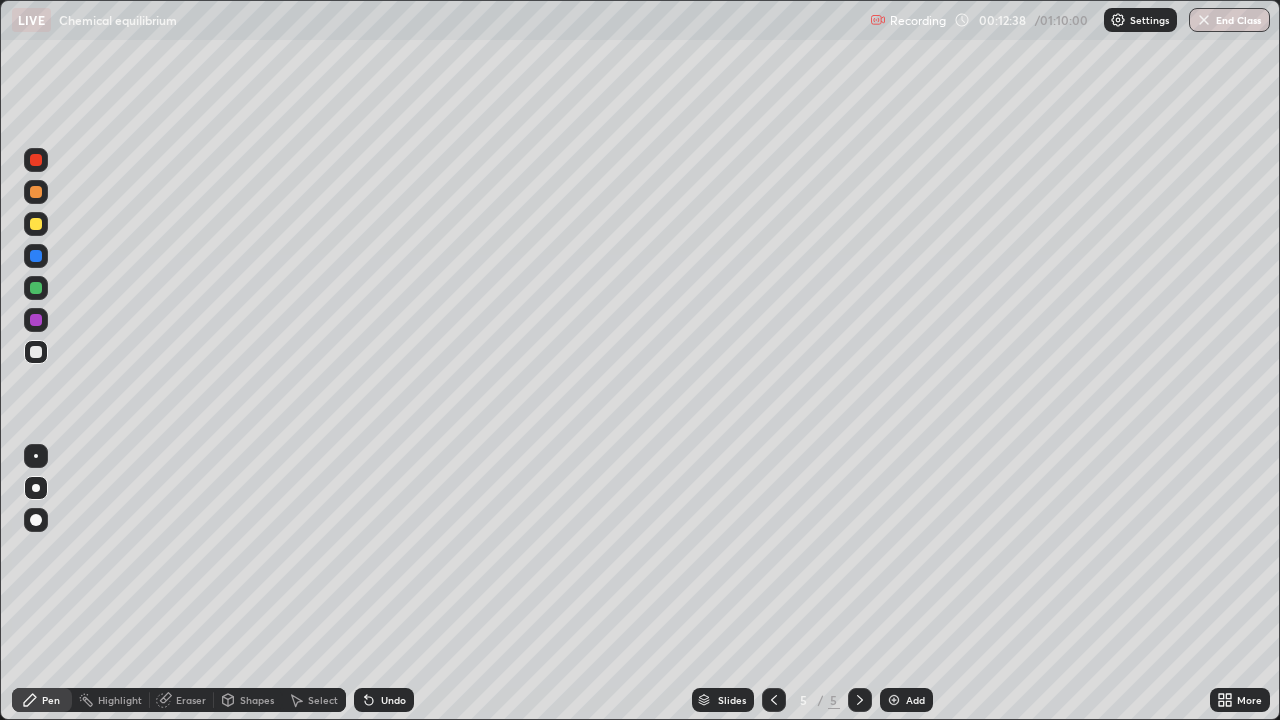 click at bounding box center [36, 224] 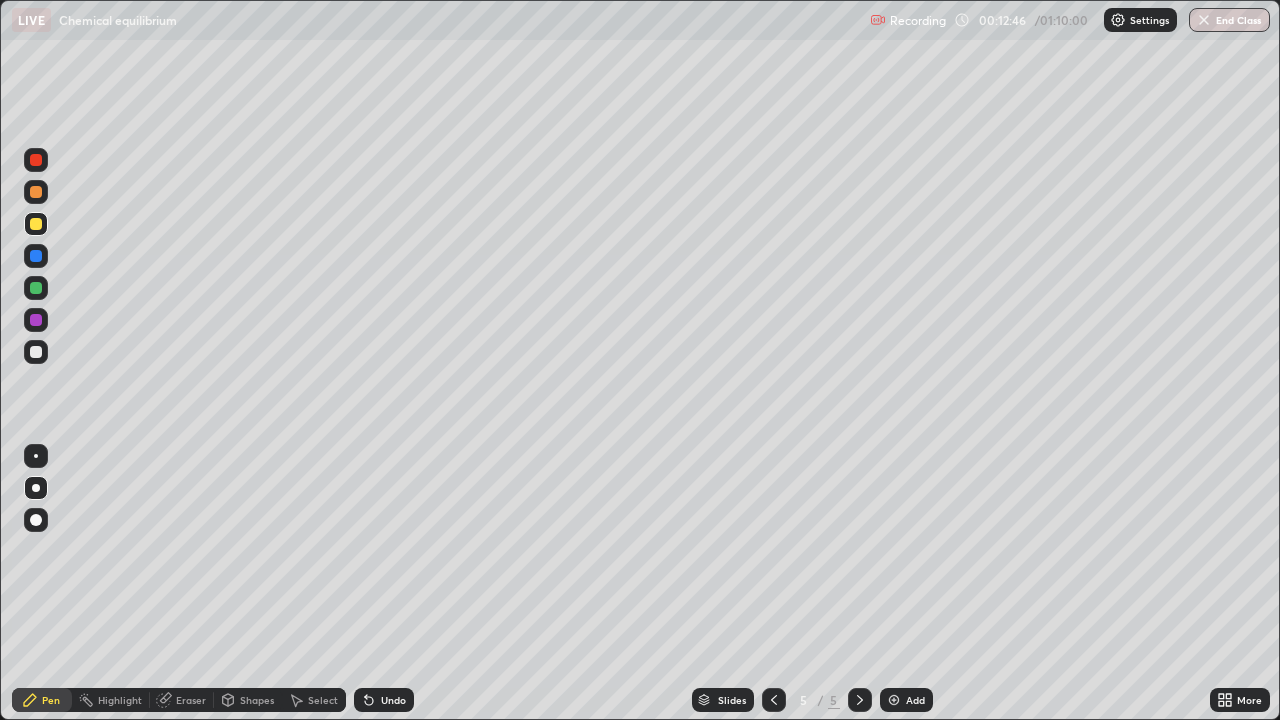 click at bounding box center [36, 256] 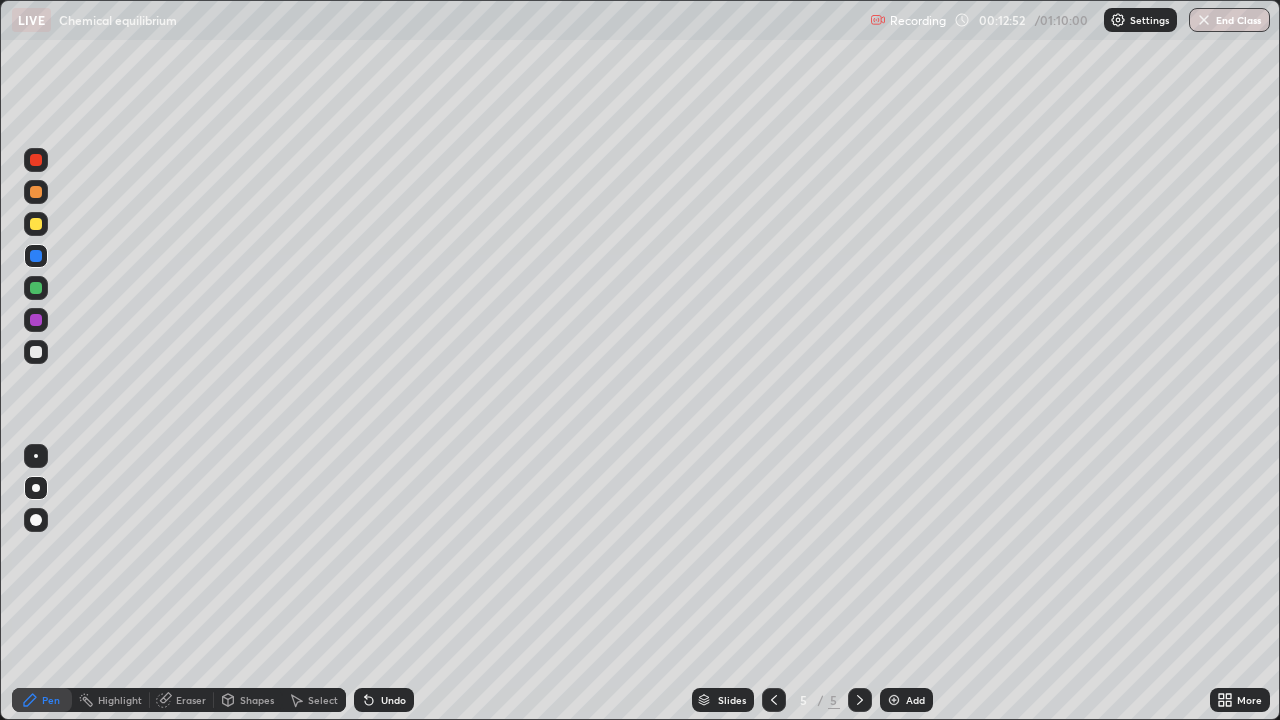 click at bounding box center [36, 224] 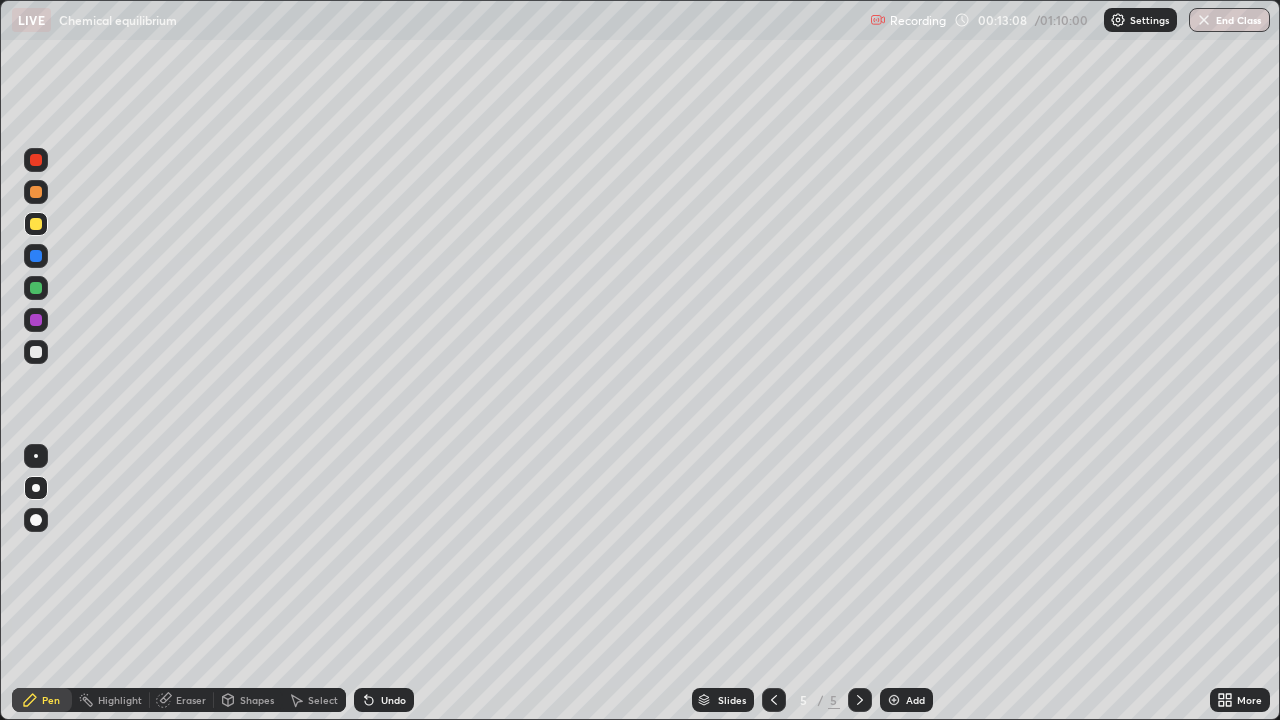 click on "Shapes" at bounding box center [257, 700] 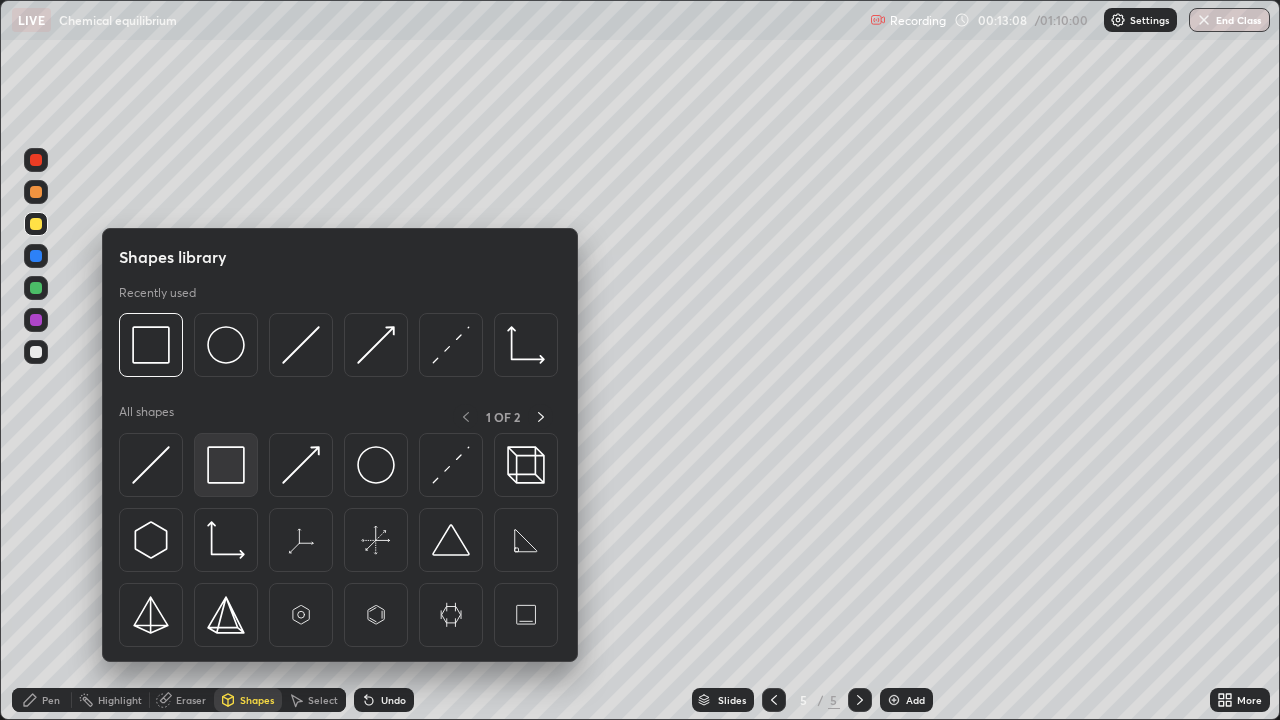 click at bounding box center [226, 465] 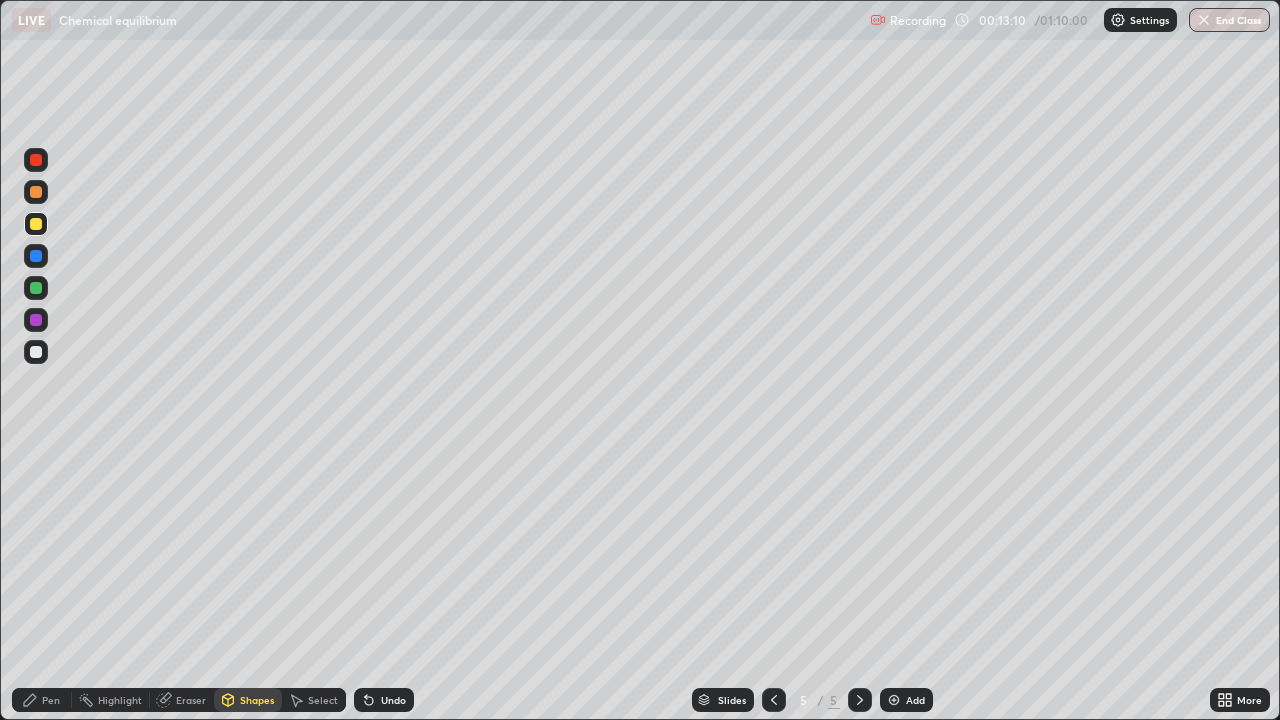 click at bounding box center [36, 352] 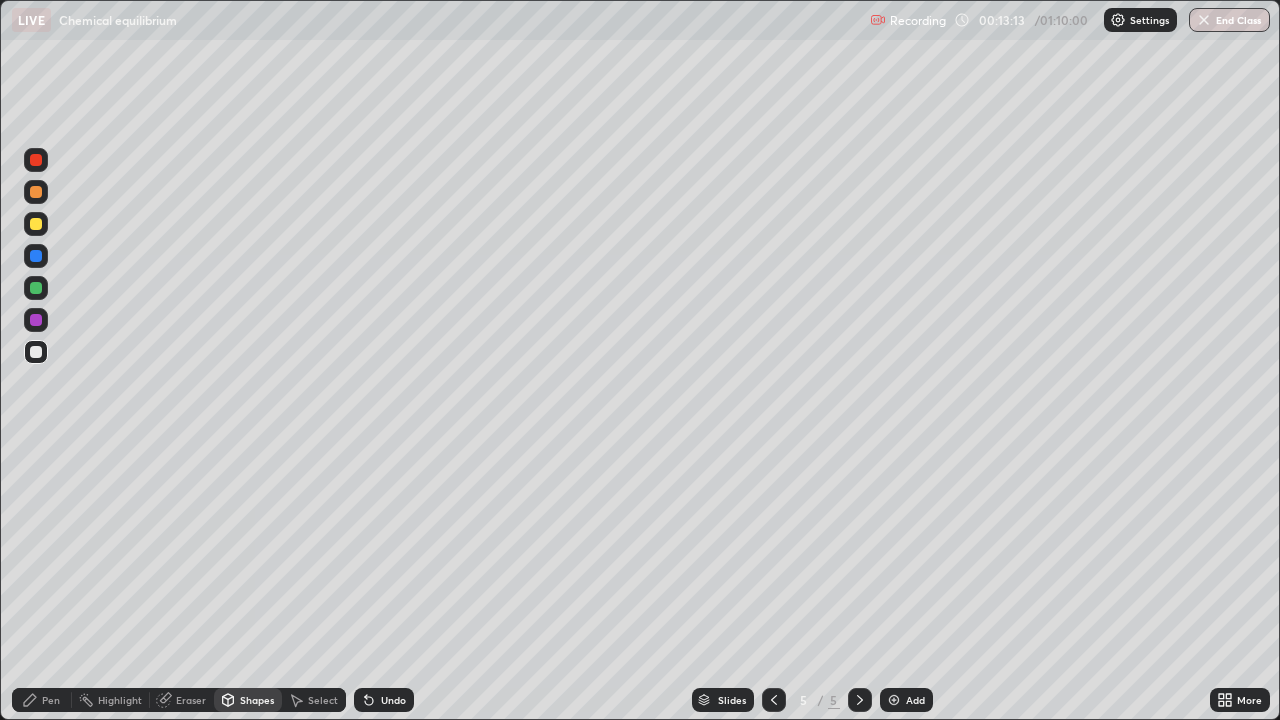 click on "Pen" at bounding box center [51, 700] 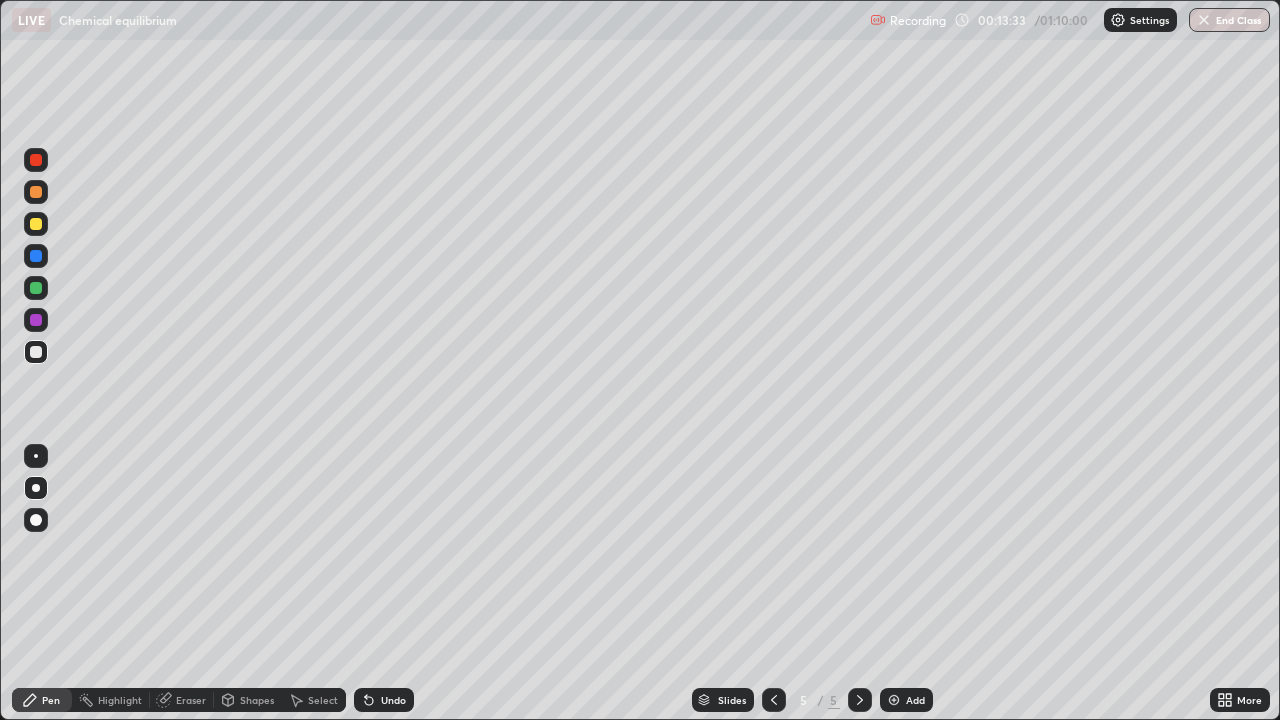 click at bounding box center (36, 352) 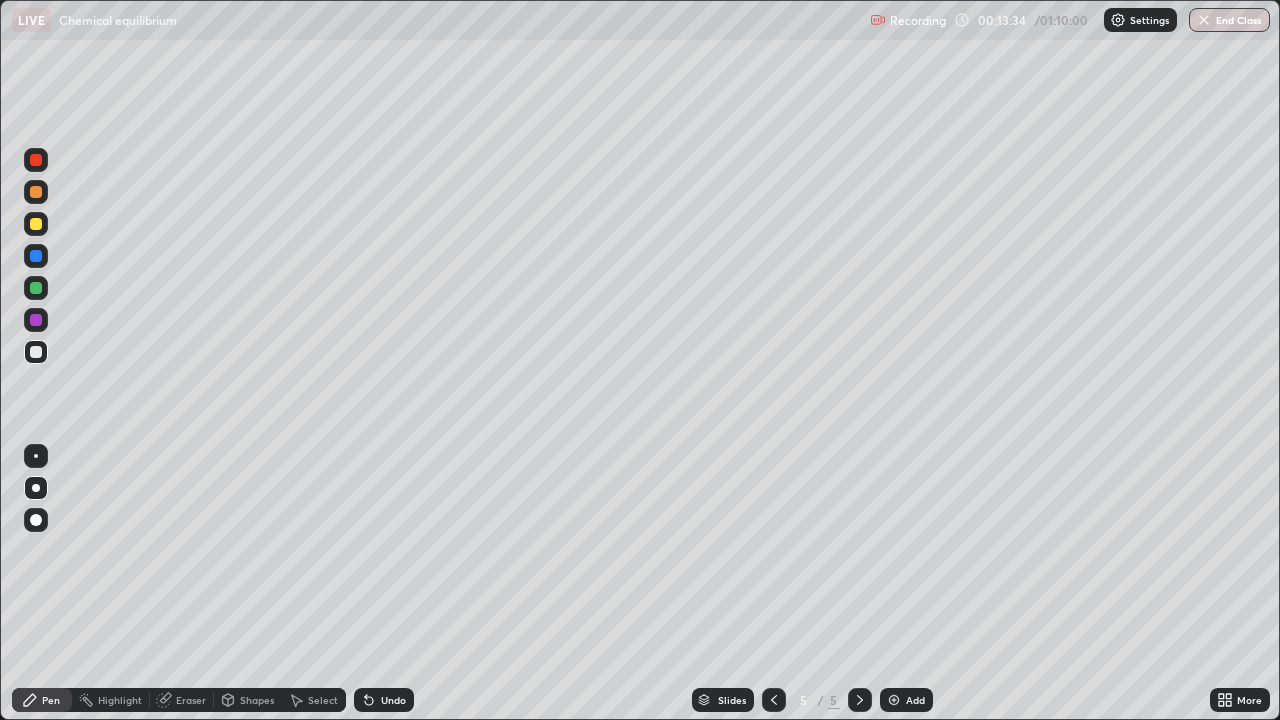 click at bounding box center (36, 288) 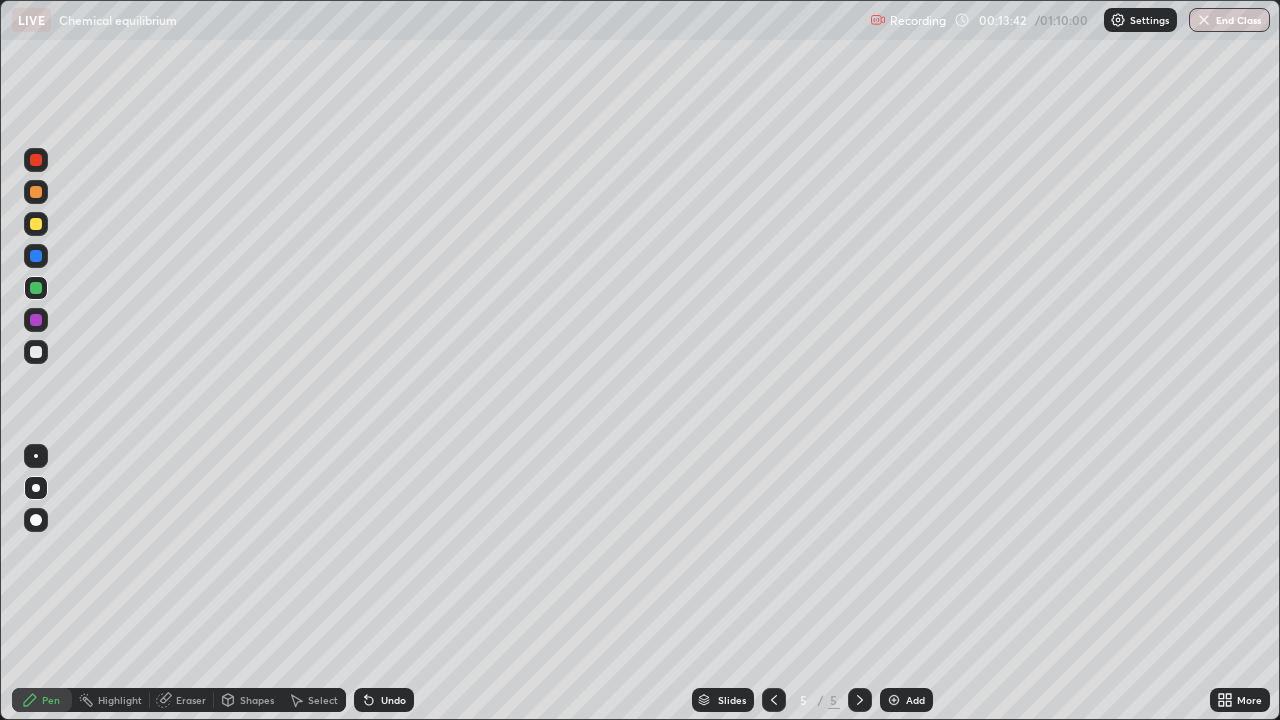click at bounding box center [36, 224] 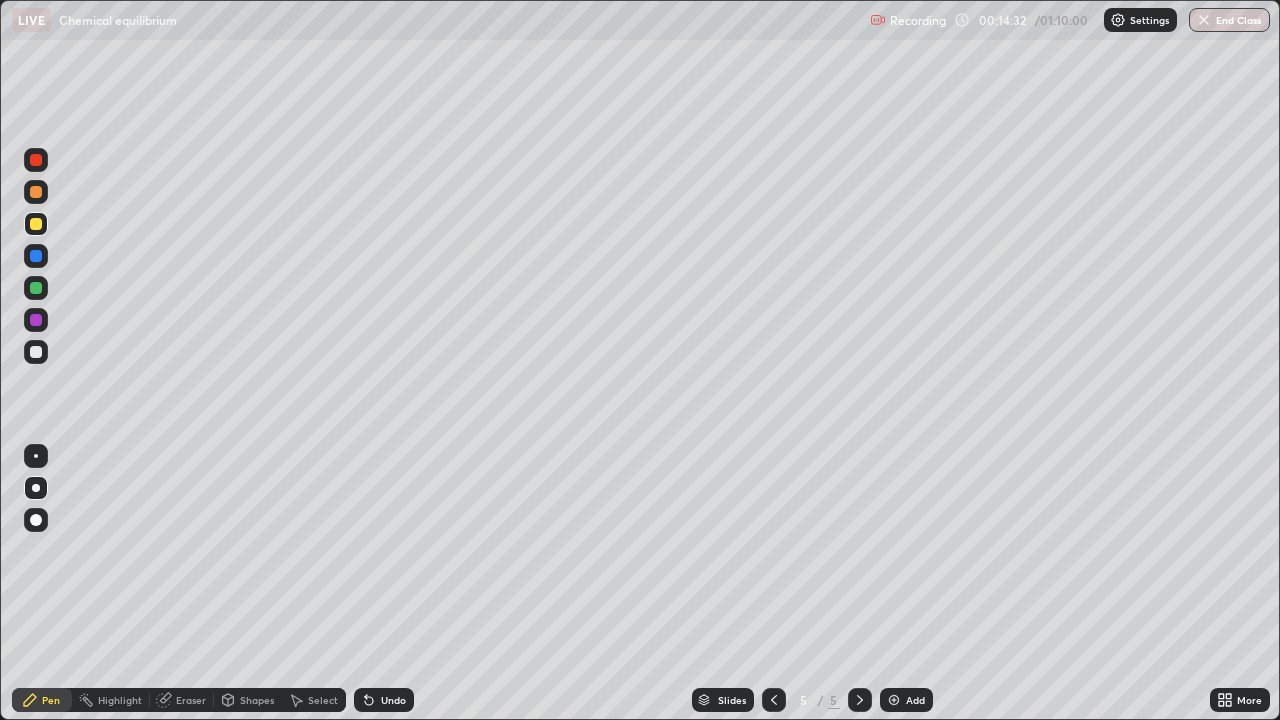 click on "Eraser" at bounding box center (191, 700) 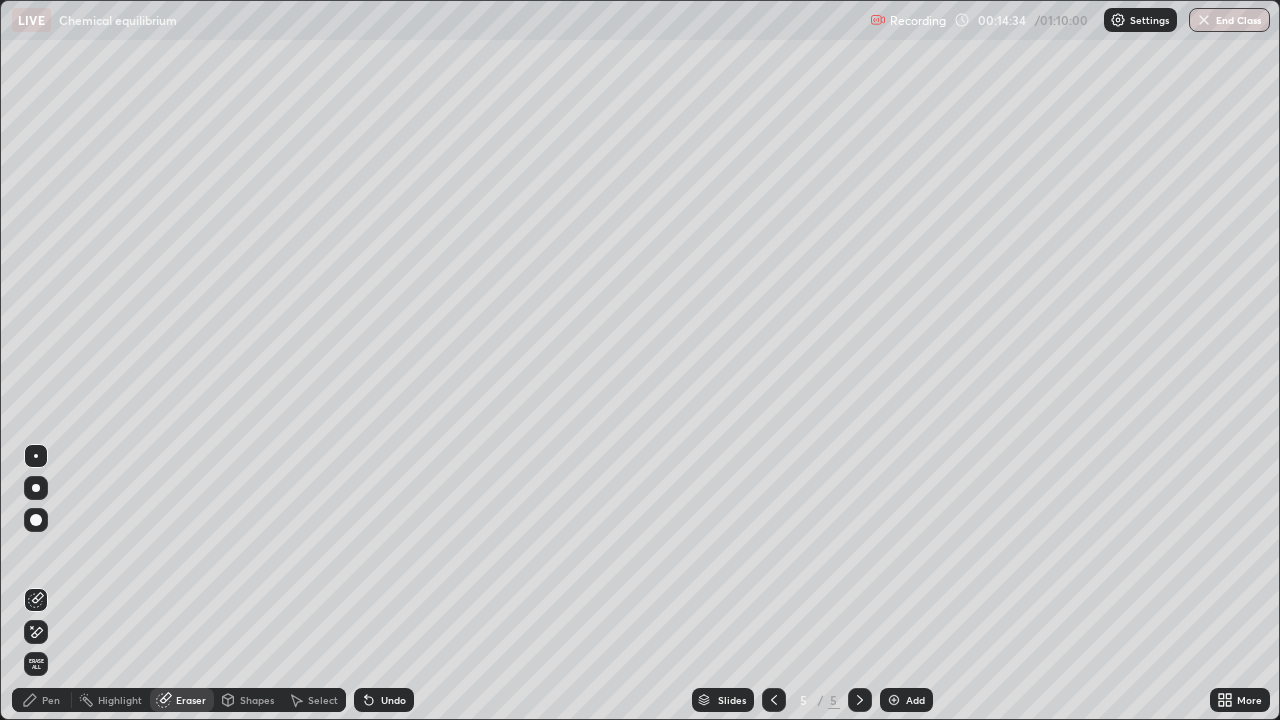 click on "Pen" at bounding box center (51, 700) 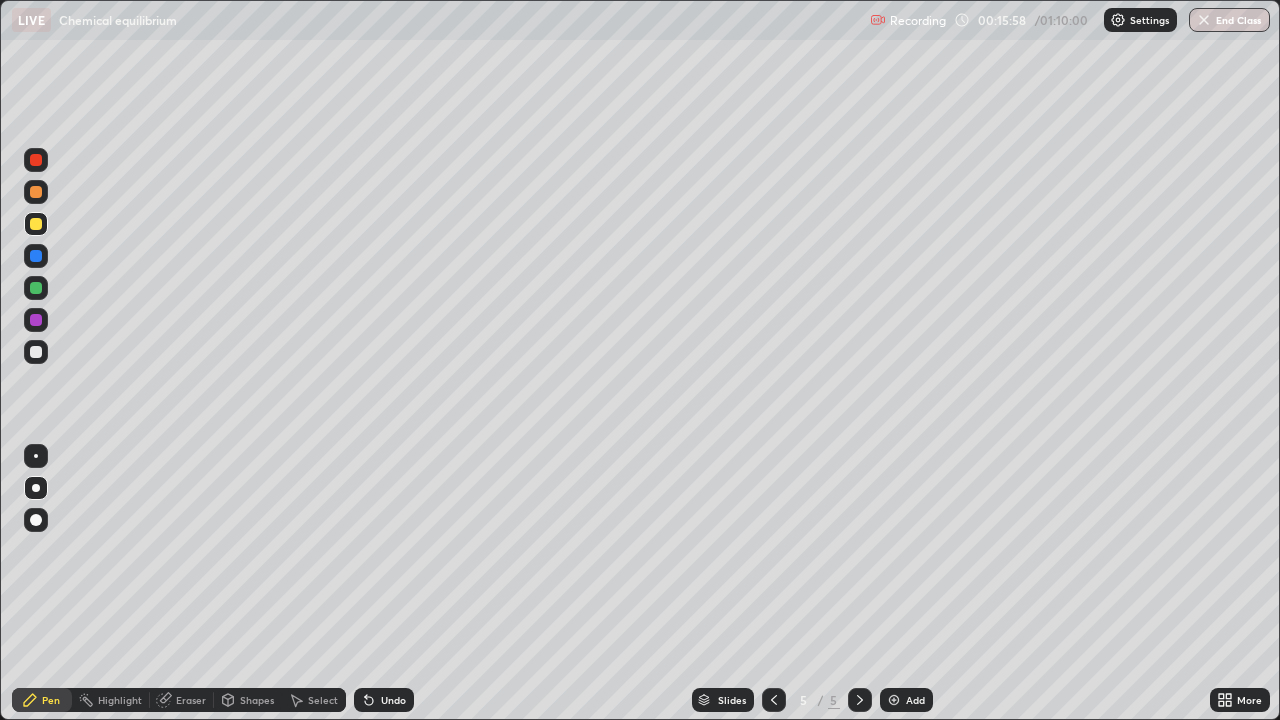 click at bounding box center (36, 160) 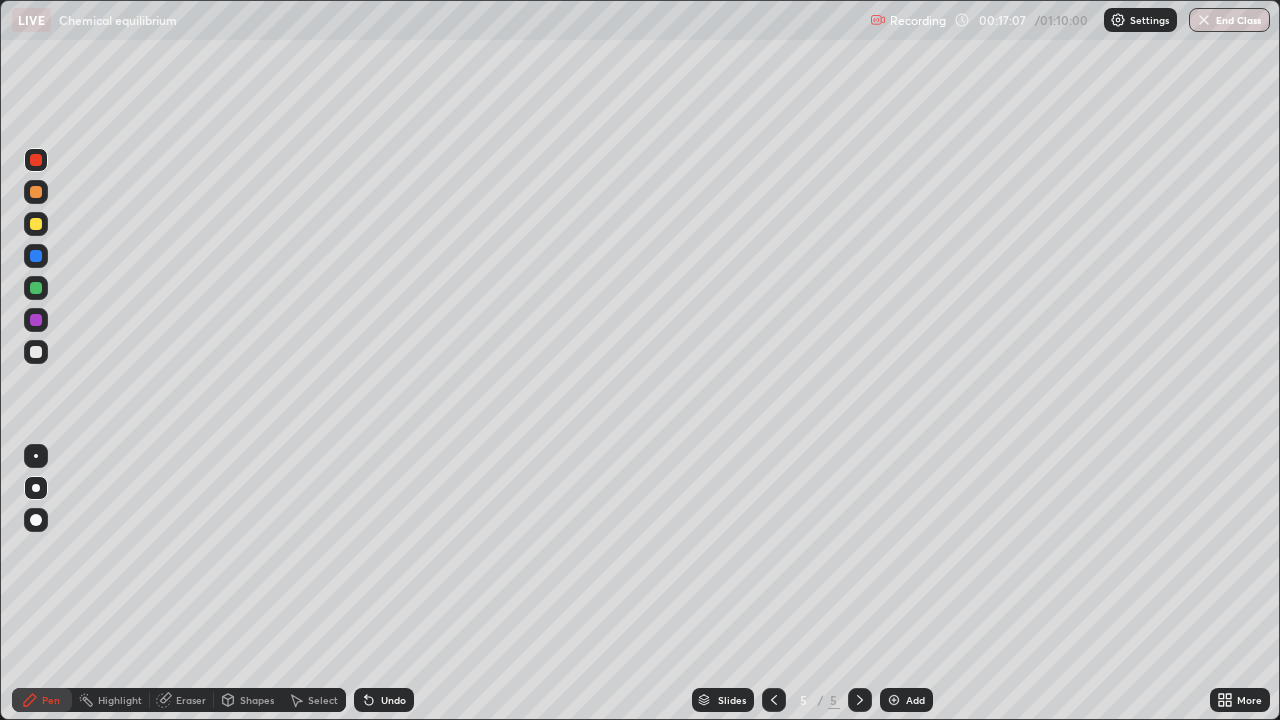 click at bounding box center (36, 352) 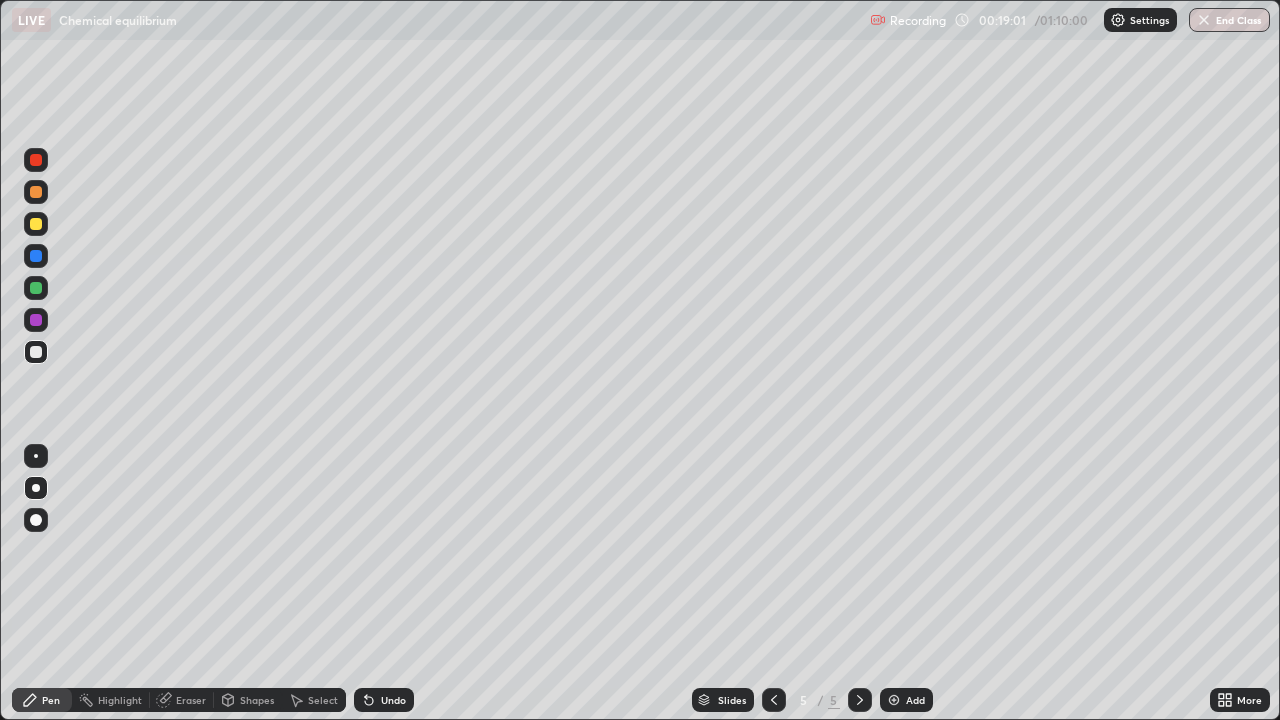 click on "Add" at bounding box center [906, 700] 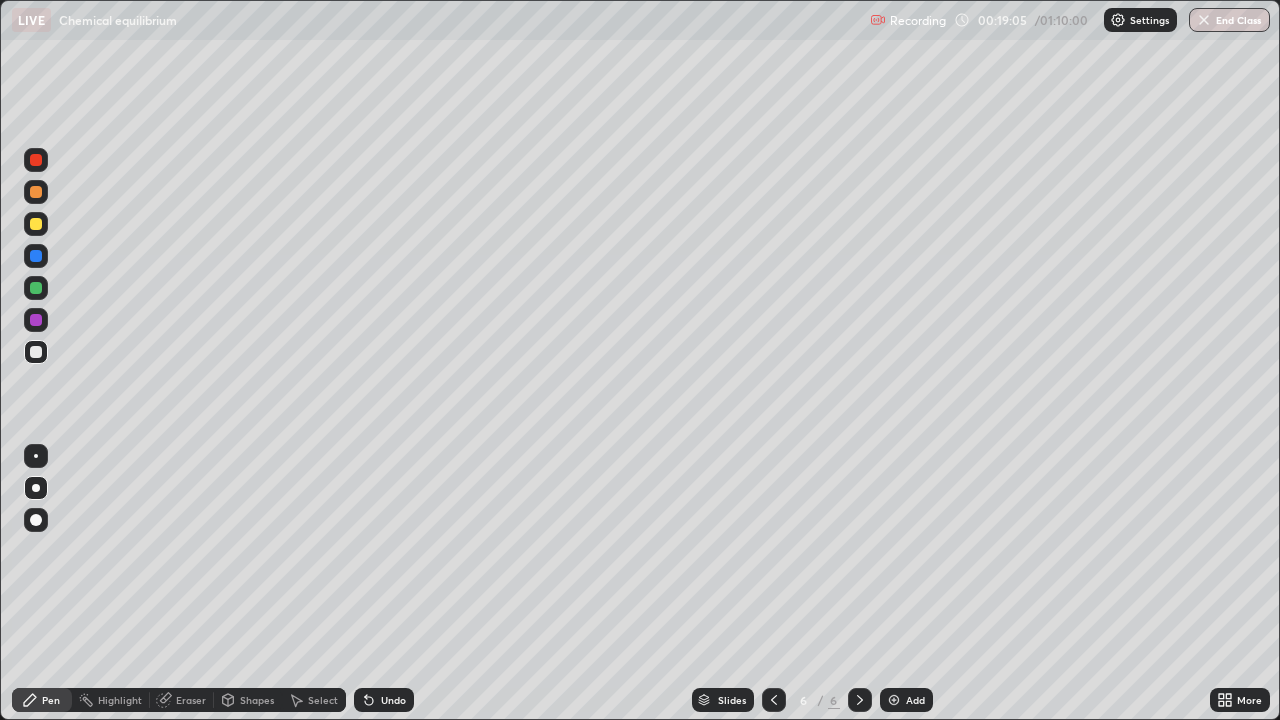 click at bounding box center (36, 224) 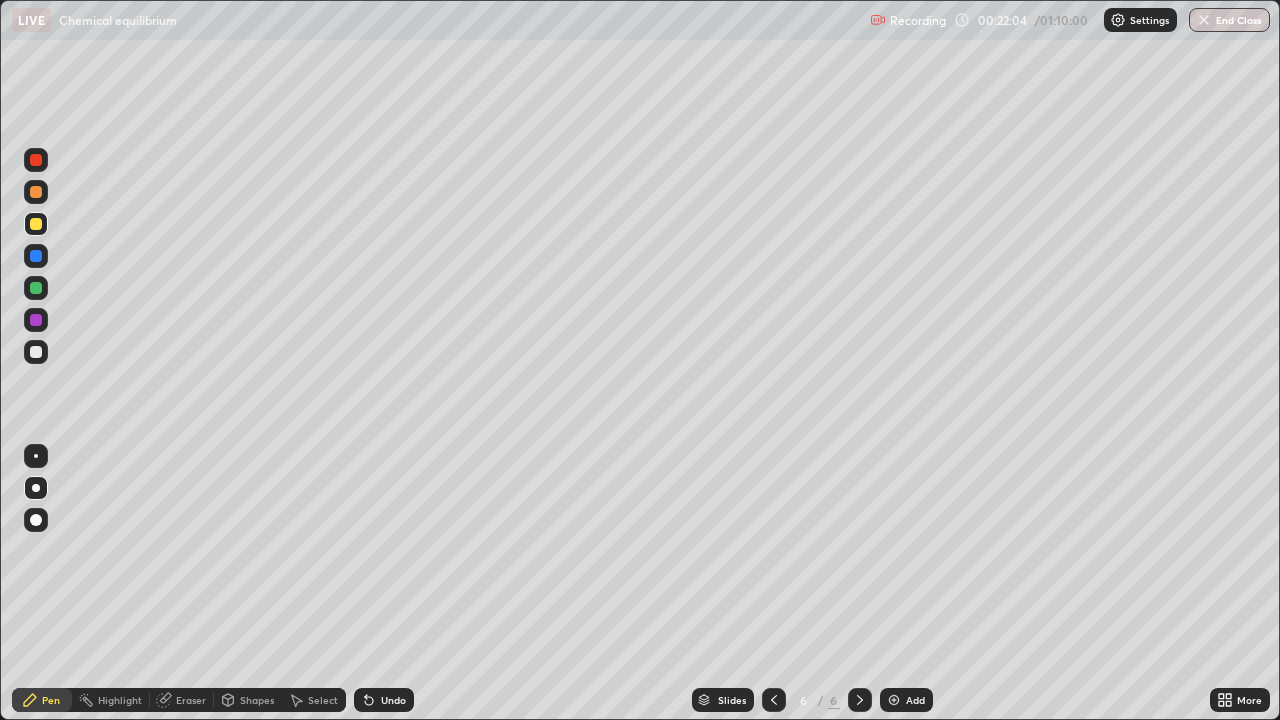click at bounding box center (36, 288) 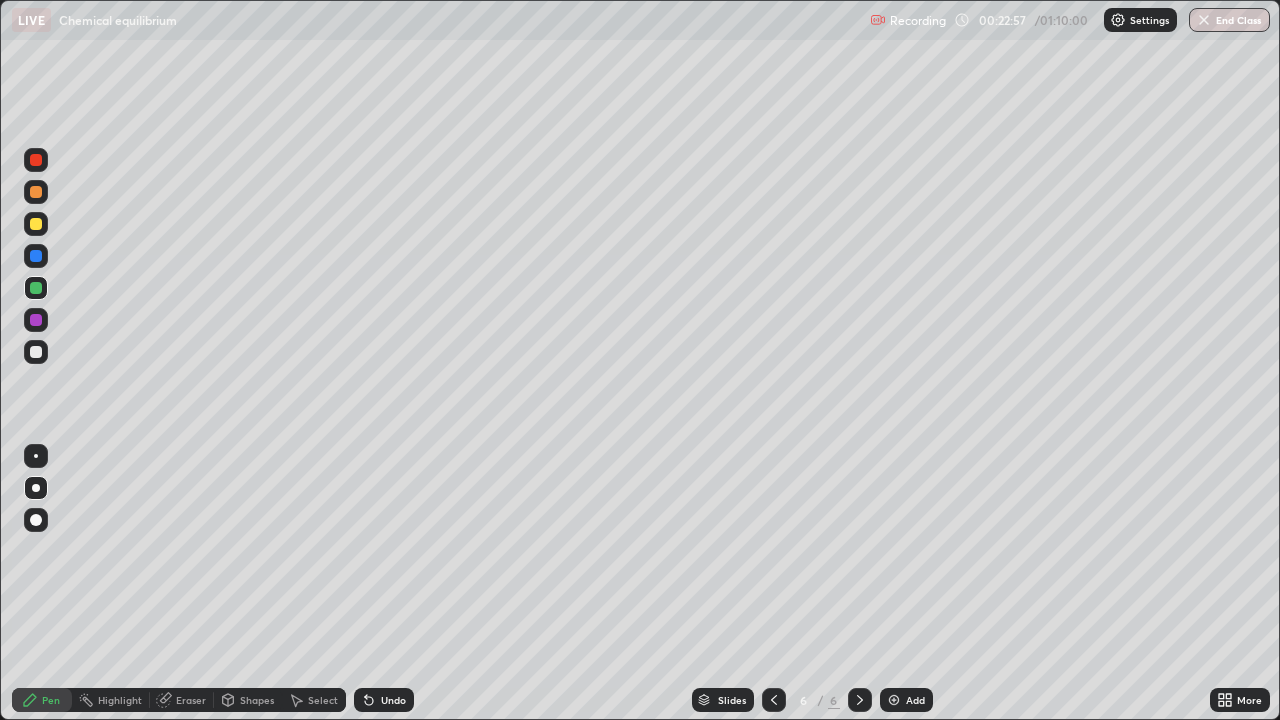 click at bounding box center [36, 352] 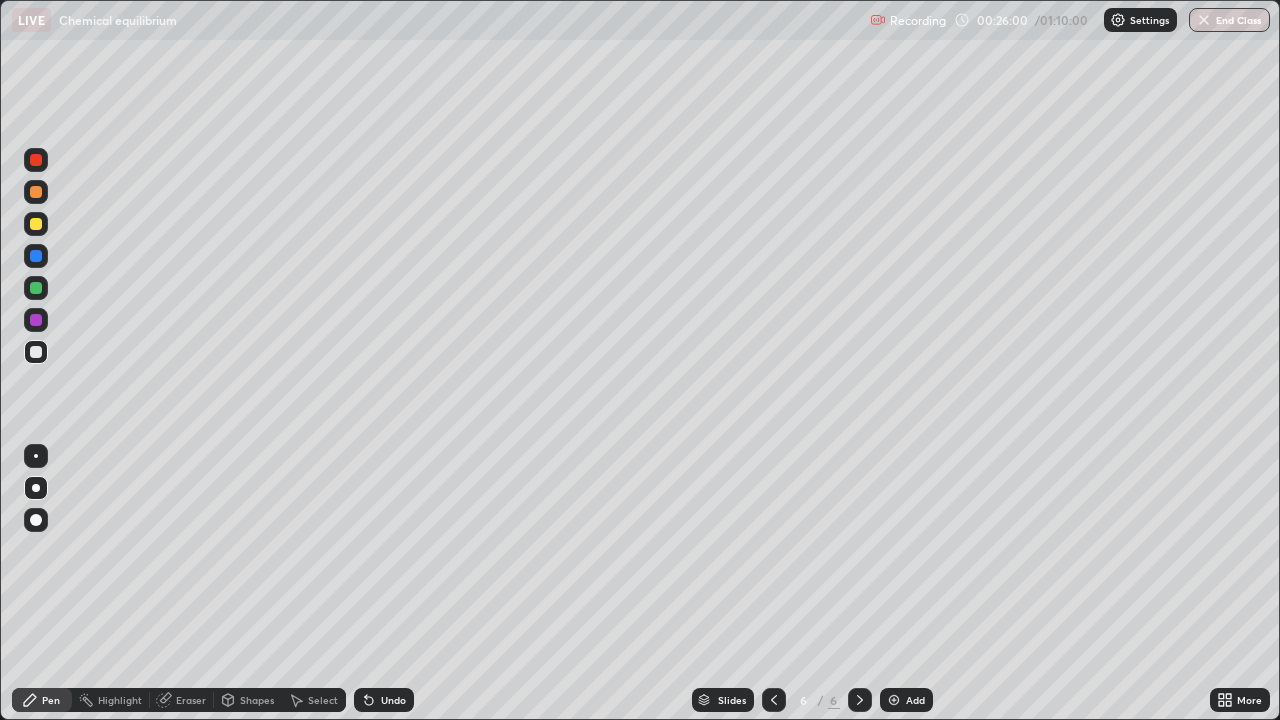 click on "Undo" at bounding box center [384, 700] 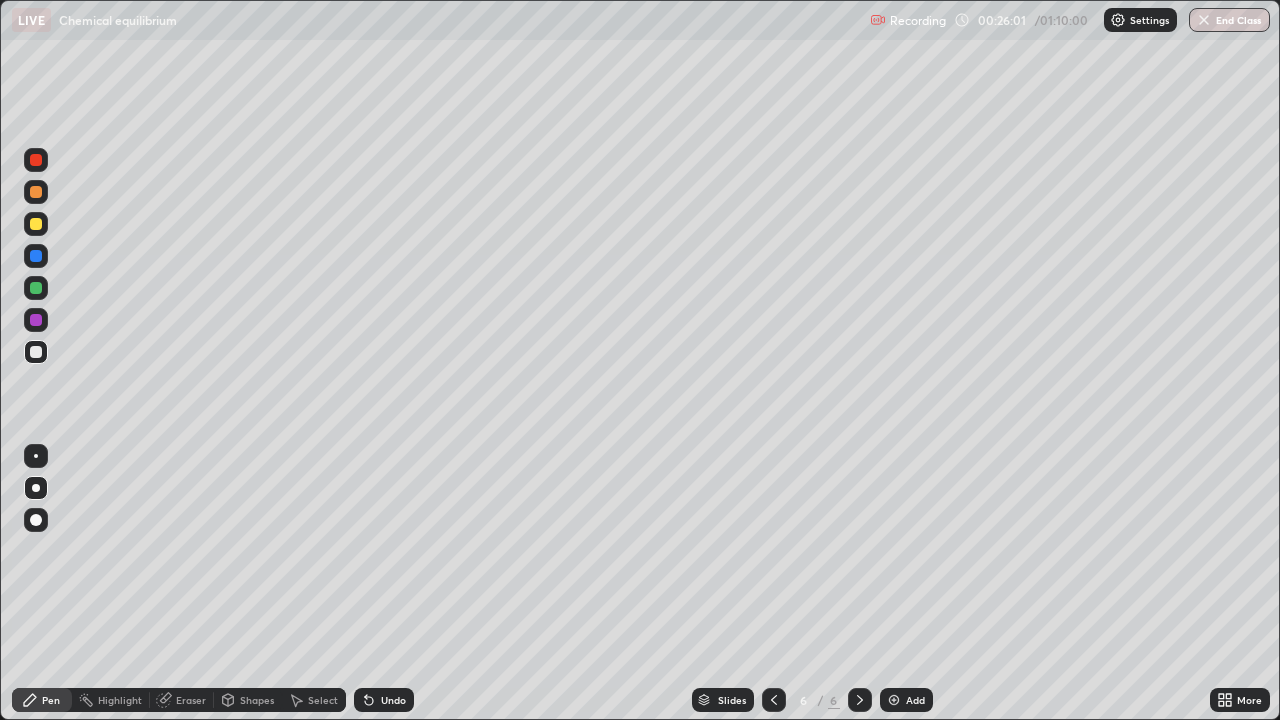 click on "Undo" at bounding box center [384, 700] 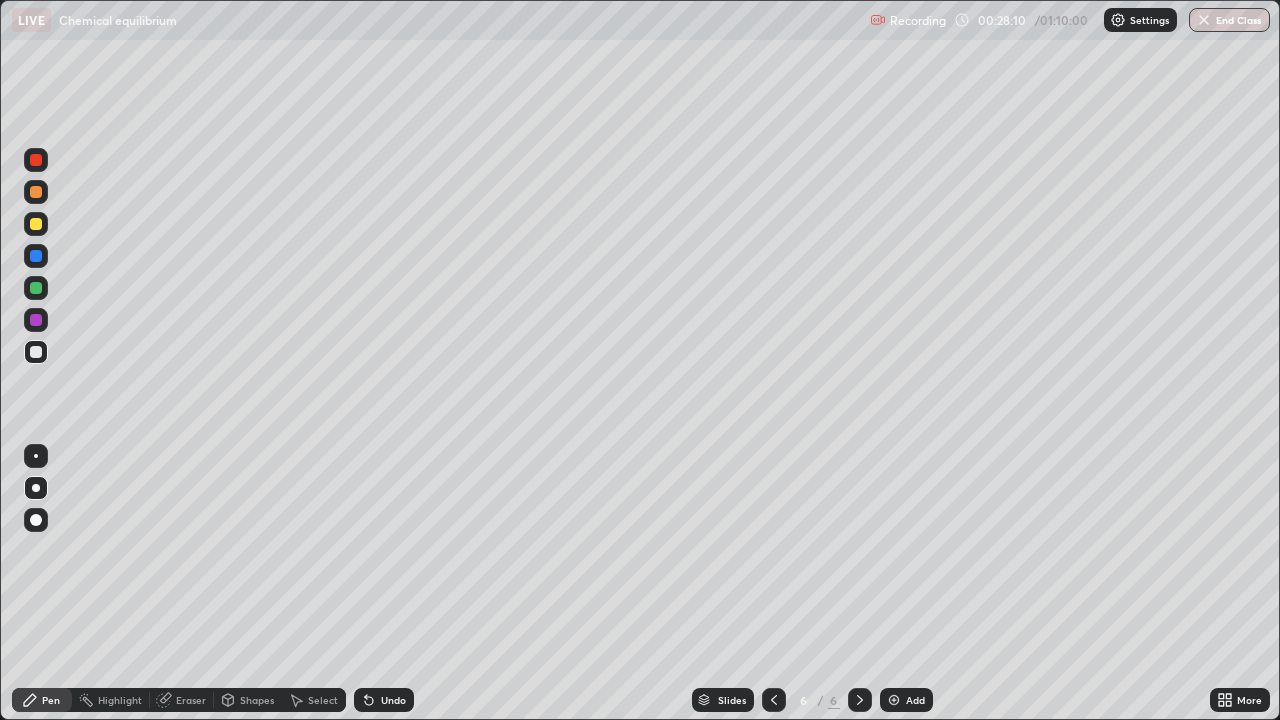click on "Add" at bounding box center [906, 700] 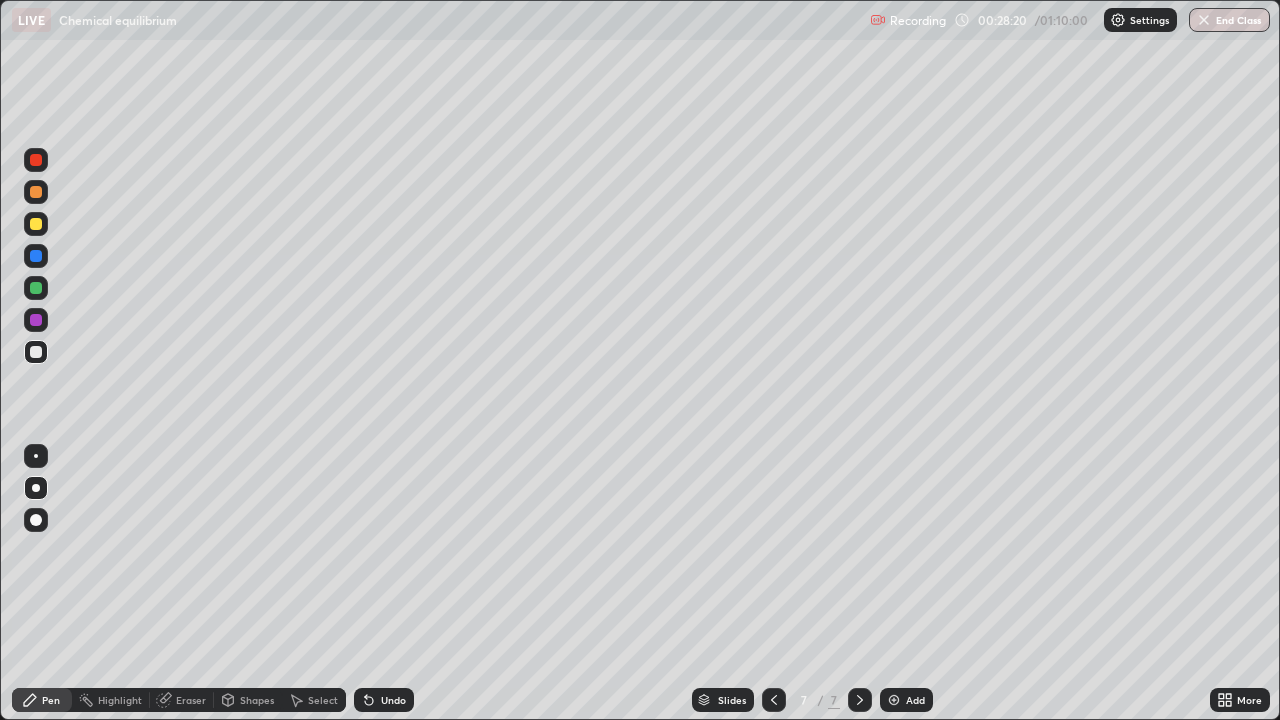 click at bounding box center (36, 256) 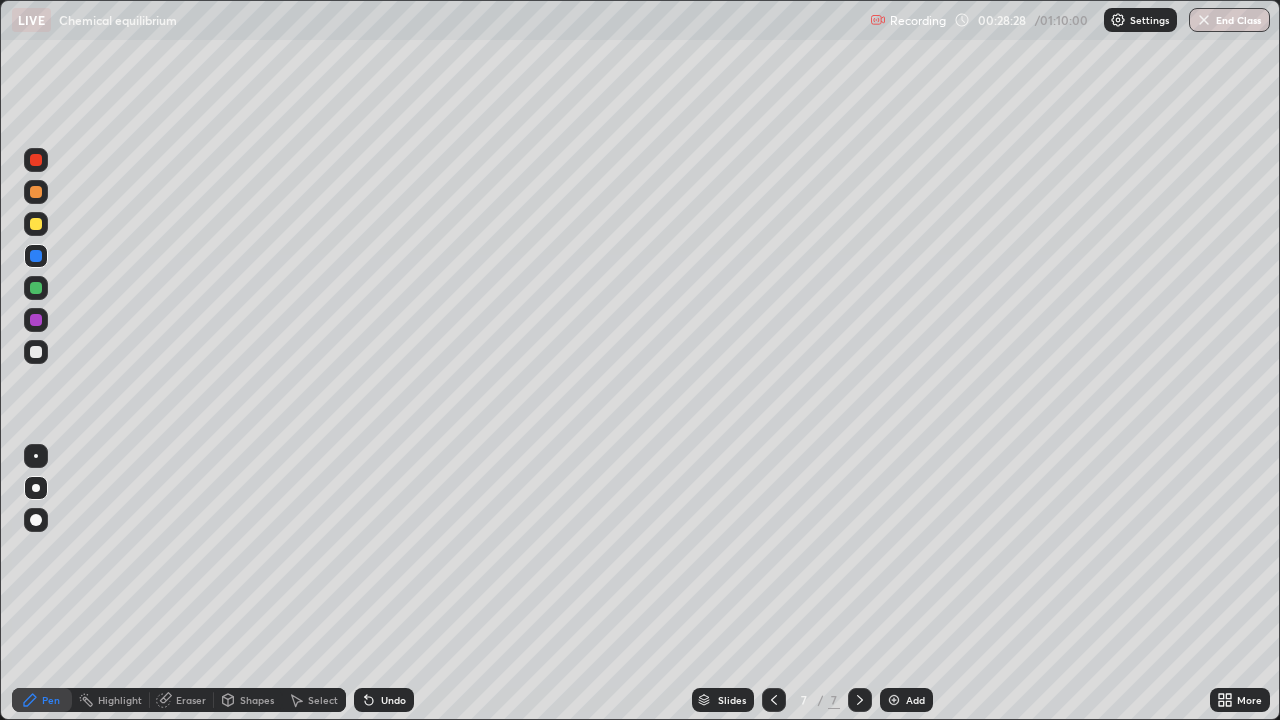 click 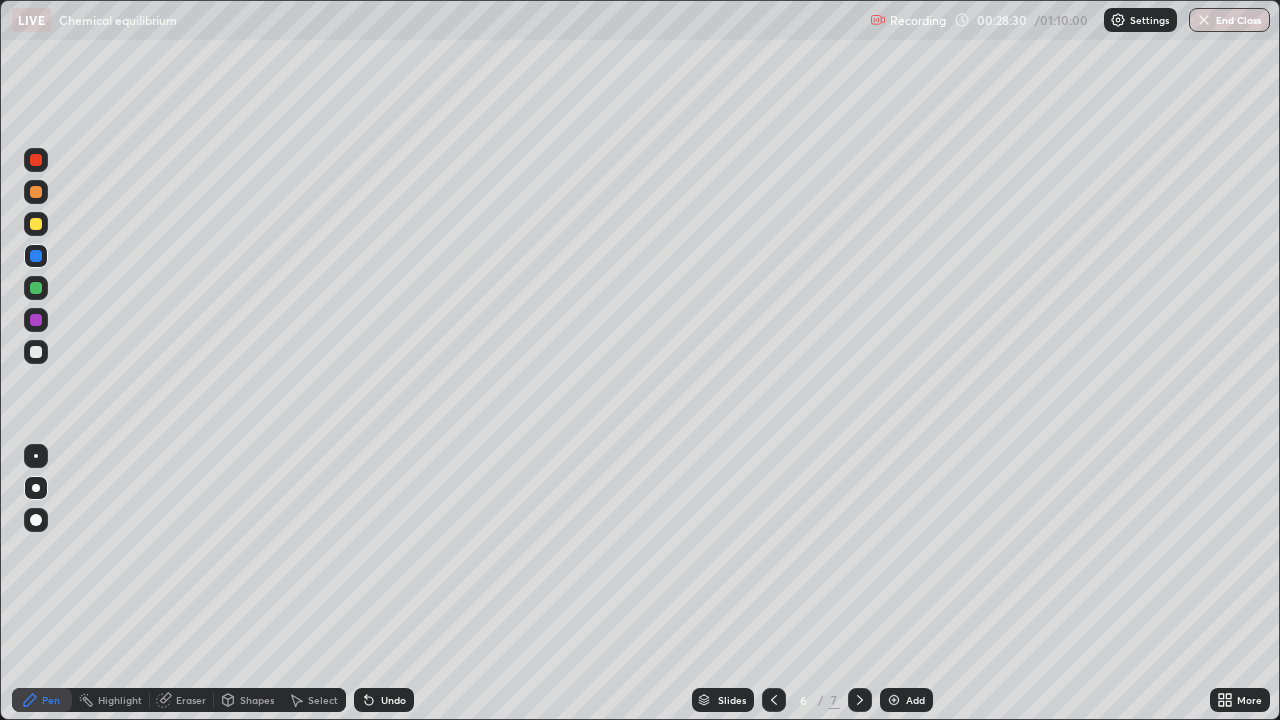 click 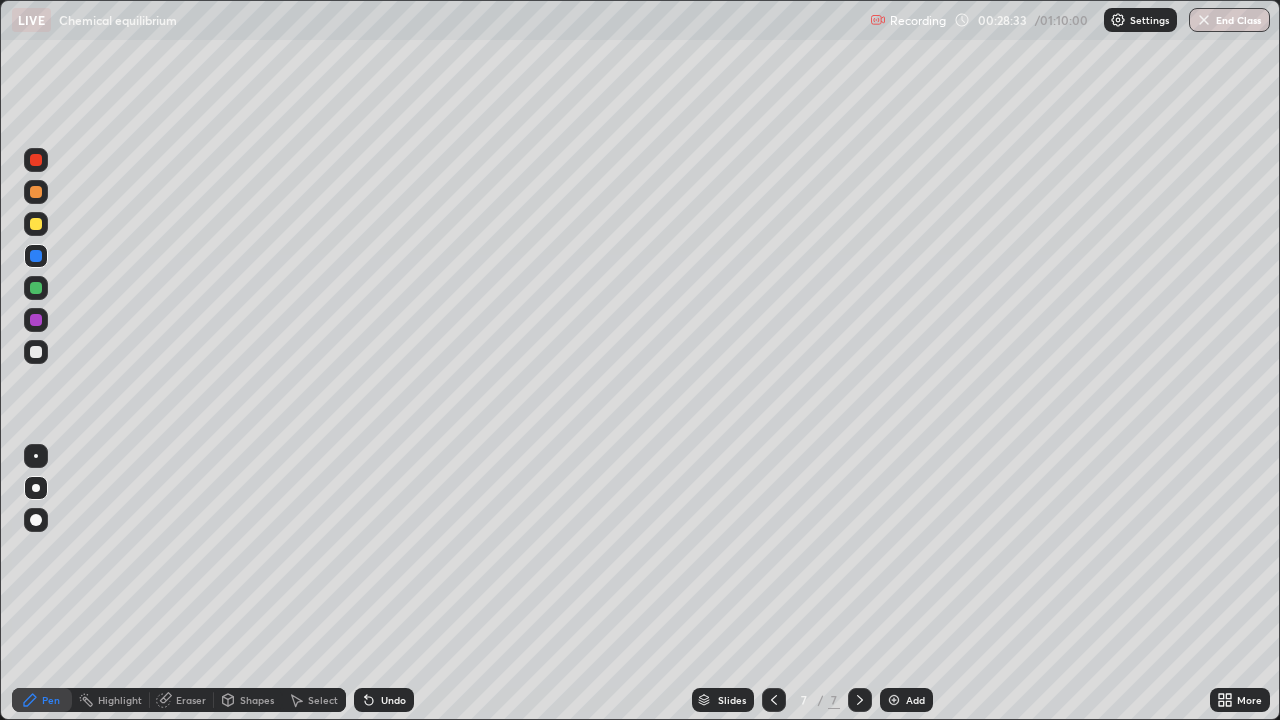 click 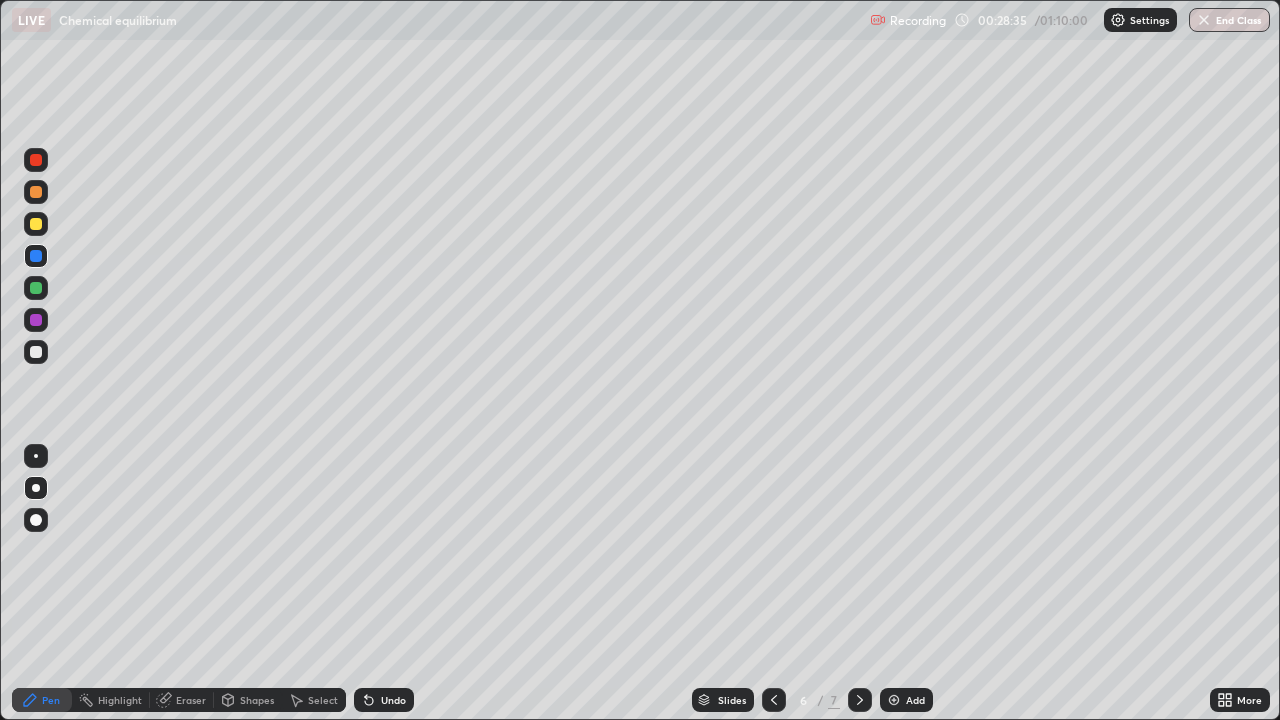 click at bounding box center (860, 700) 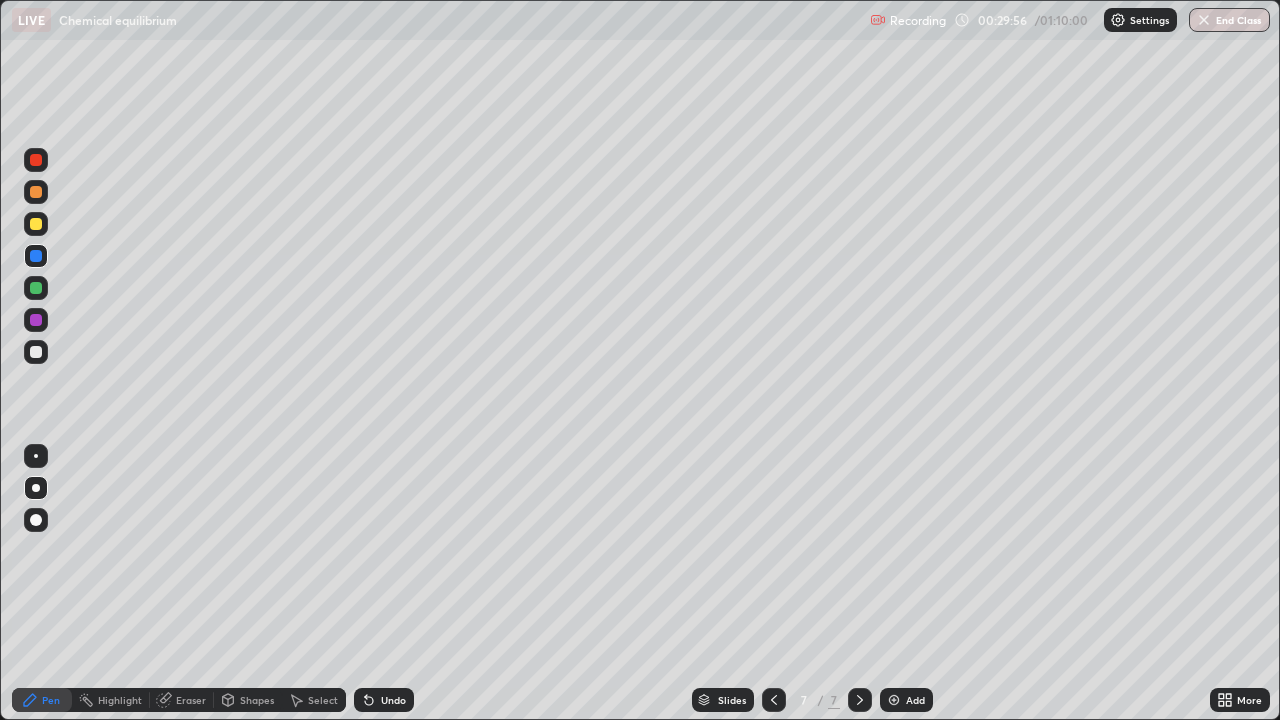 click on "Eraser" at bounding box center [191, 700] 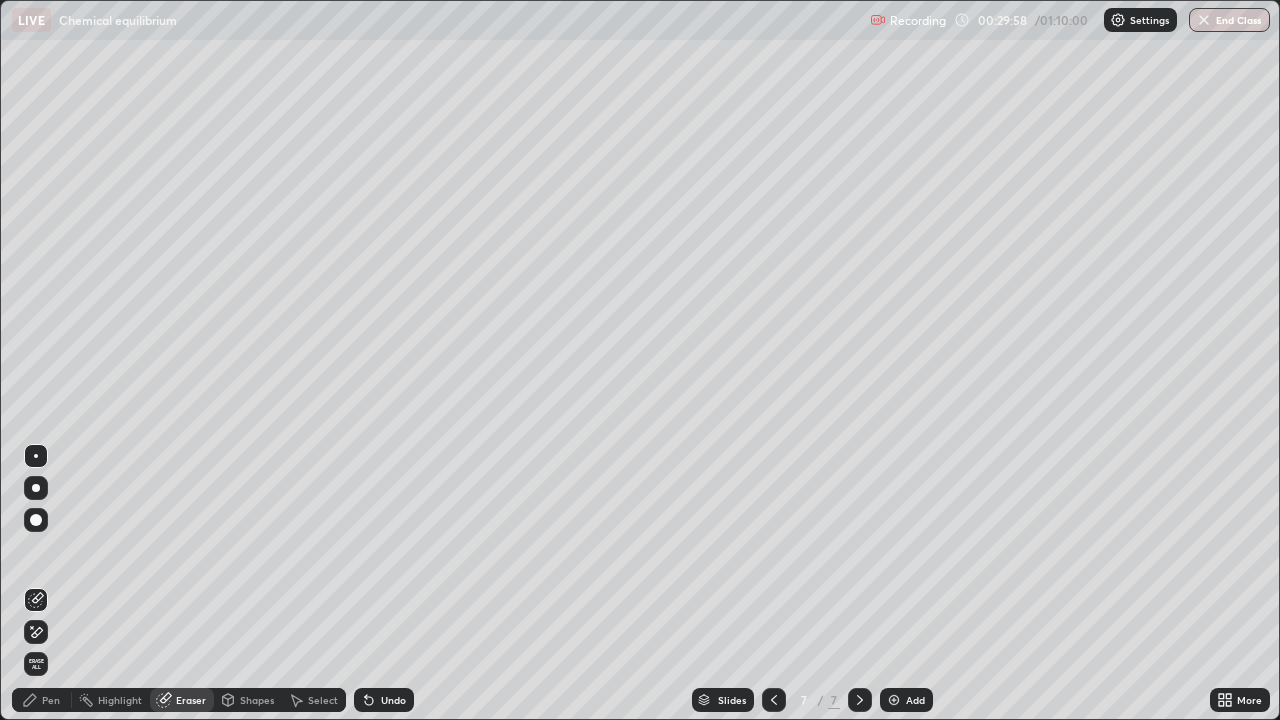 click on "Pen" at bounding box center (42, 700) 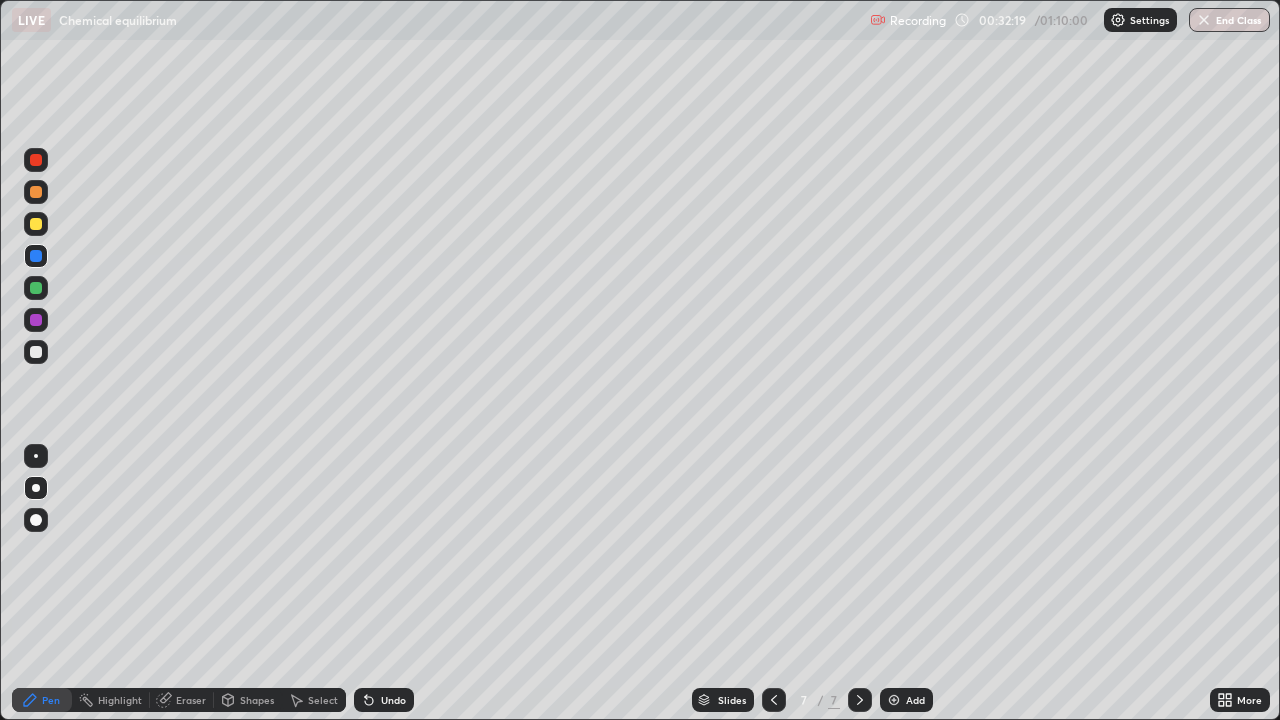 click at bounding box center [36, 352] 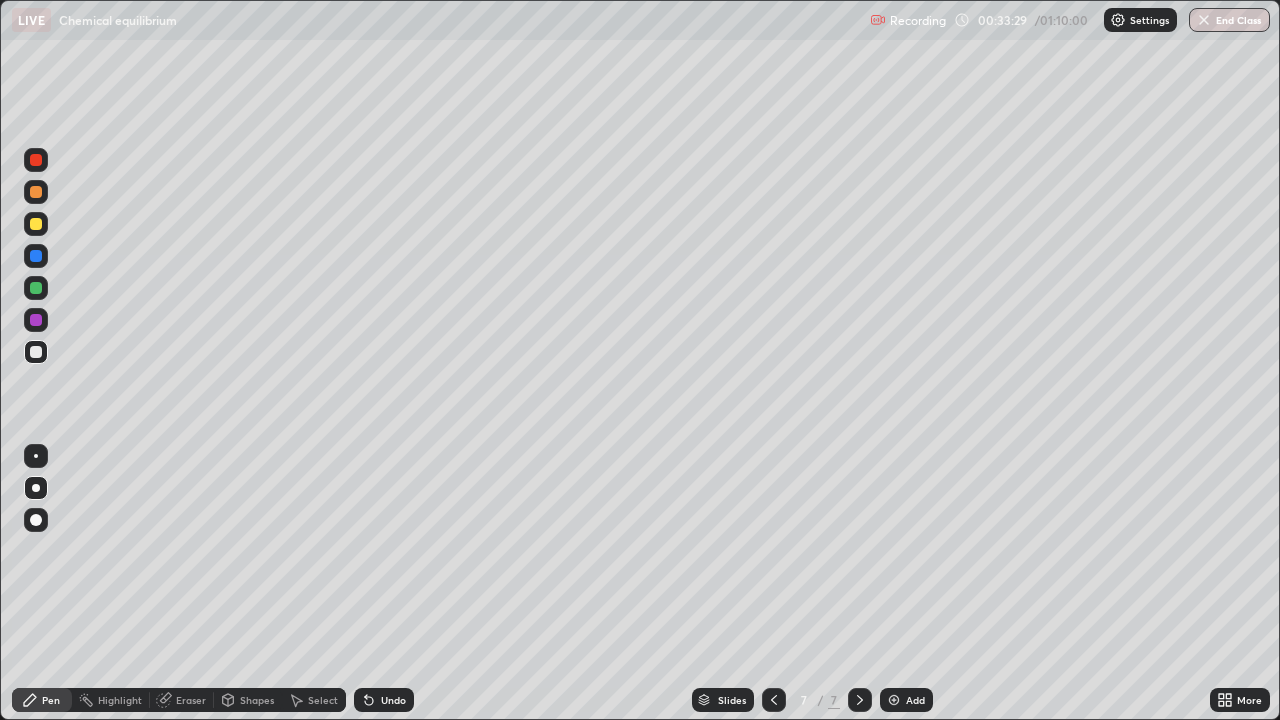 click on "Eraser" at bounding box center (191, 700) 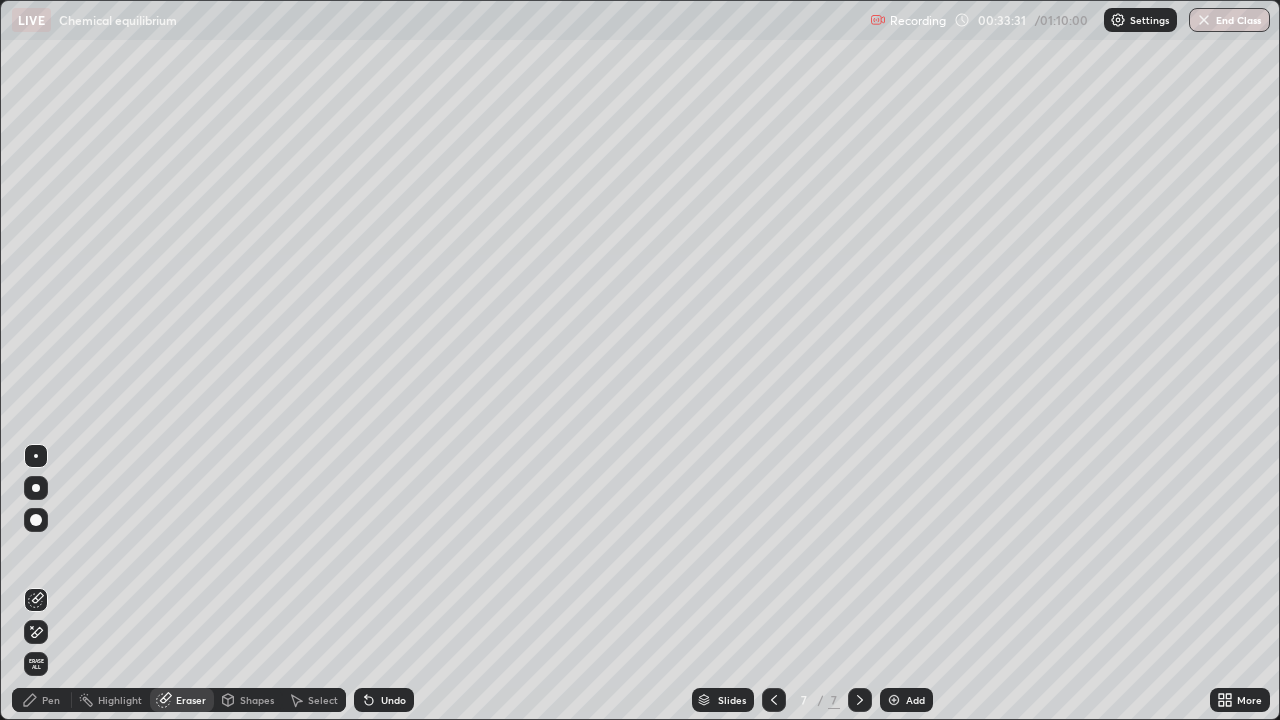 click on "Pen" at bounding box center (42, 700) 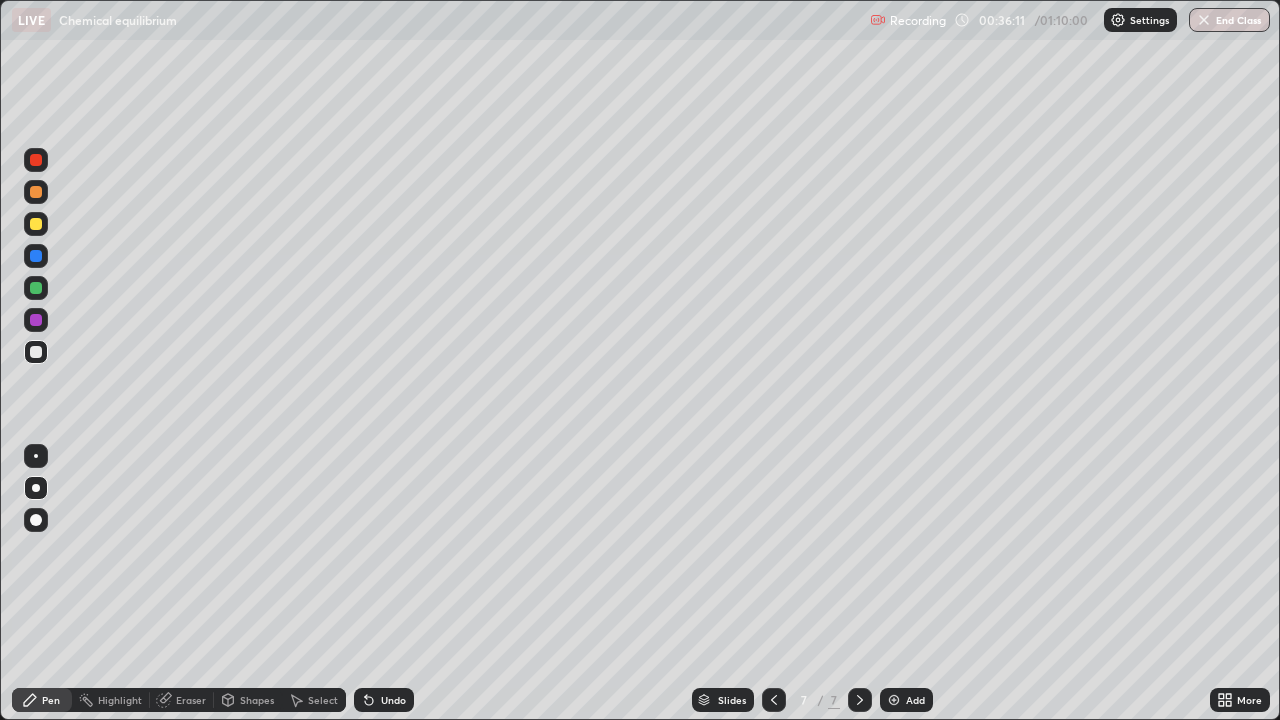 click on "Add" at bounding box center (906, 700) 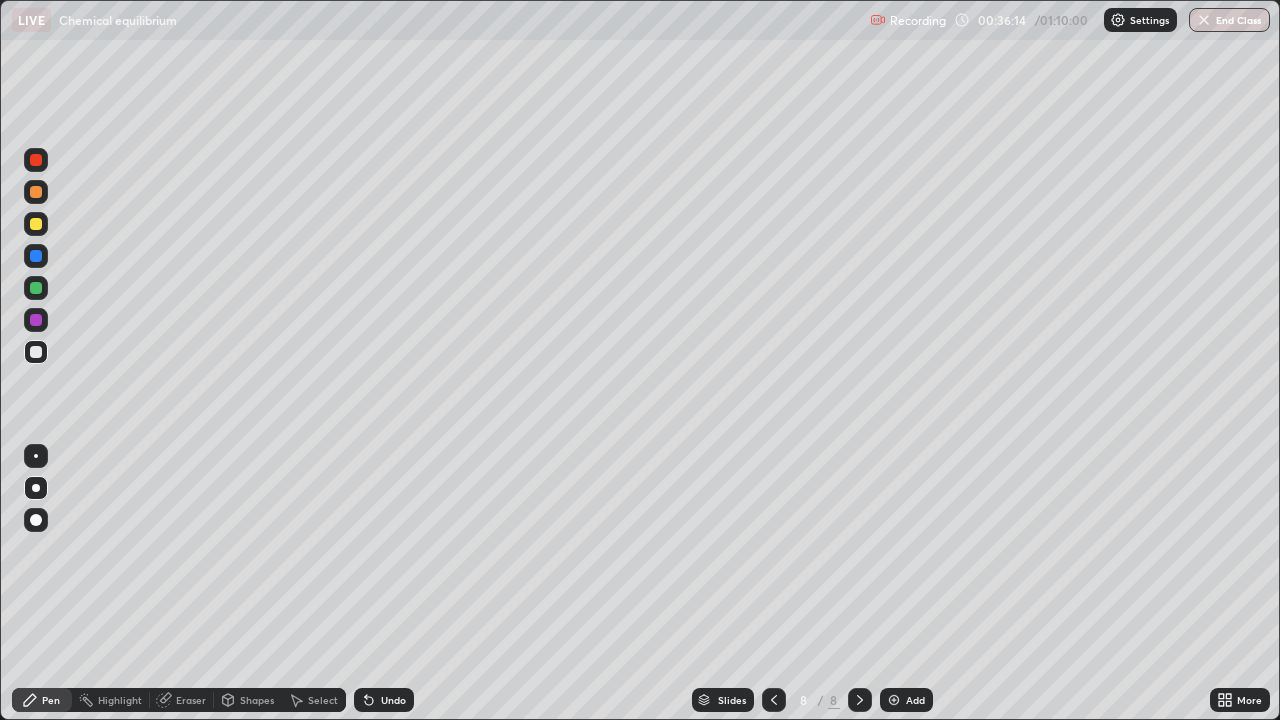 click at bounding box center (36, 224) 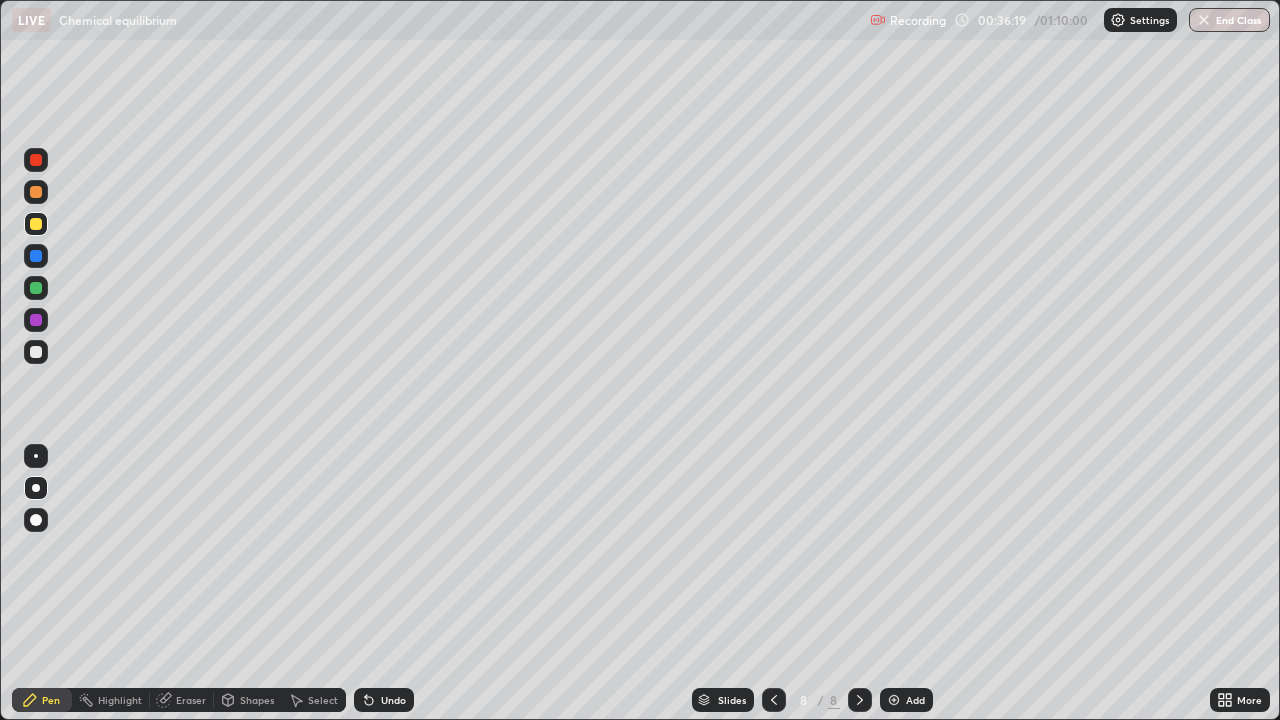 click on "Eraser" at bounding box center [182, 700] 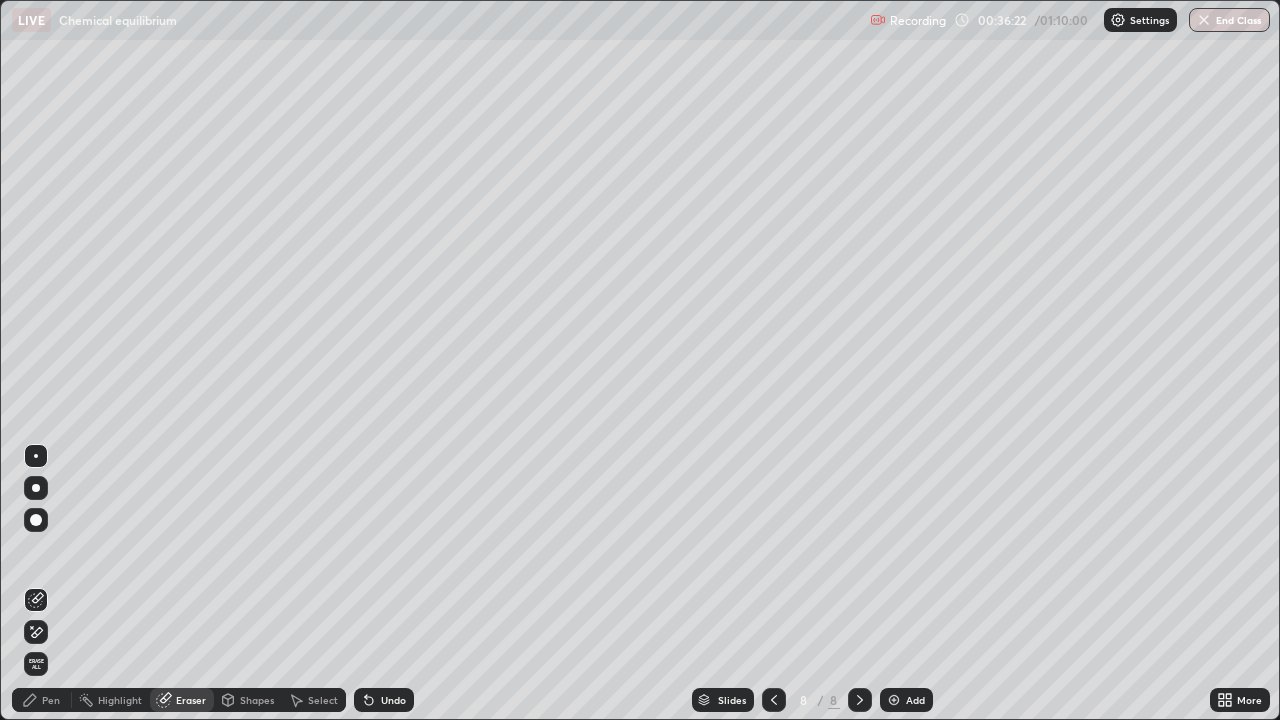 click on "Pen" at bounding box center [42, 700] 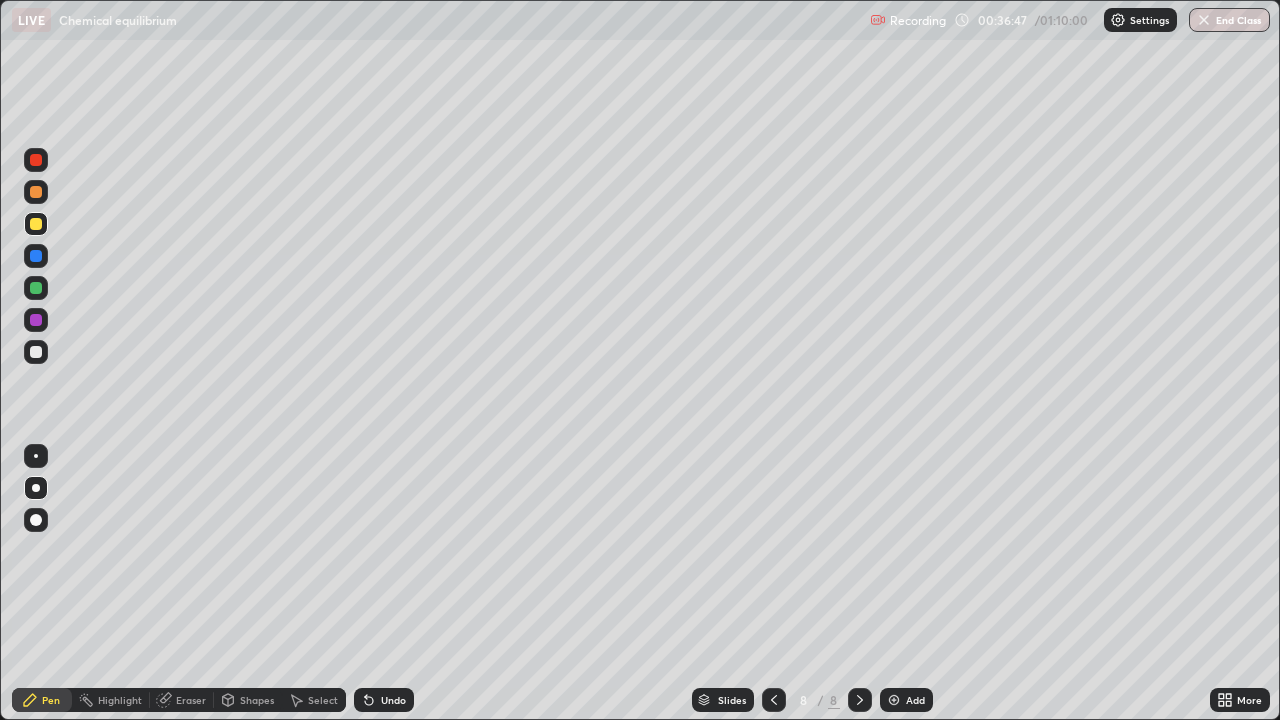 click at bounding box center [36, 352] 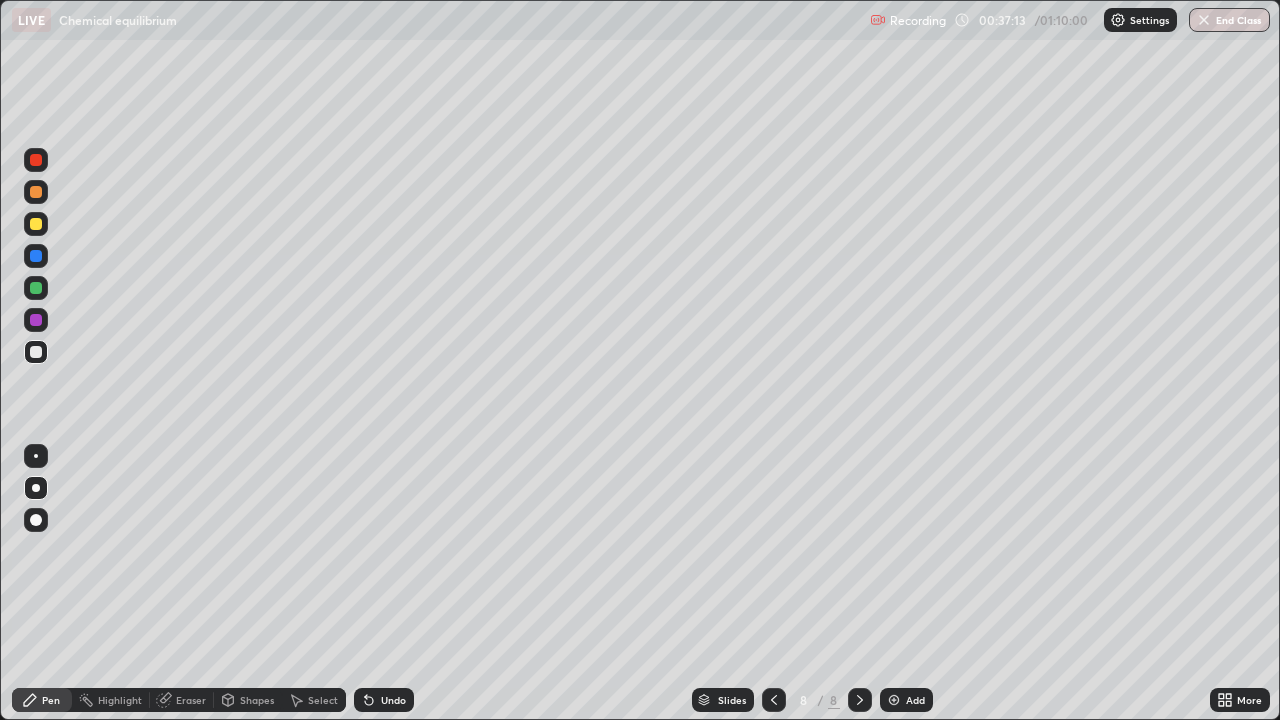 click at bounding box center (36, 352) 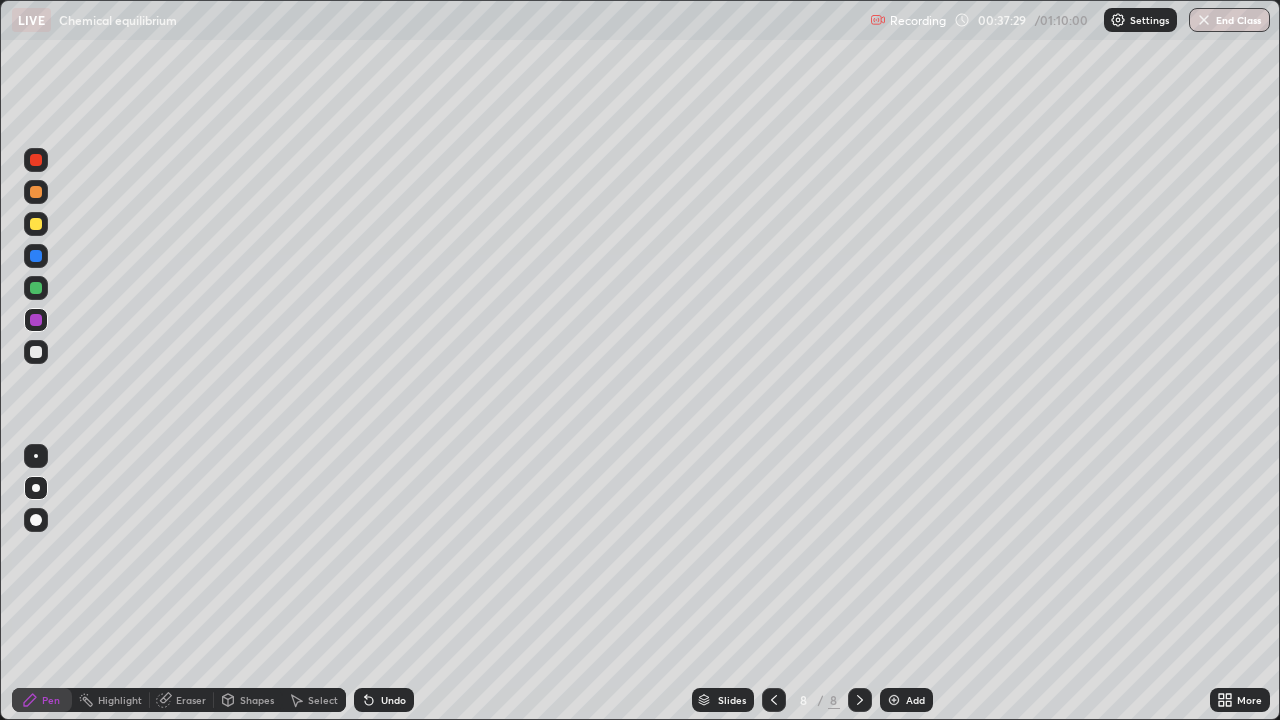 click on "Eraser" at bounding box center [191, 700] 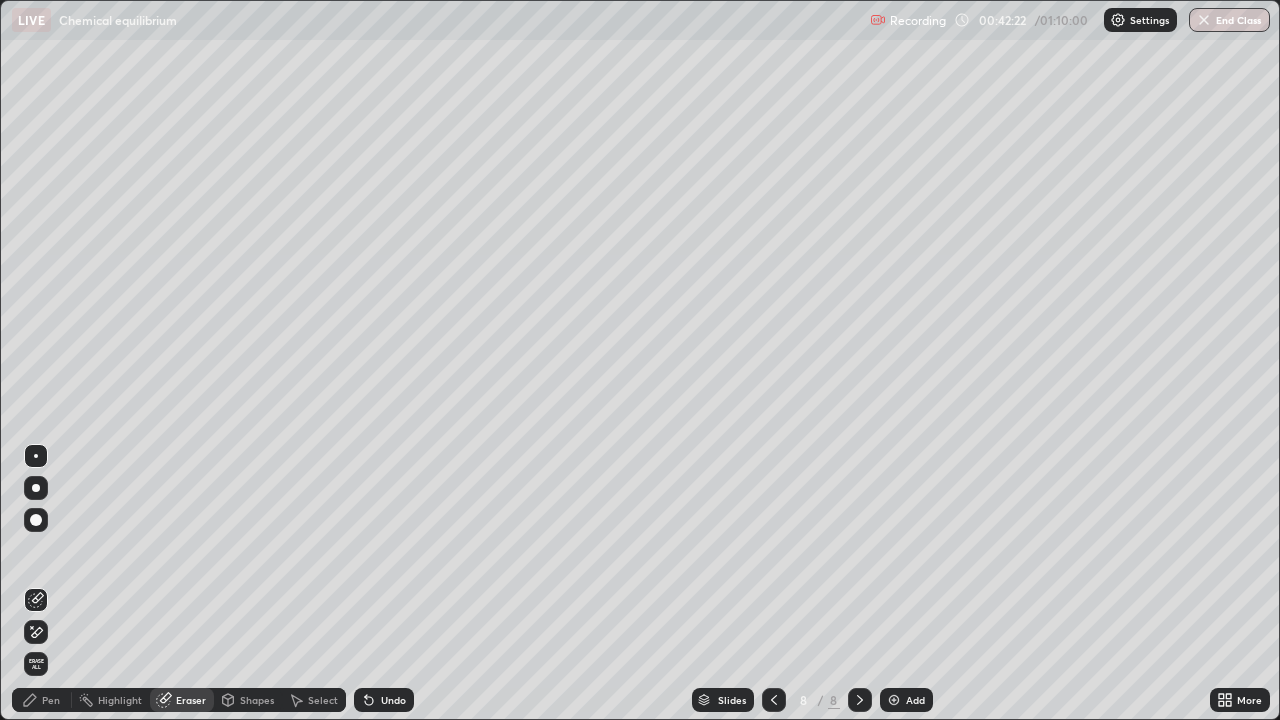 click on "Pen" at bounding box center [51, 700] 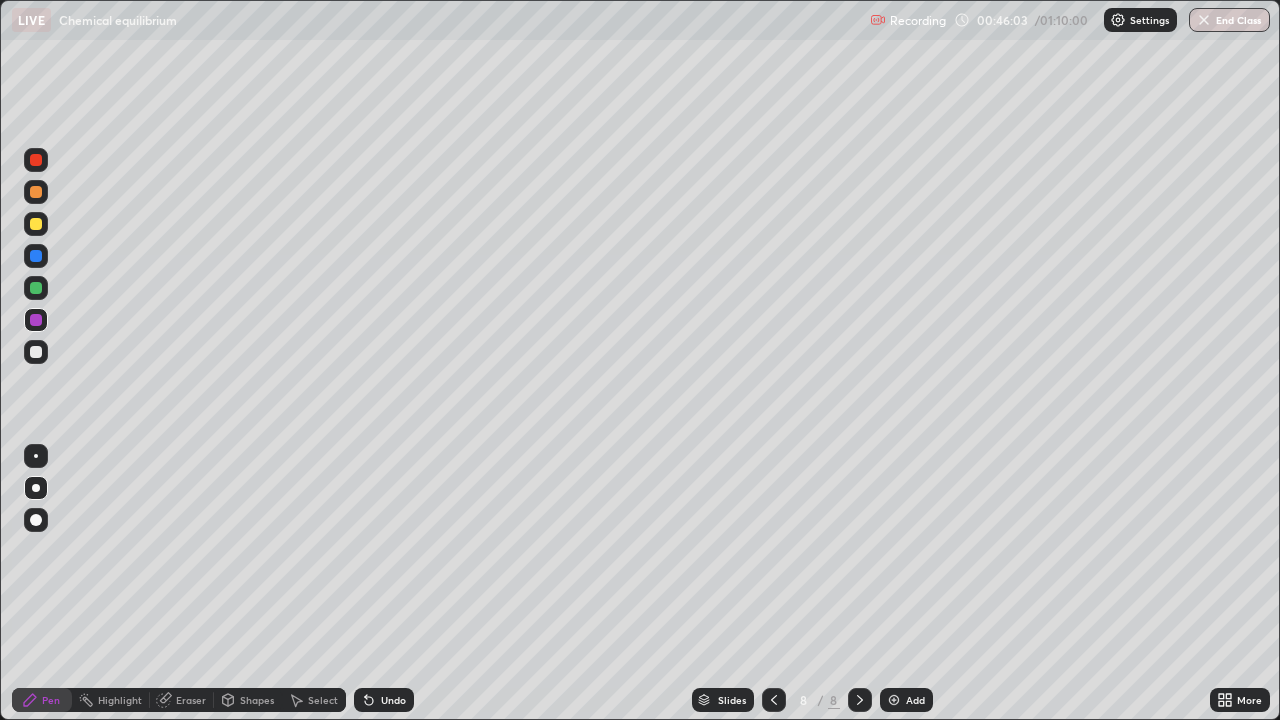click on "Add" at bounding box center (906, 700) 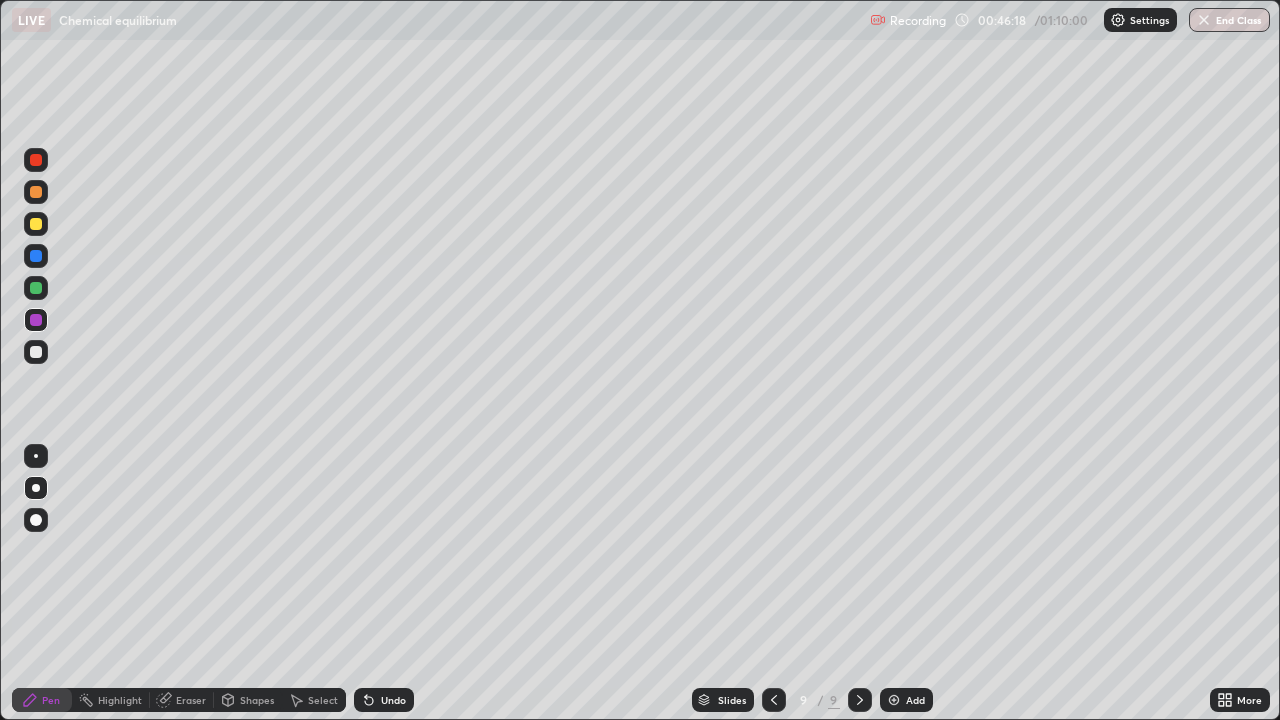 click at bounding box center [36, 288] 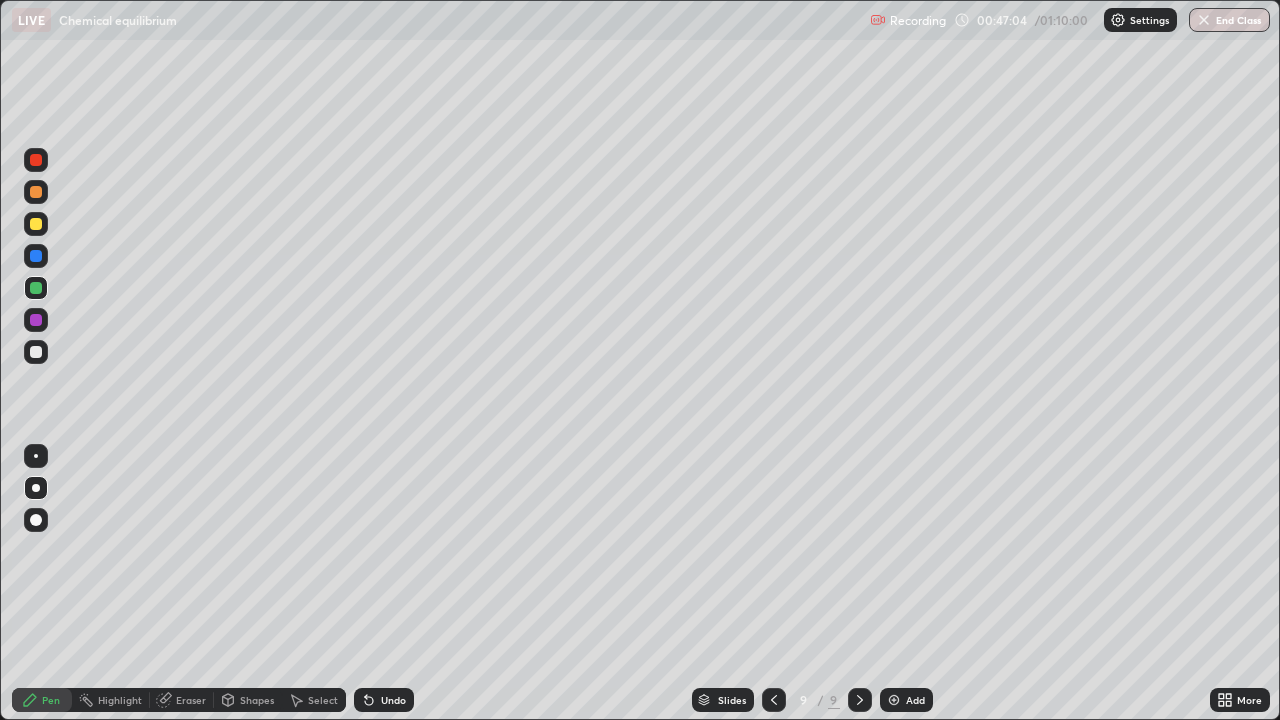 click on "Undo" at bounding box center (393, 700) 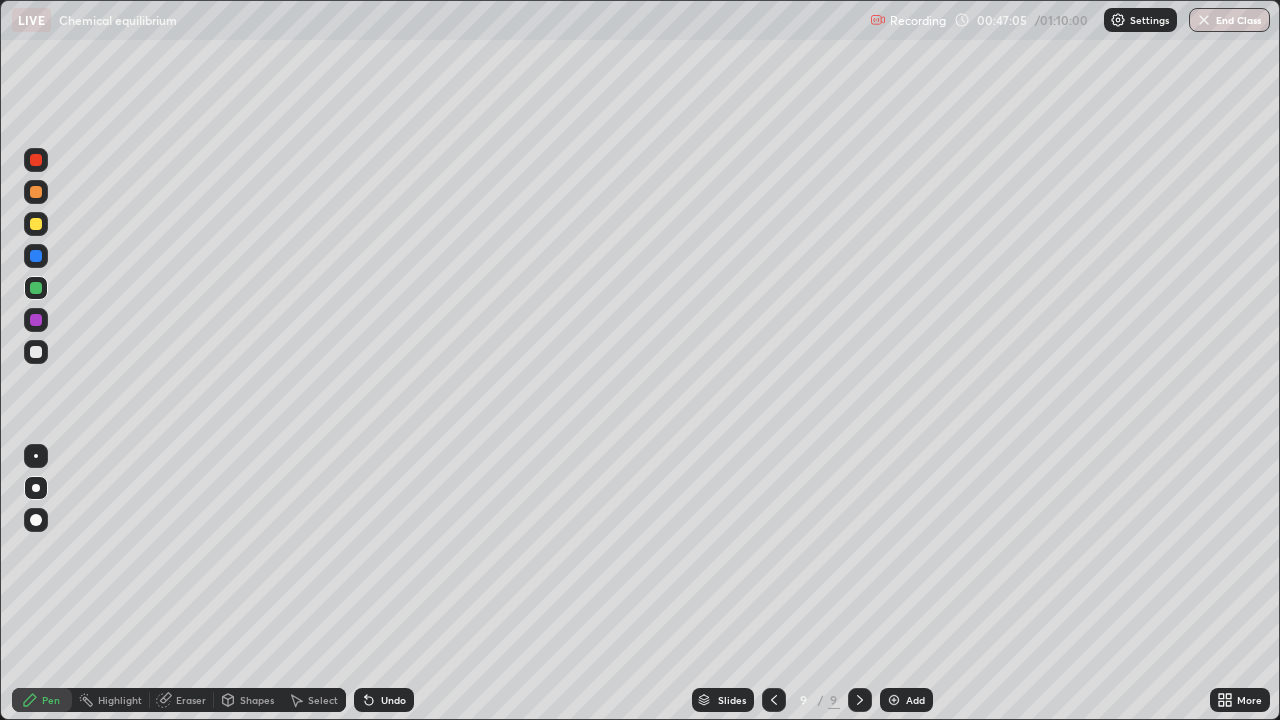 click on "Undo" at bounding box center [384, 700] 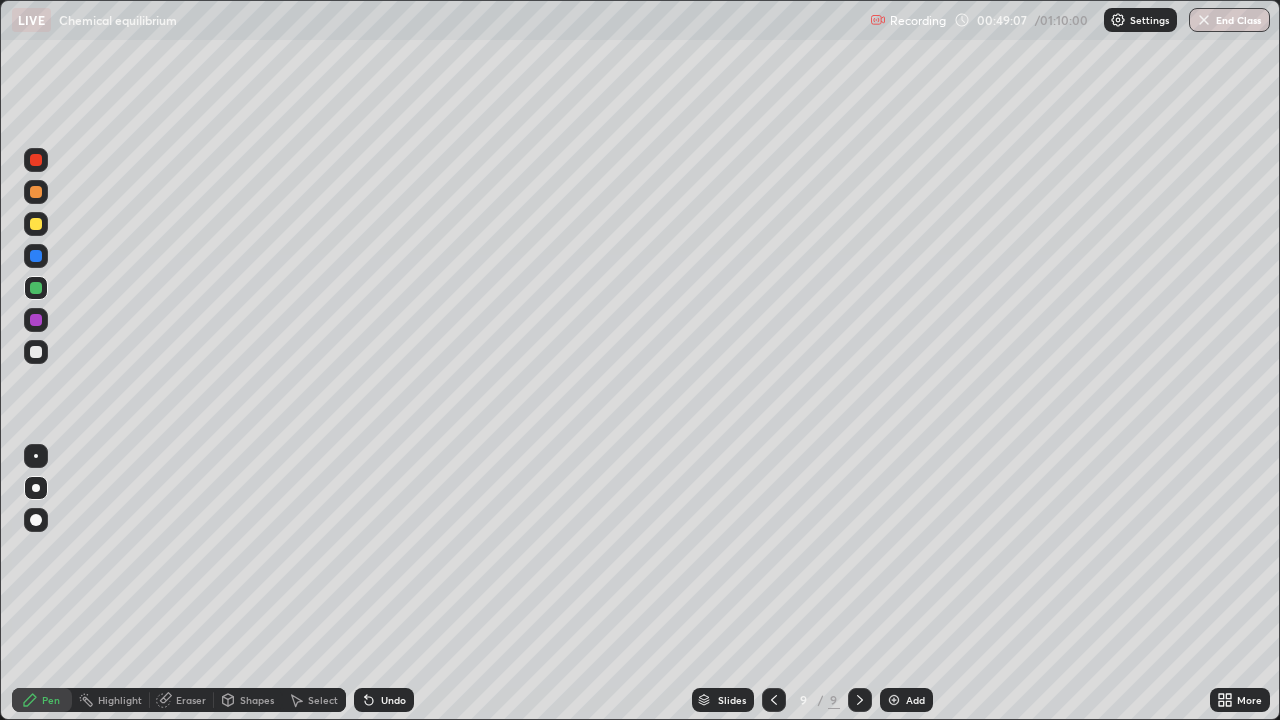 click at bounding box center (774, 700) 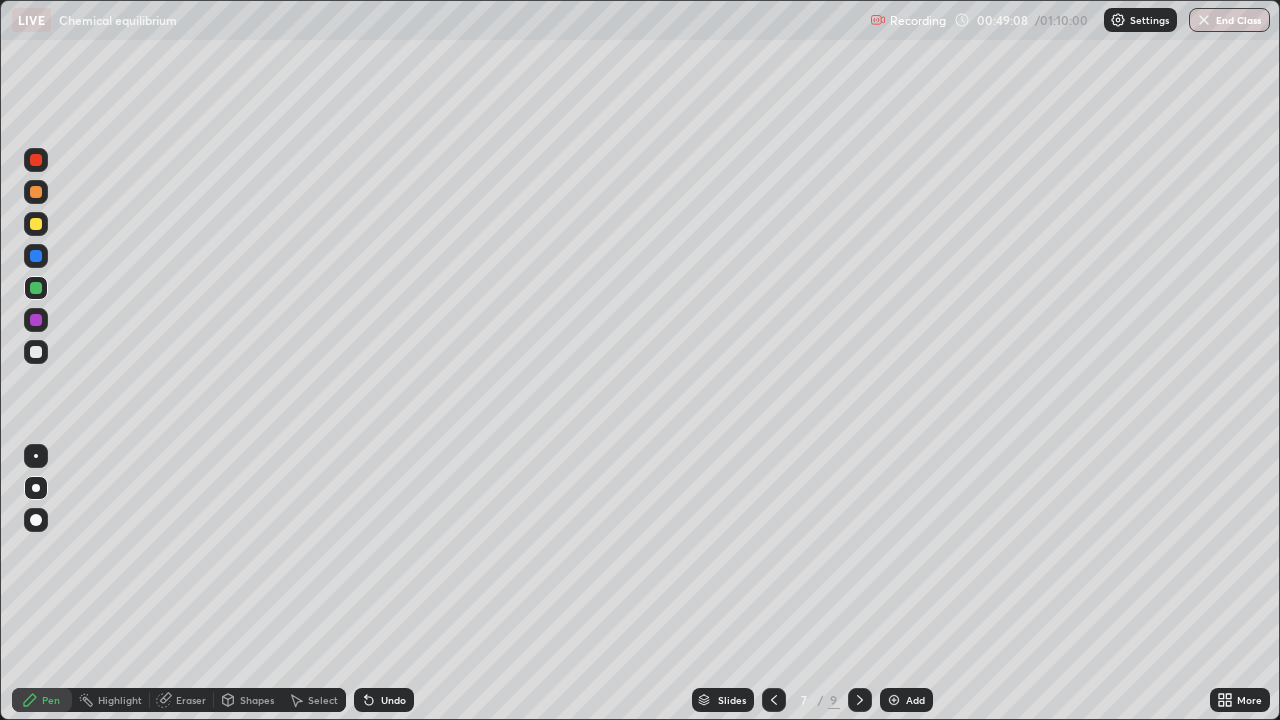 click 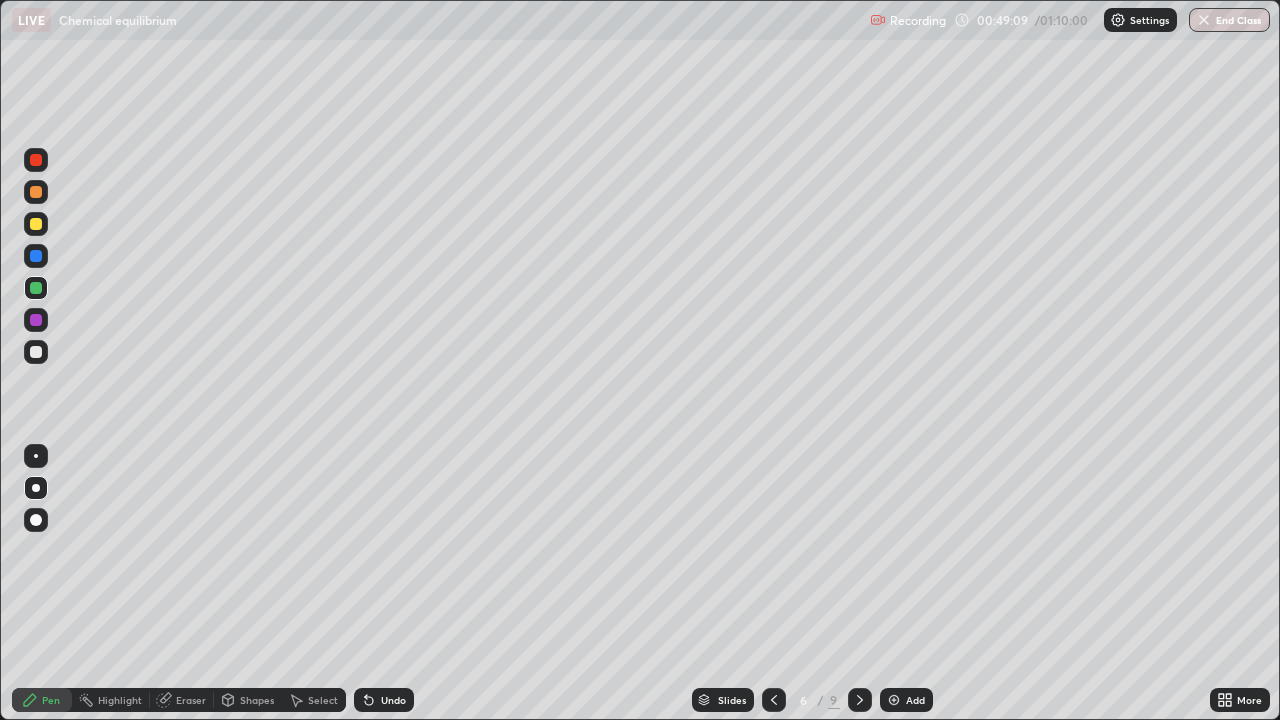 click 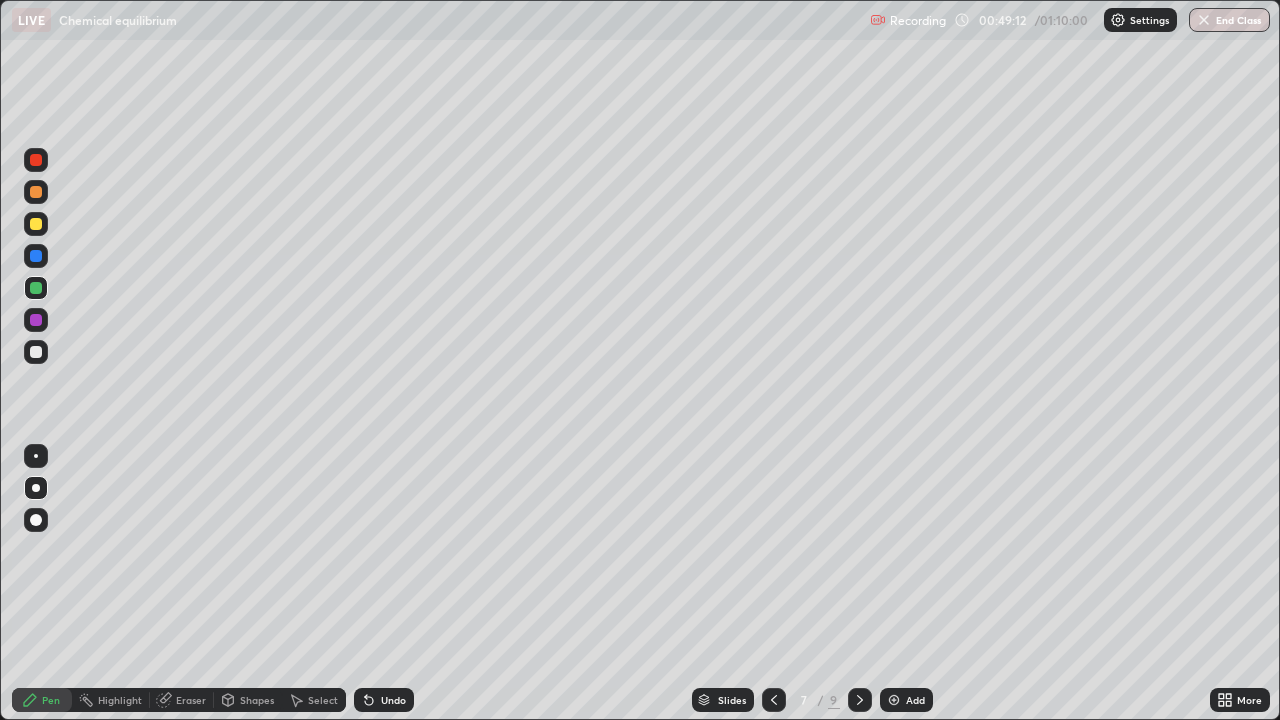 click 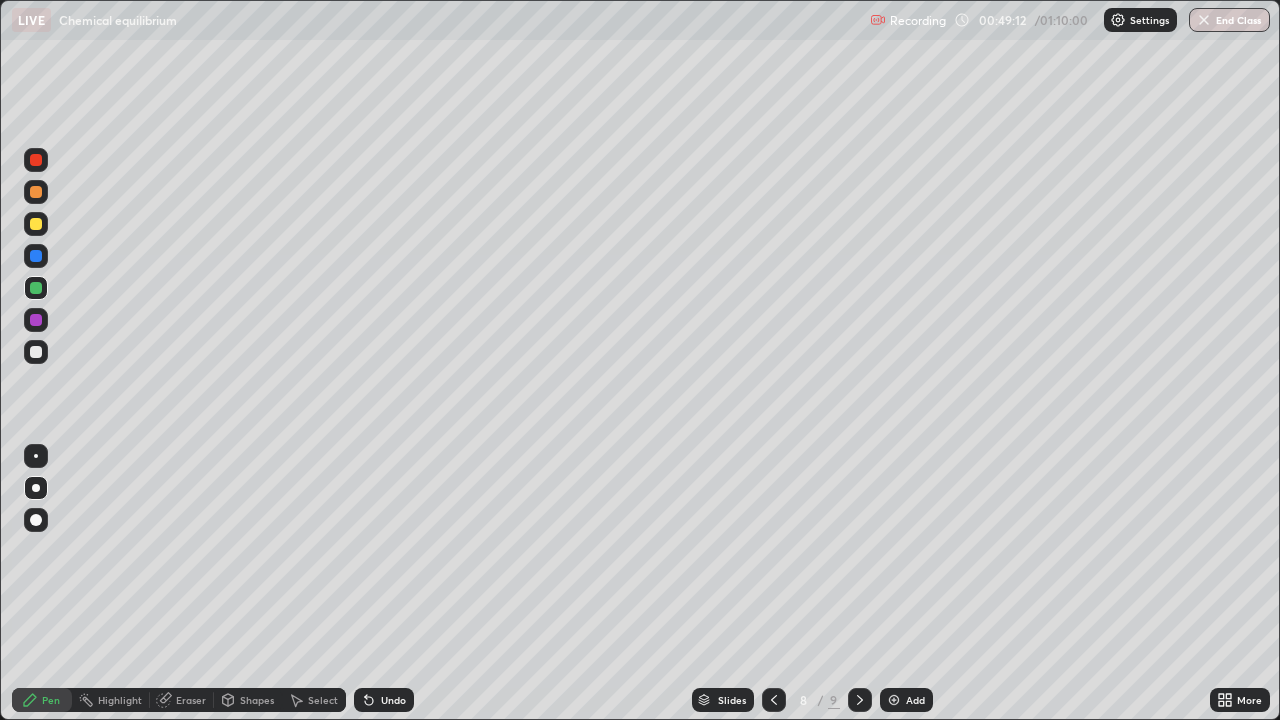 click 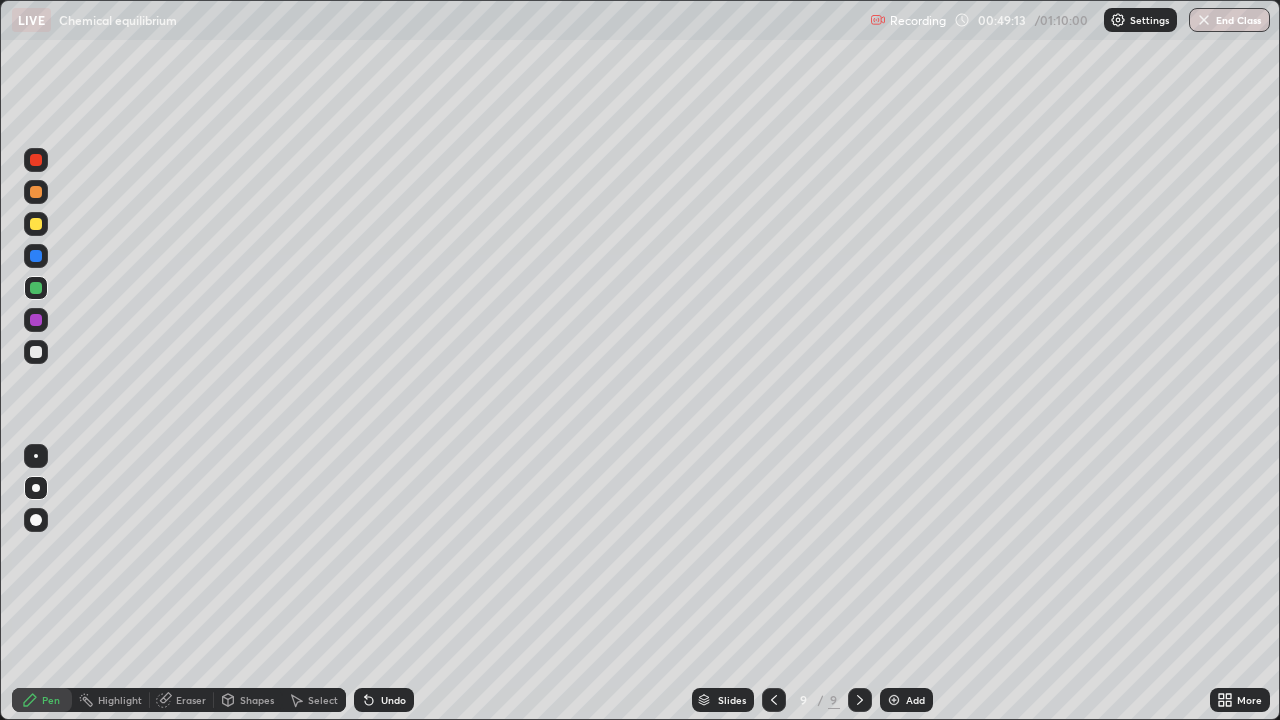 click 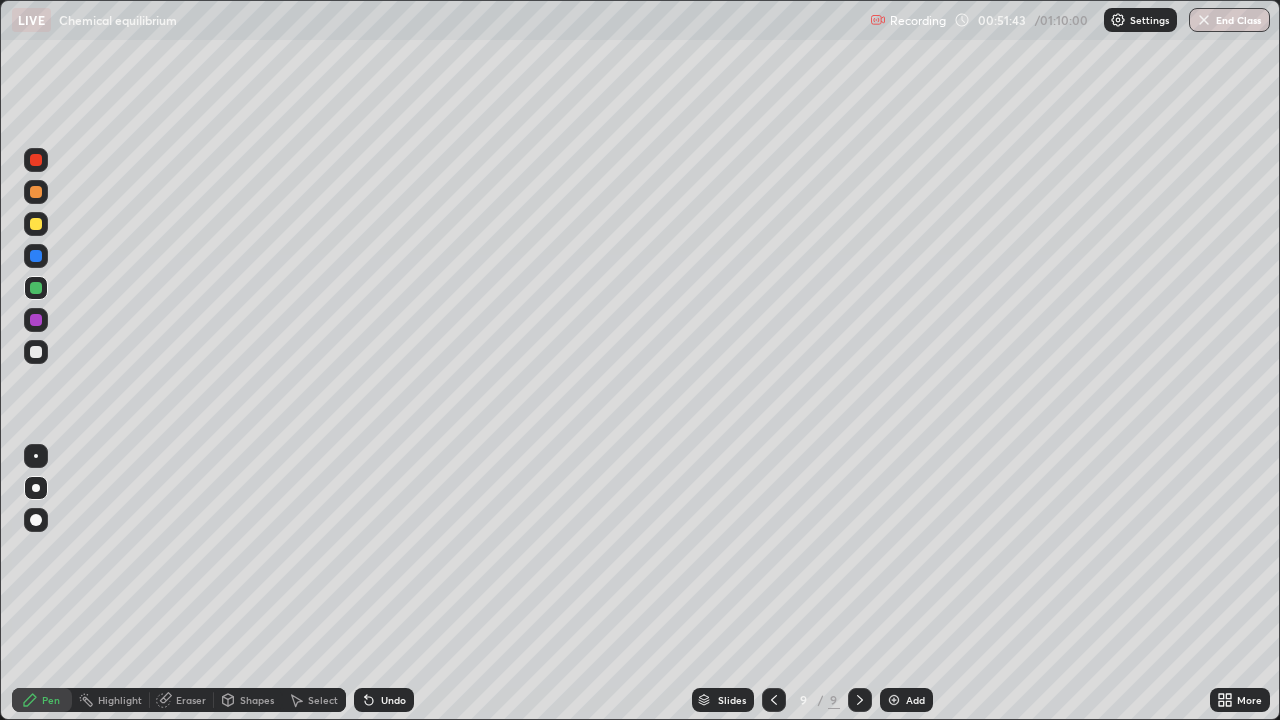 click on "Undo" at bounding box center [384, 700] 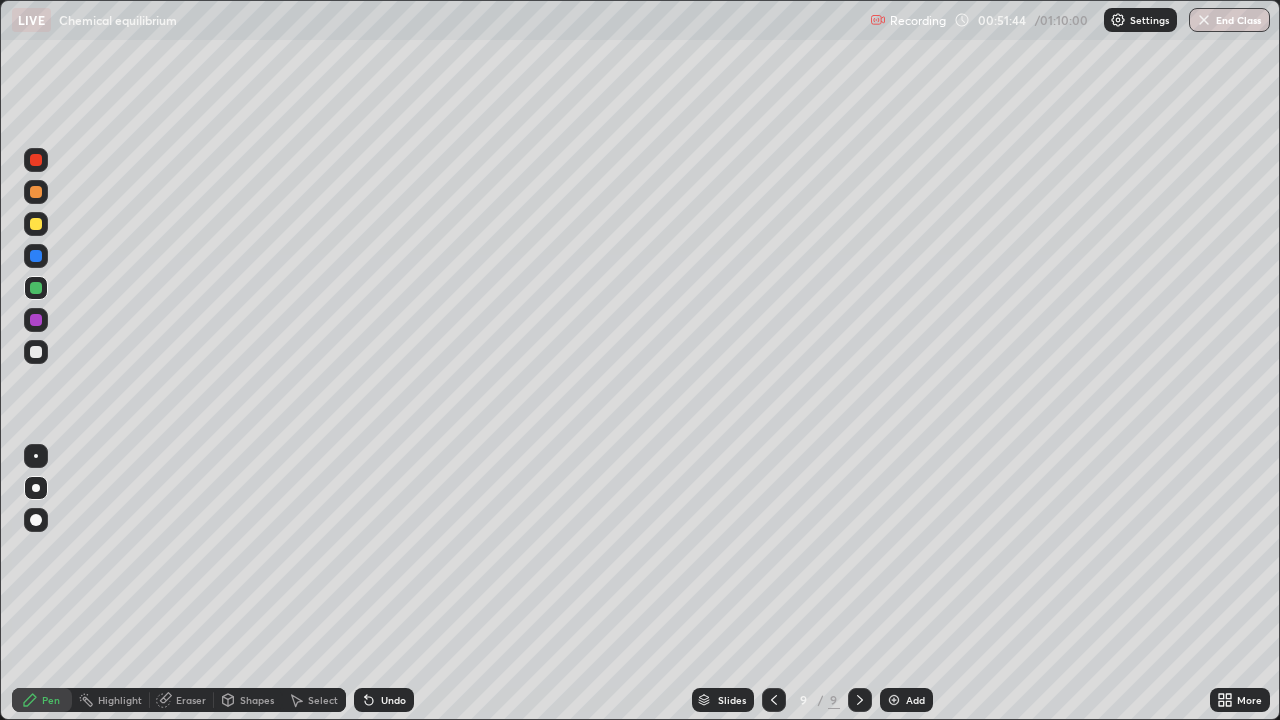 click on "Undo" at bounding box center [384, 700] 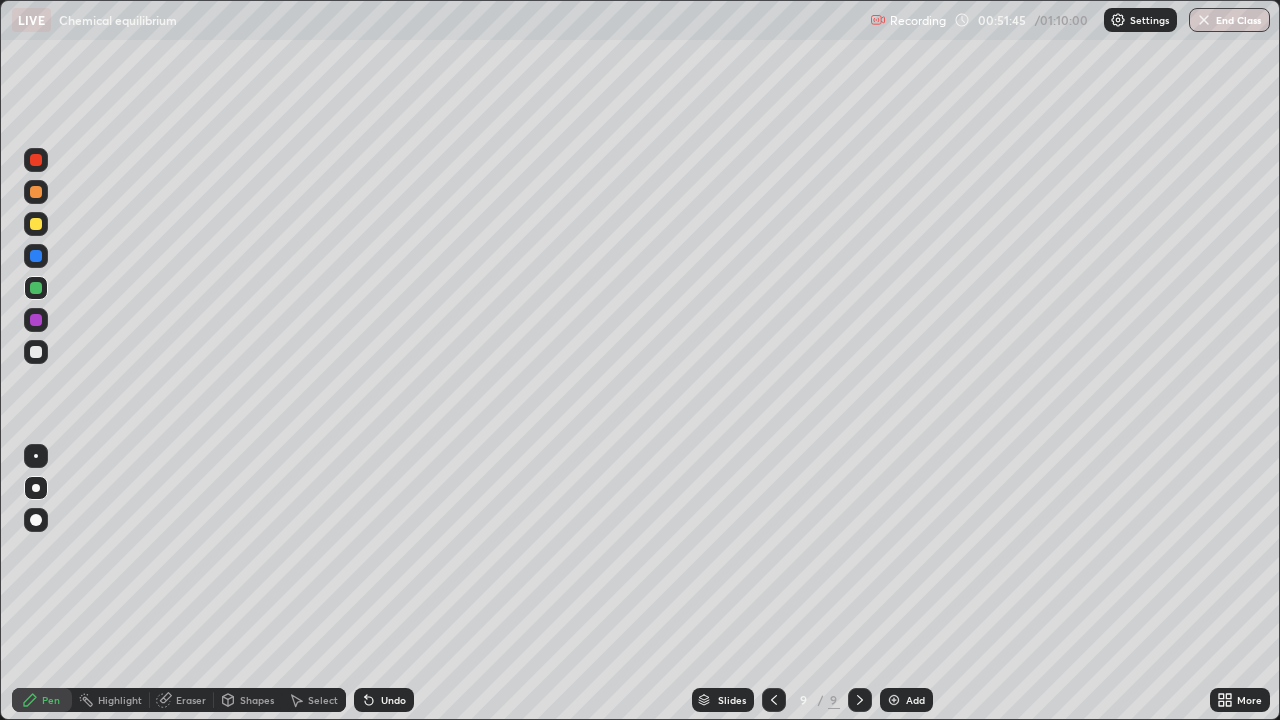 click on "Undo" at bounding box center (384, 700) 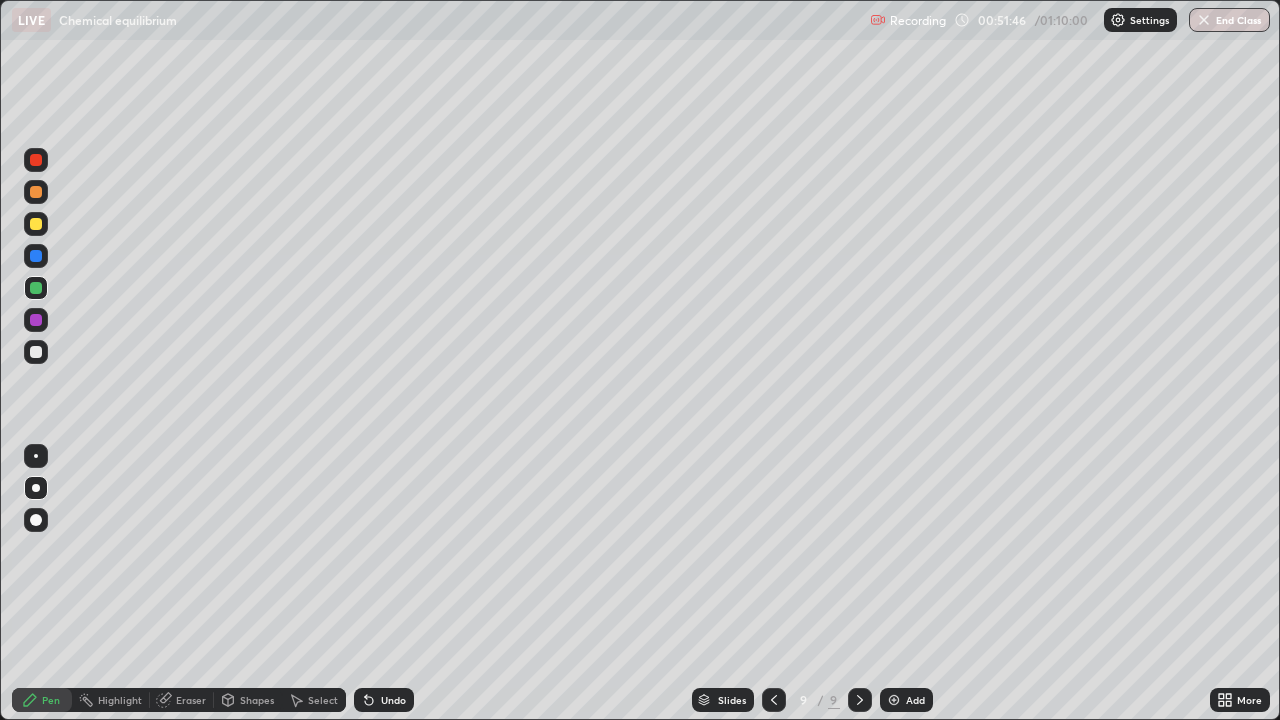 click on "Undo" at bounding box center (393, 700) 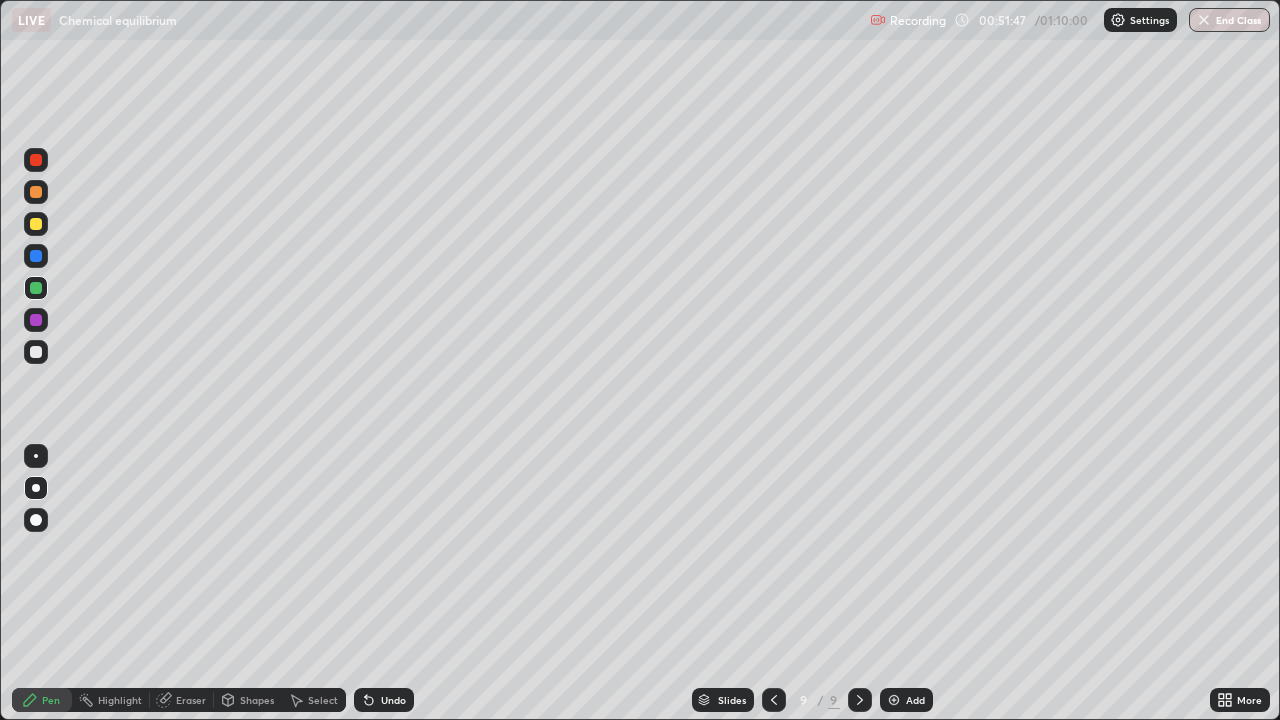 click on "Undo" at bounding box center (384, 700) 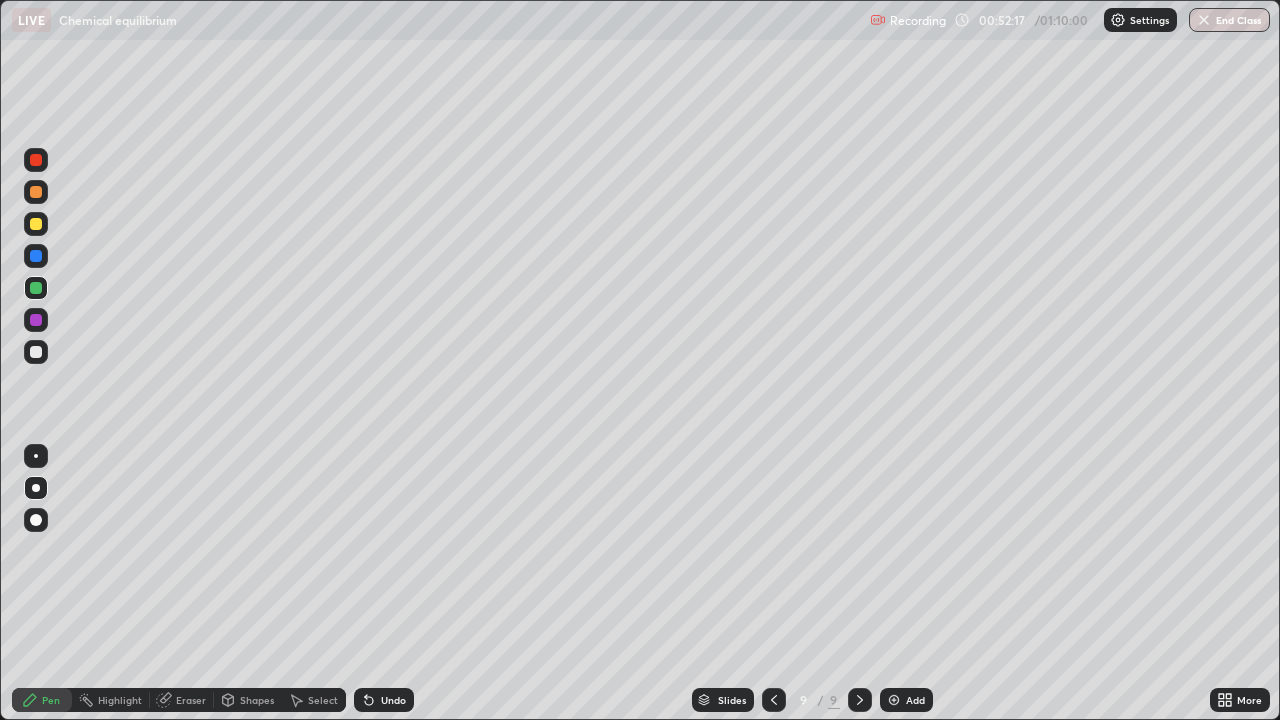 click on "Eraser" at bounding box center (182, 700) 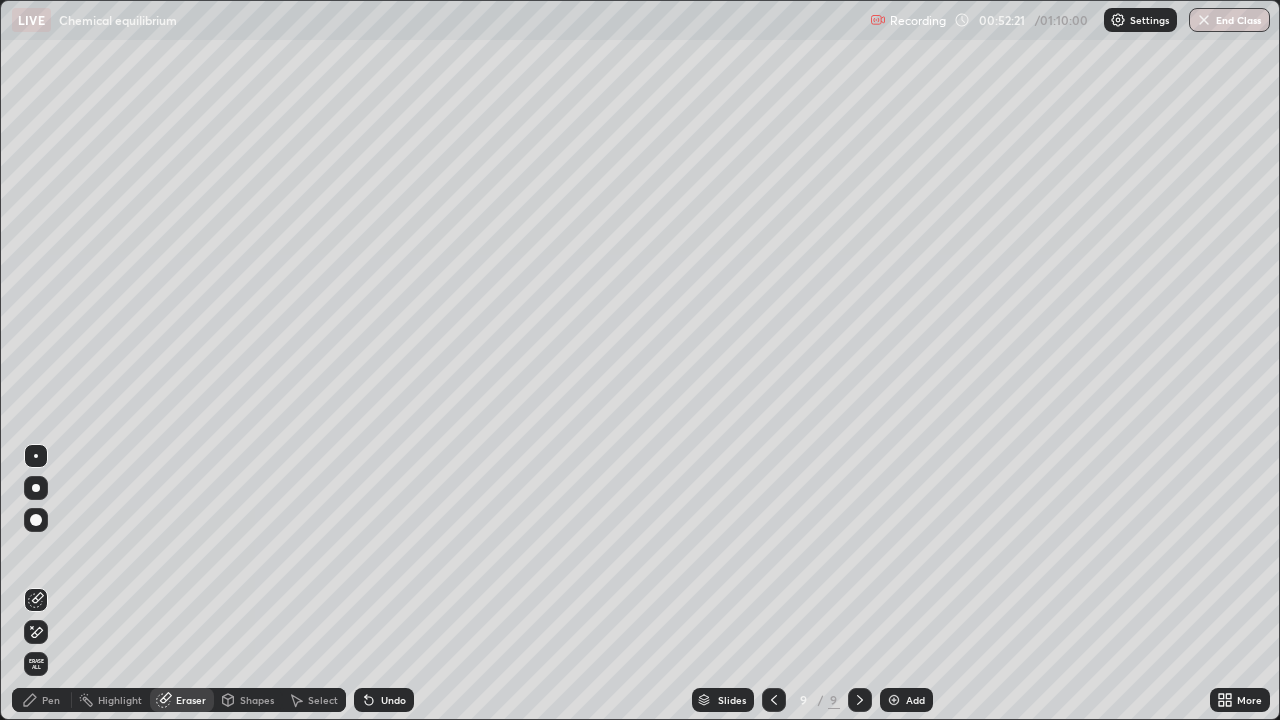 click on "Pen" at bounding box center (51, 700) 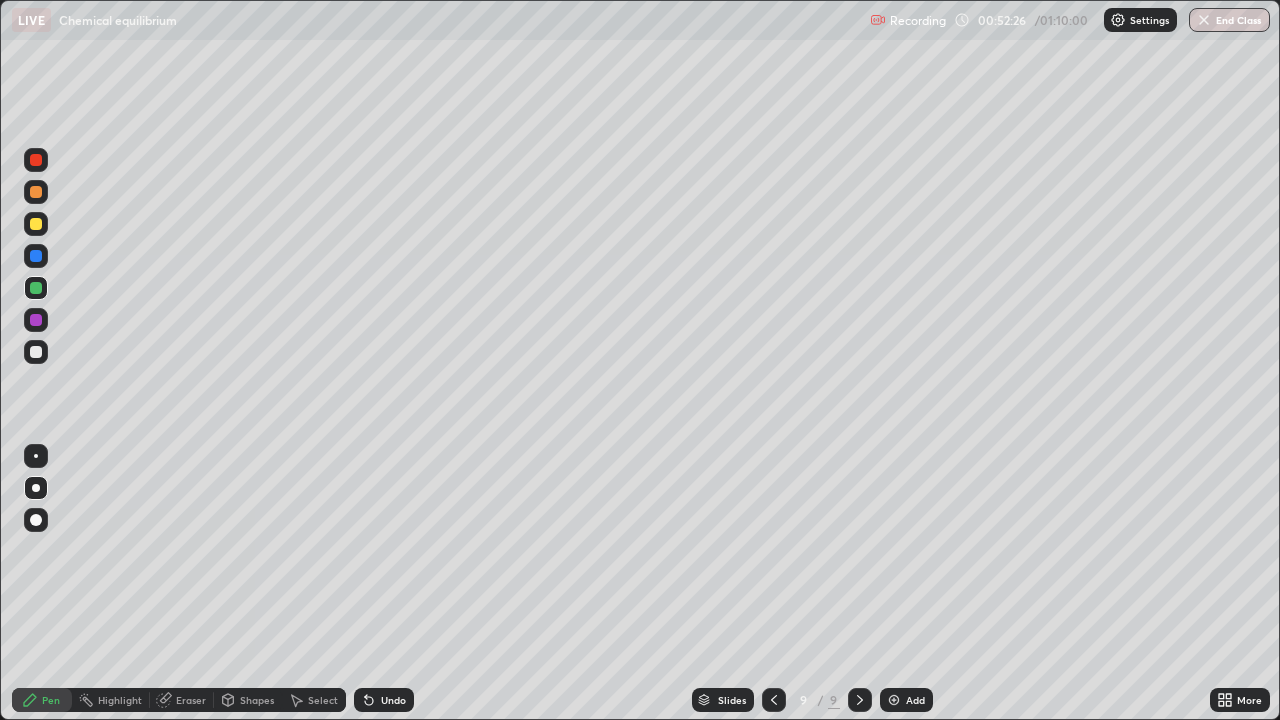 click on "Eraser" at bounding box center [191, 700] 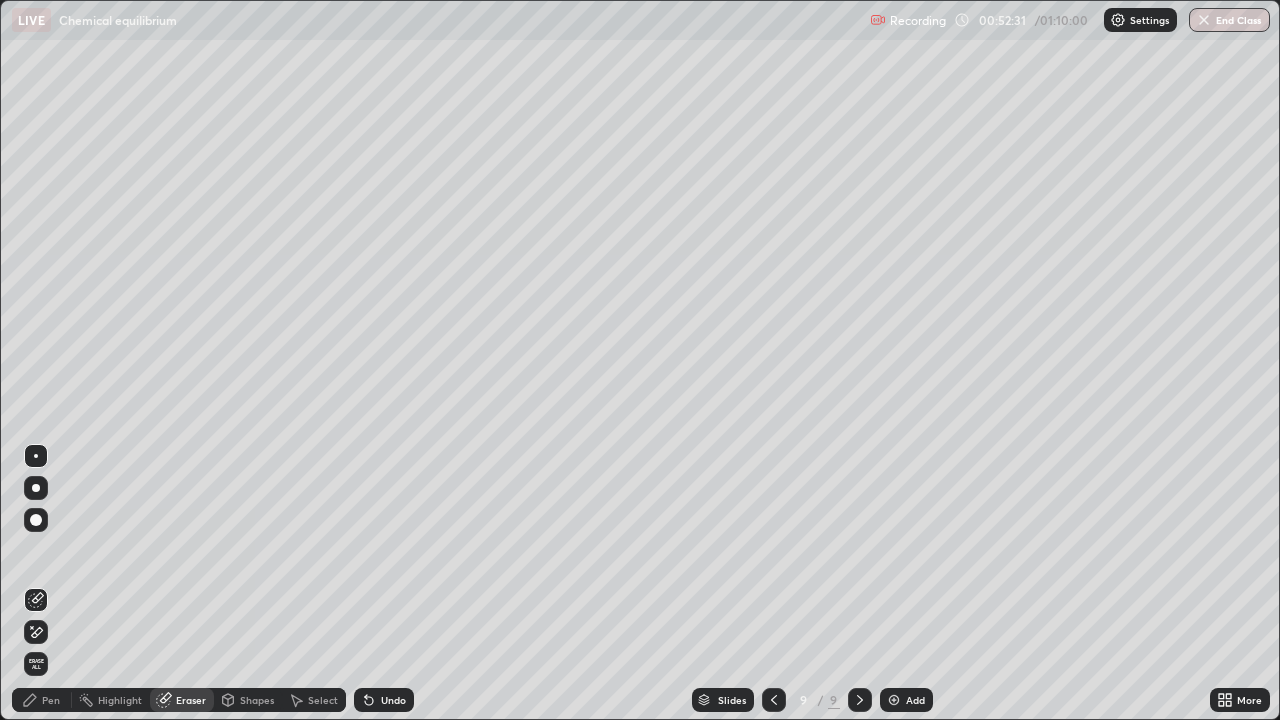 click on "Pen" at bounding box center [42, 700] 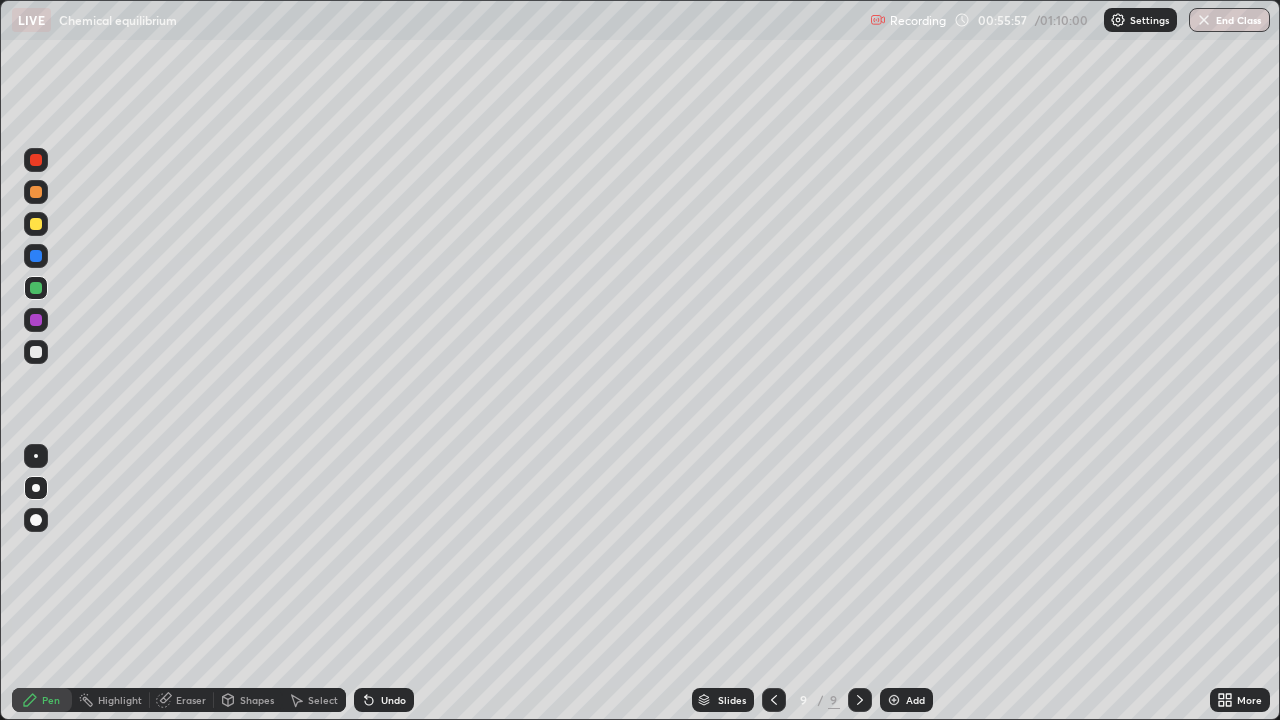 click on "Add" at bounding box center (915, 700) 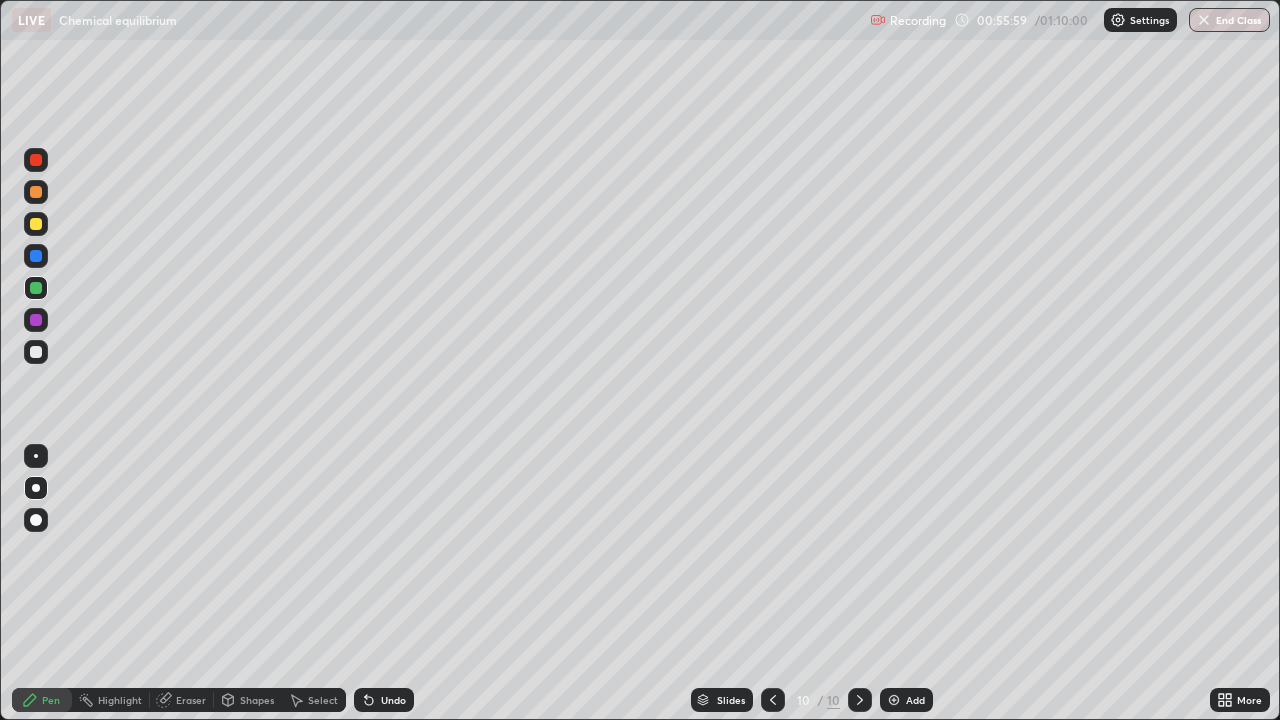 click at bounding box center [36, 160] 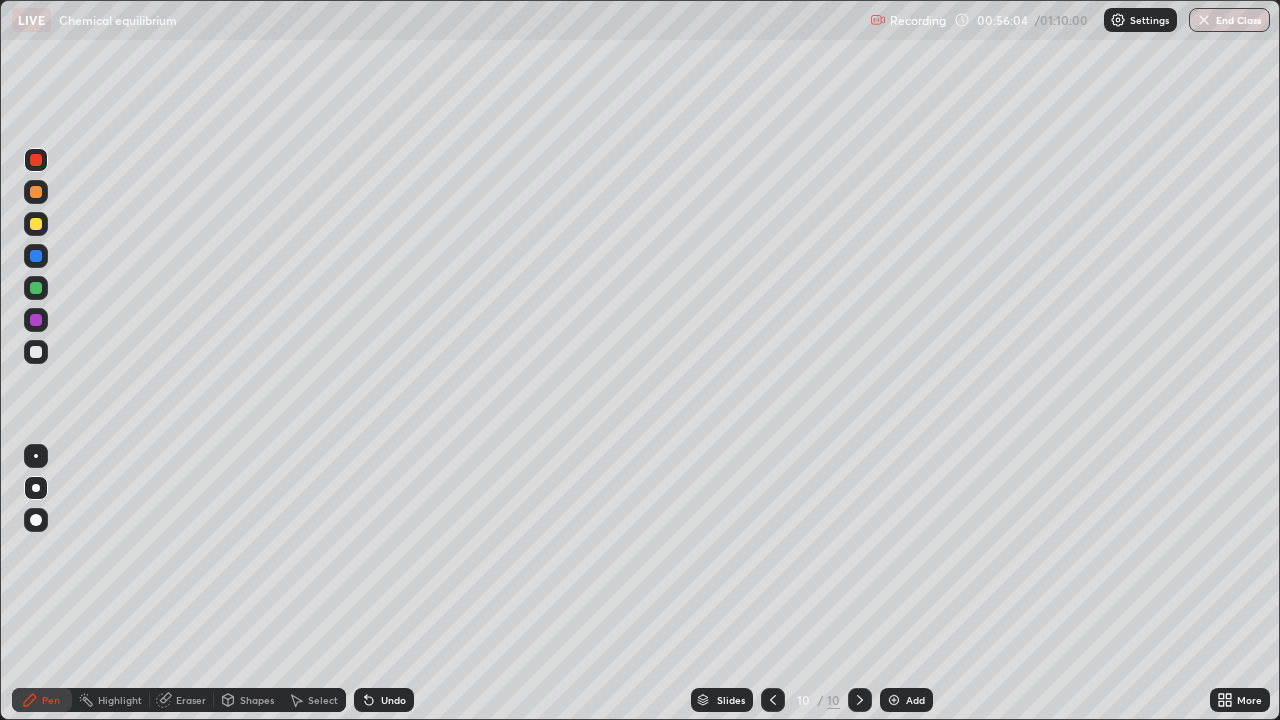 click 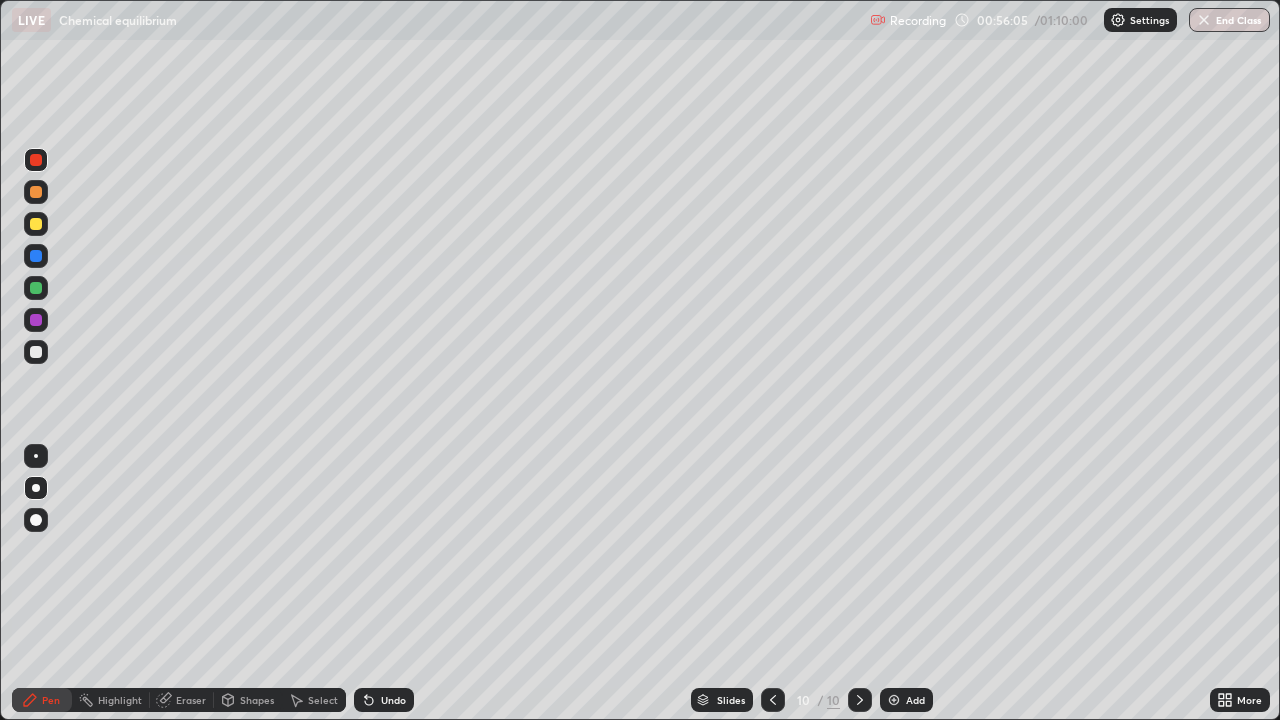 click on "Undo" at bounding box center (384, 700) 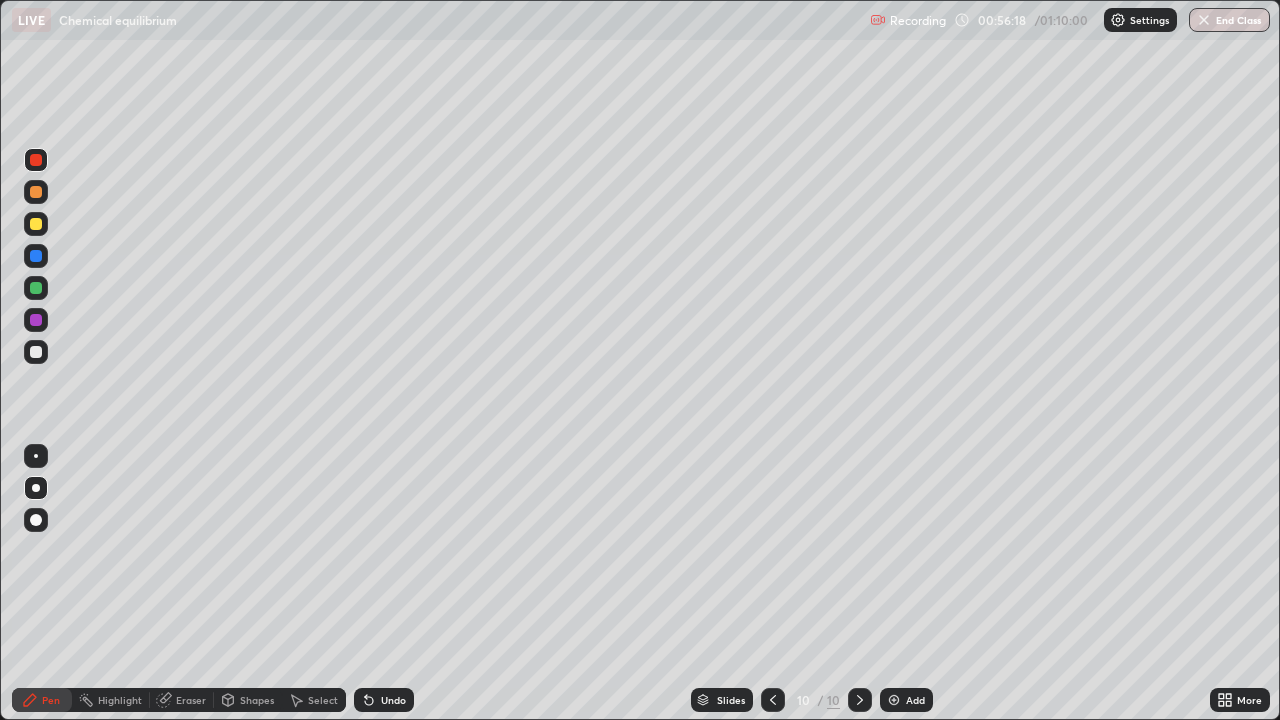 click at bounding box center (36, 320) 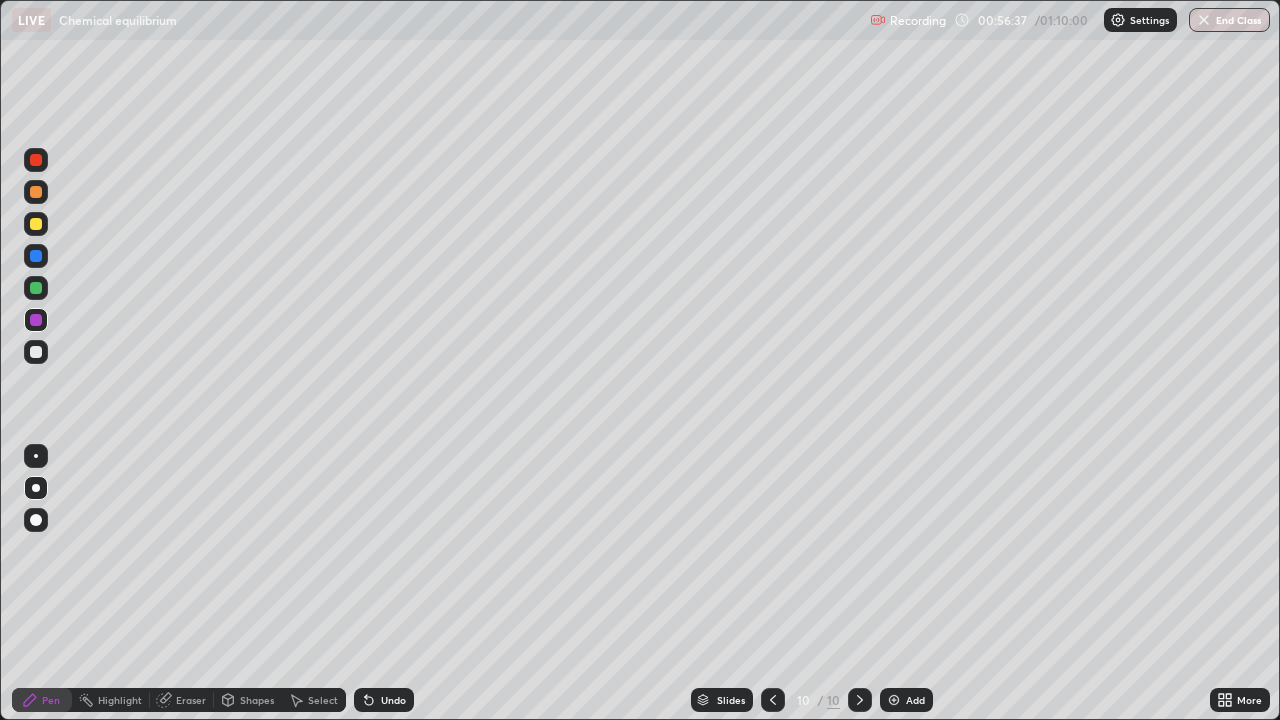 click on "Eraser" at bounding box center (191, 700) 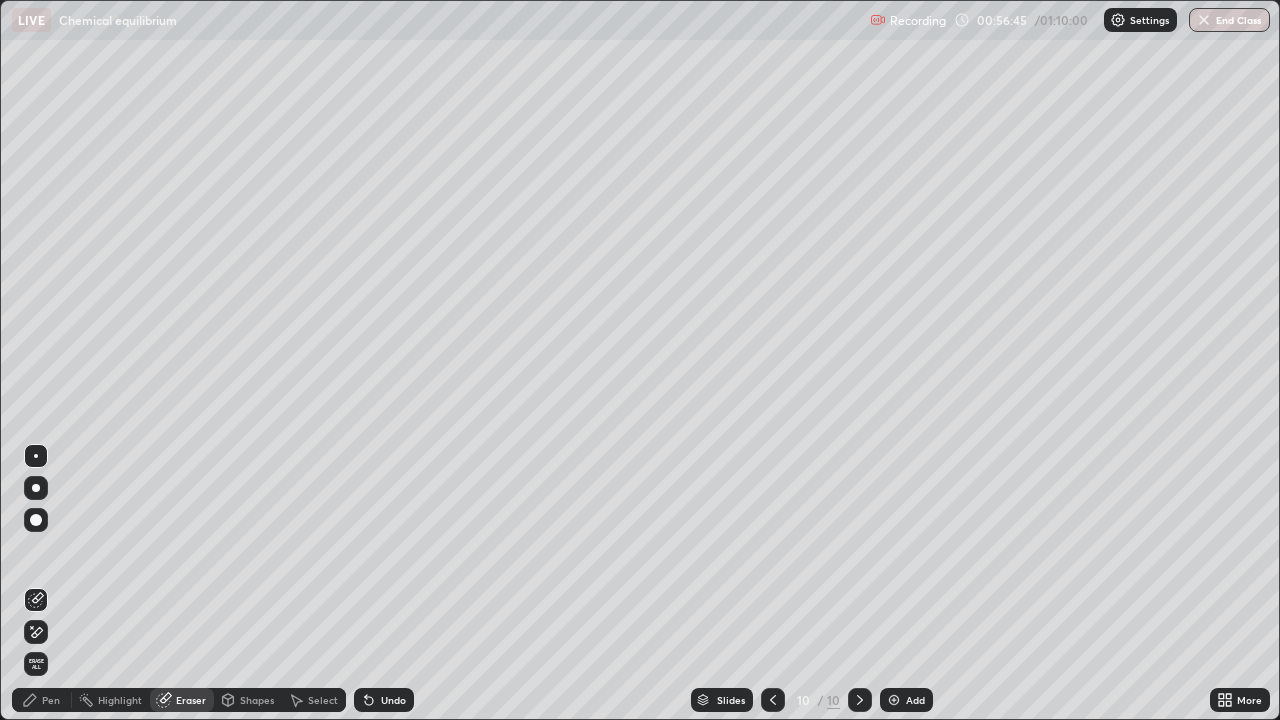 click on "Pen" at bounding box center (51, 700) 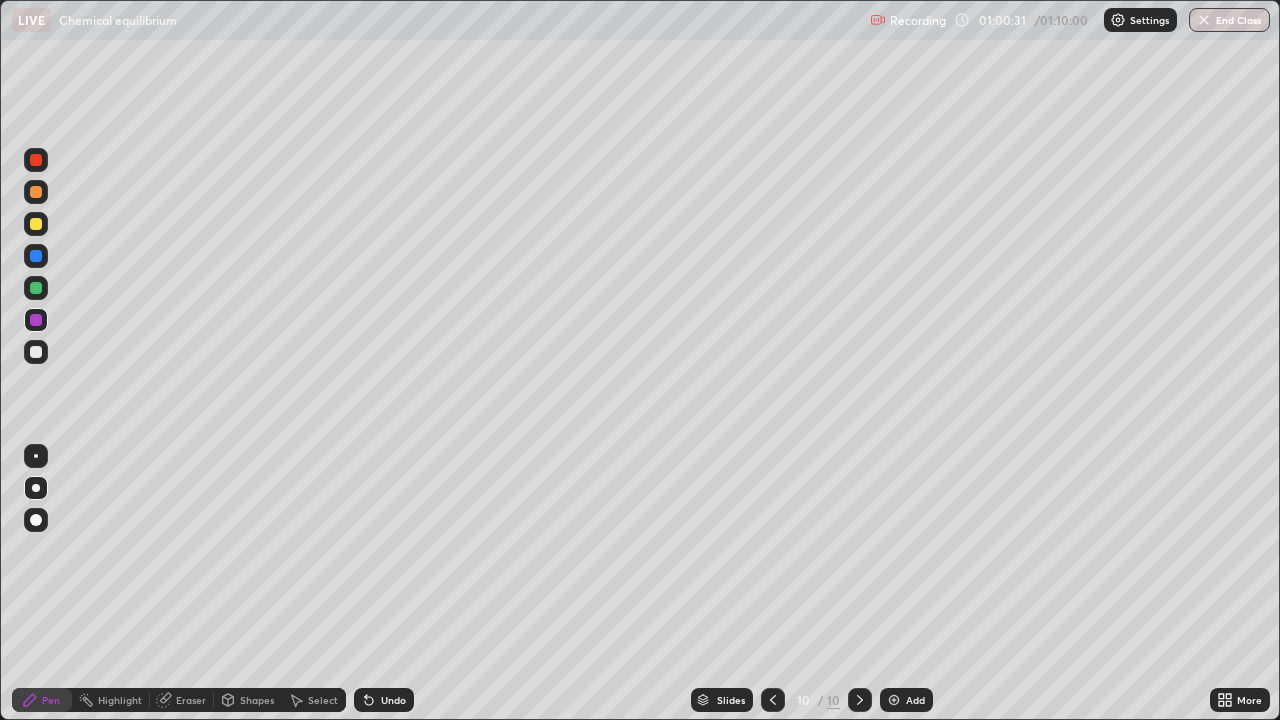 click on "Eraser" at bounding box center [191, 700] 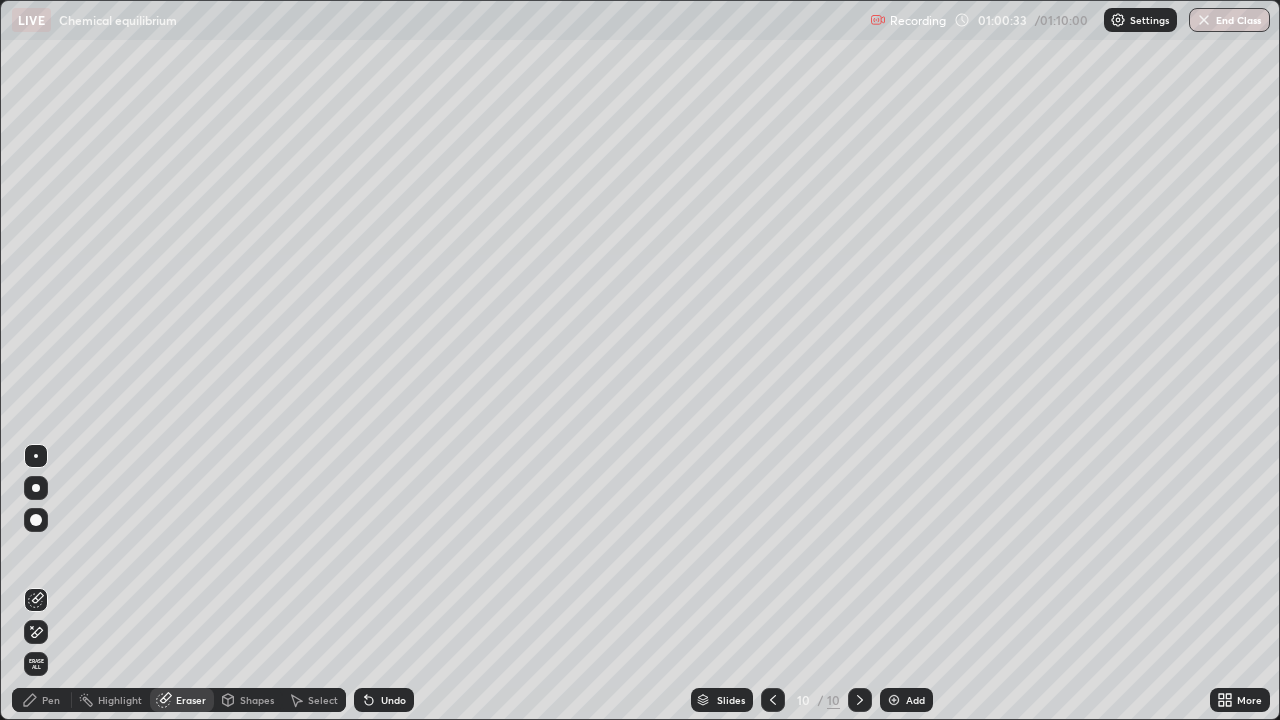 click on "Pen" at bounding box center [42, 700] 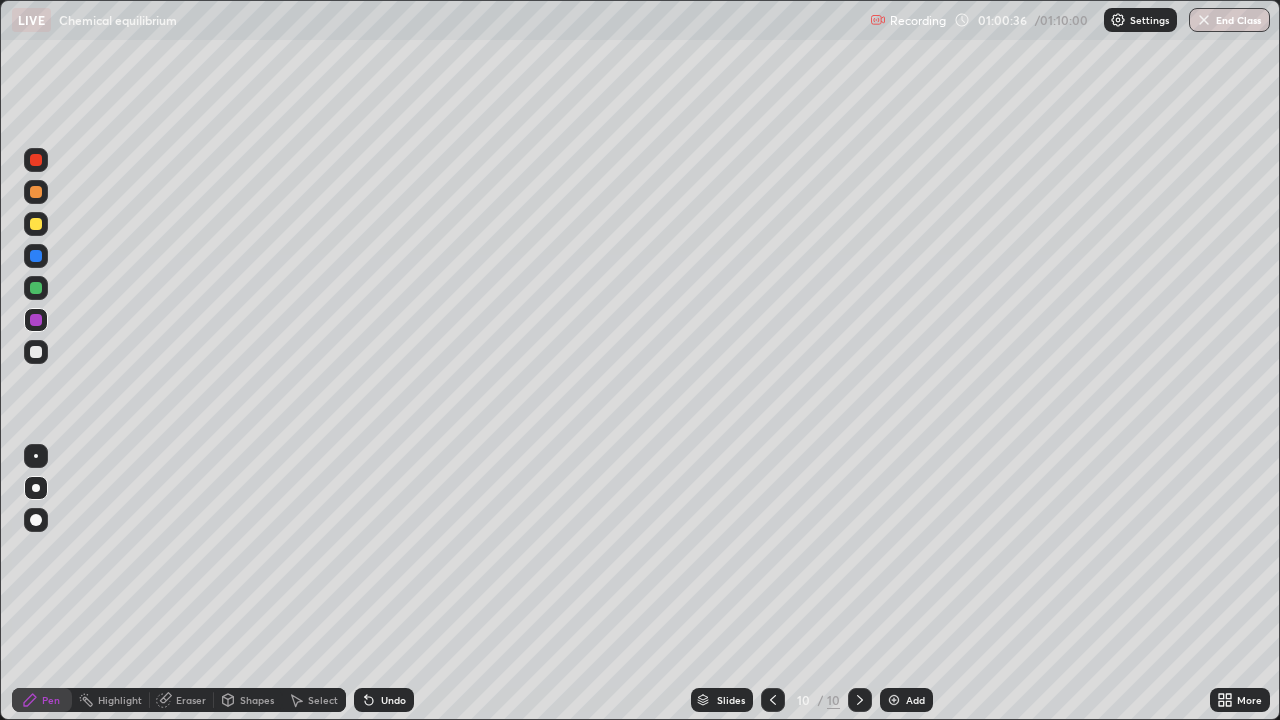 click on "Eraser" at bounding box center (182, 700) 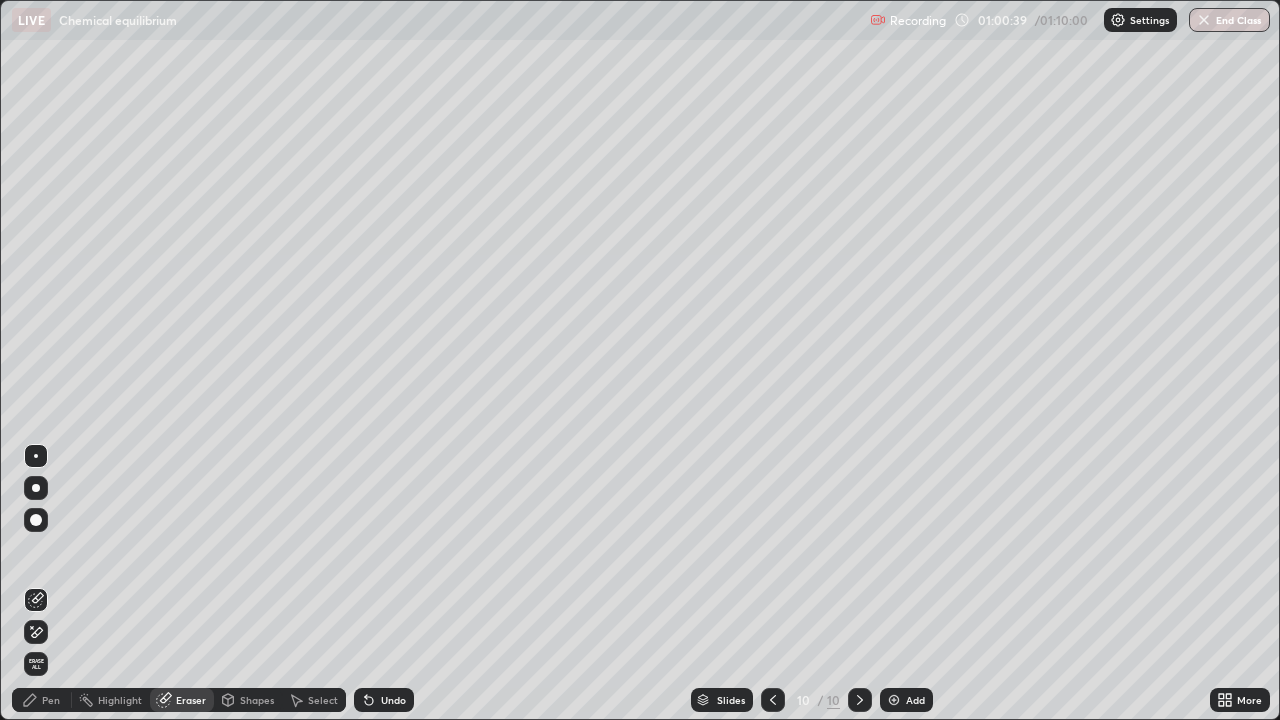 click on "Pen" at bounding box center [42, 700] 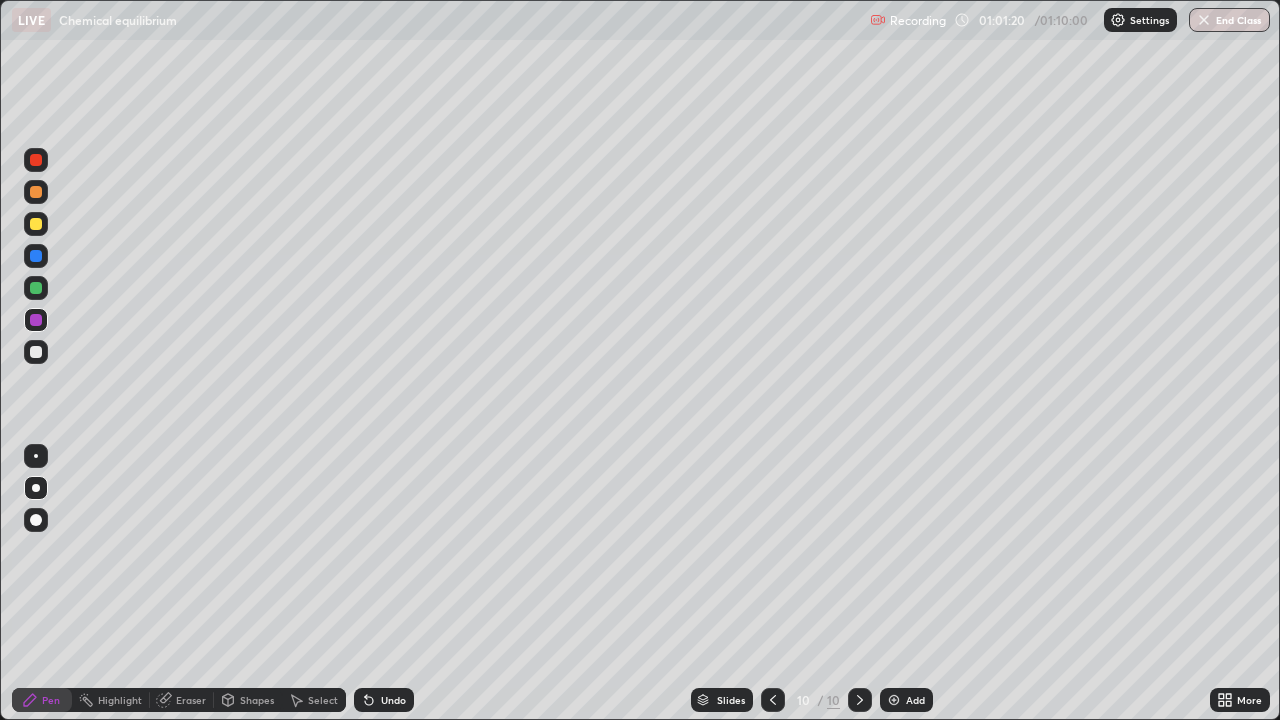 click on "Eraser" at bounding box center (191, 700) 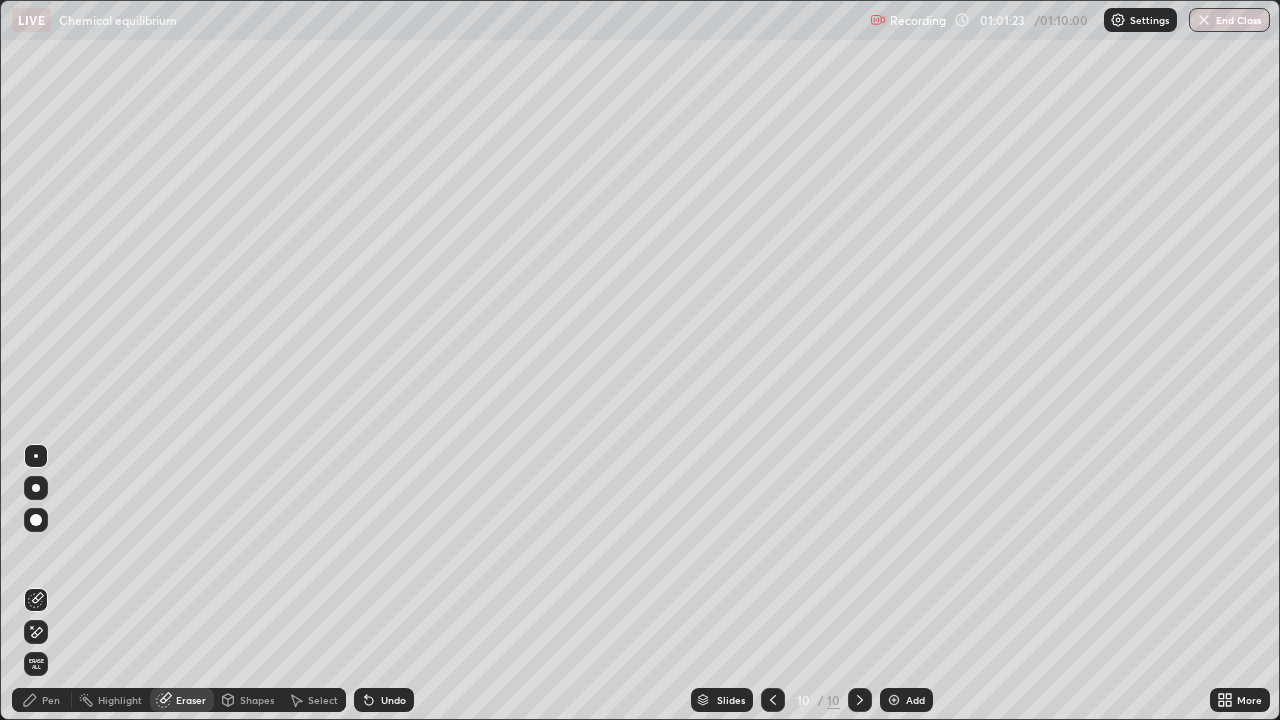click on "Pen" at bounding box center (51, 700) 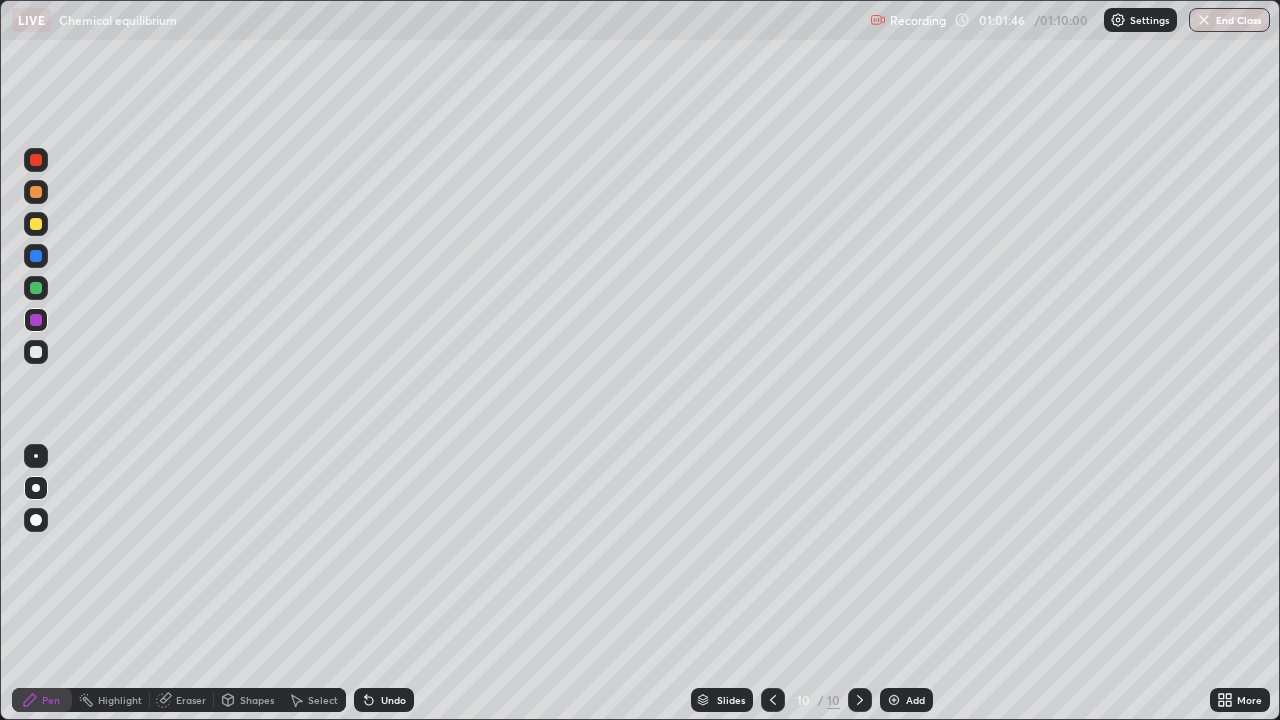 click on "Eraser" at bounding box center [182, 700] 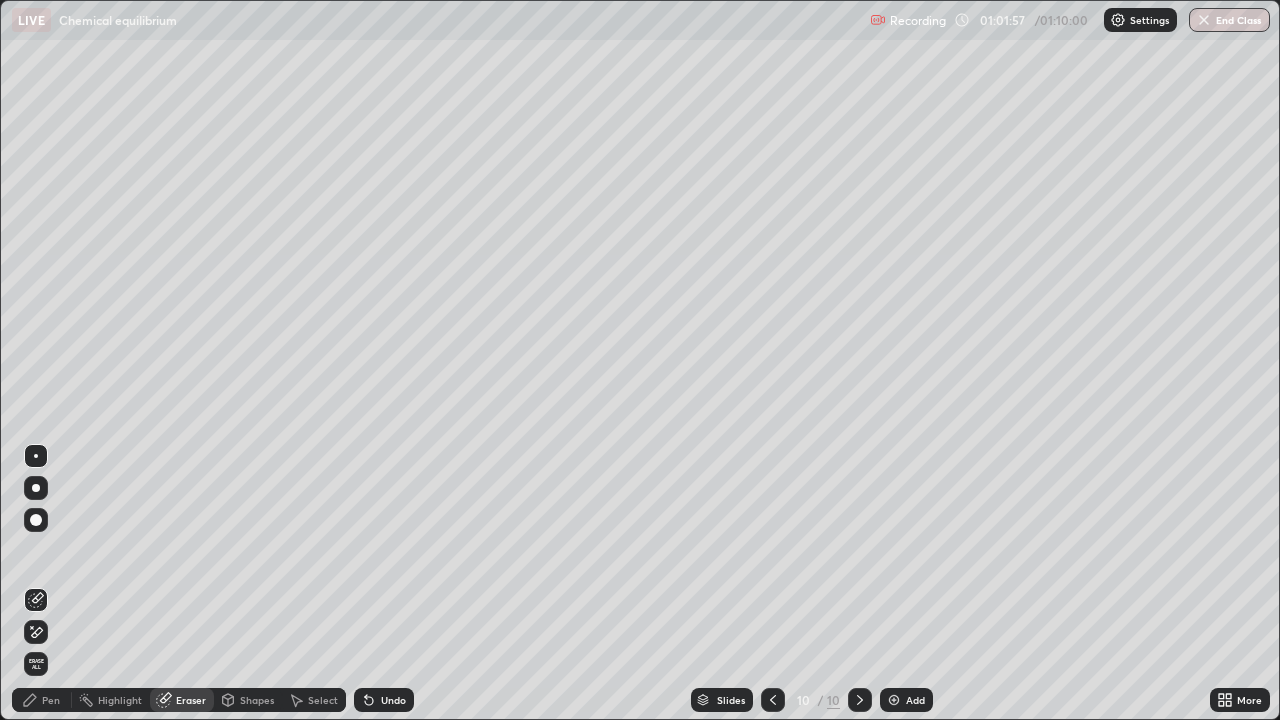 click on "Pen" at bounding box center (51, 700) 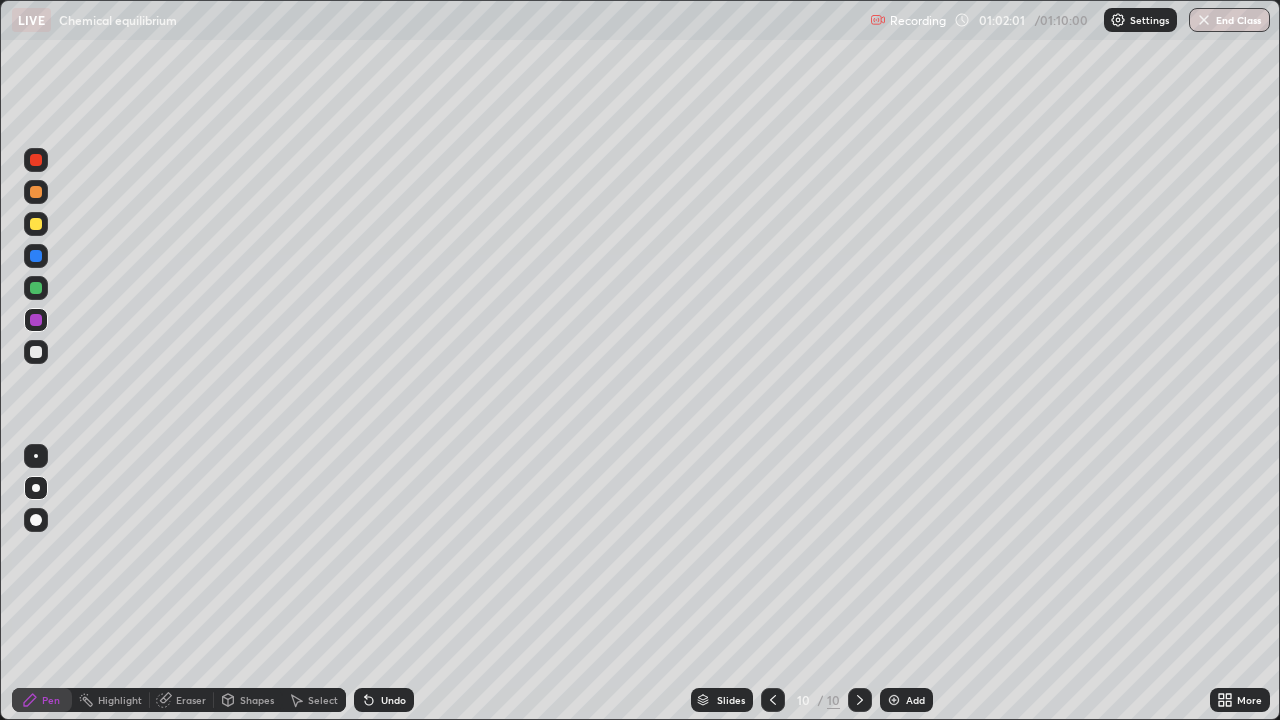 click on "Eraser" at bounding box center [191, 700] 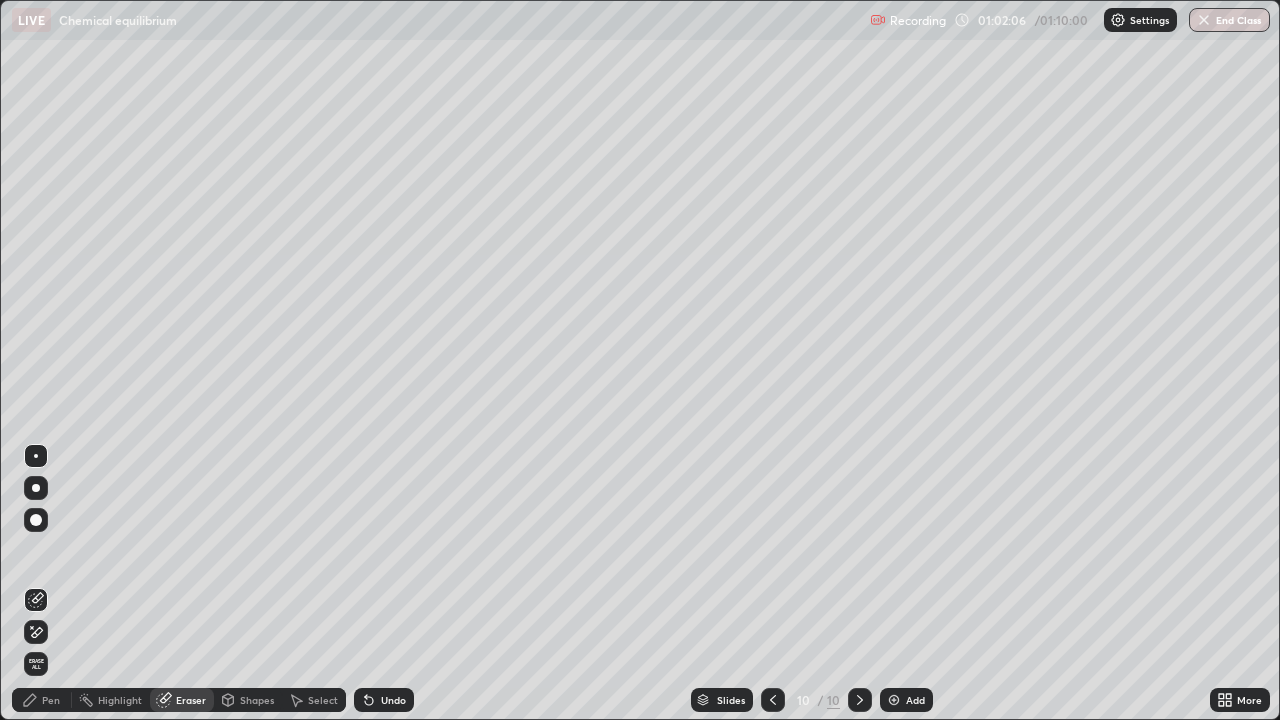 click on "Pen" at bounding box center (42, 700) 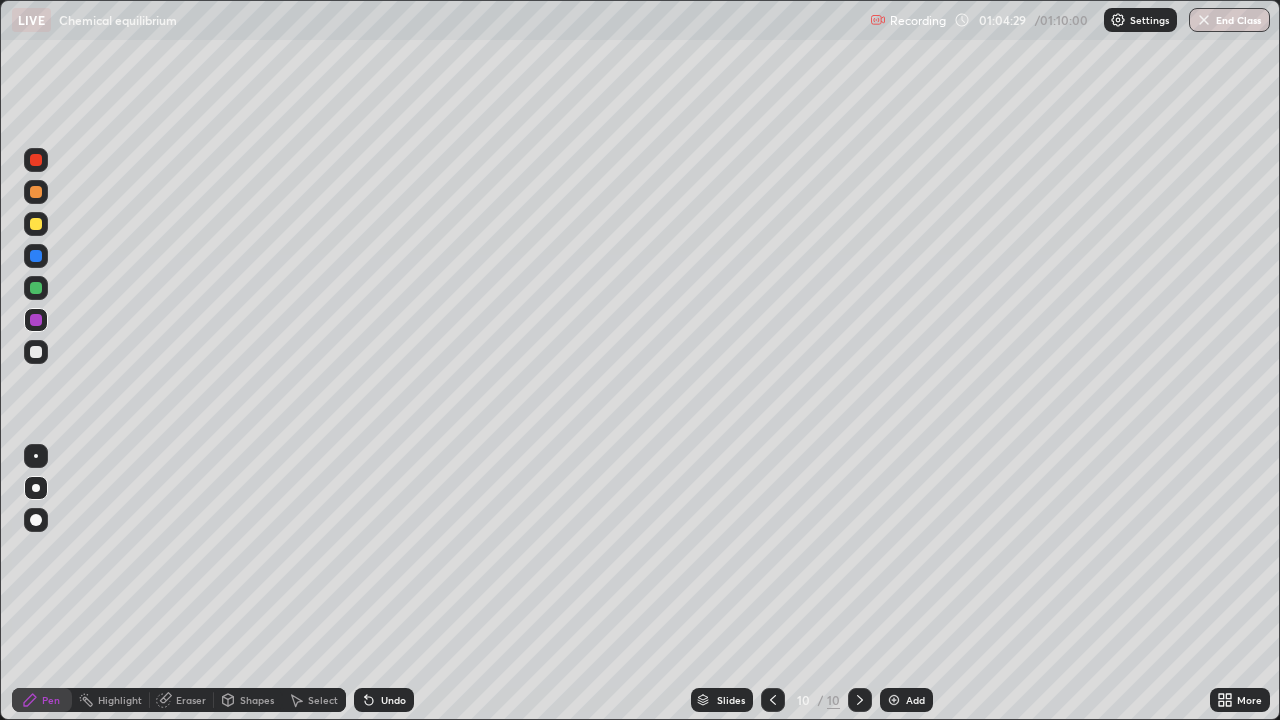 click on "Add" at bounding box center [906, 700] 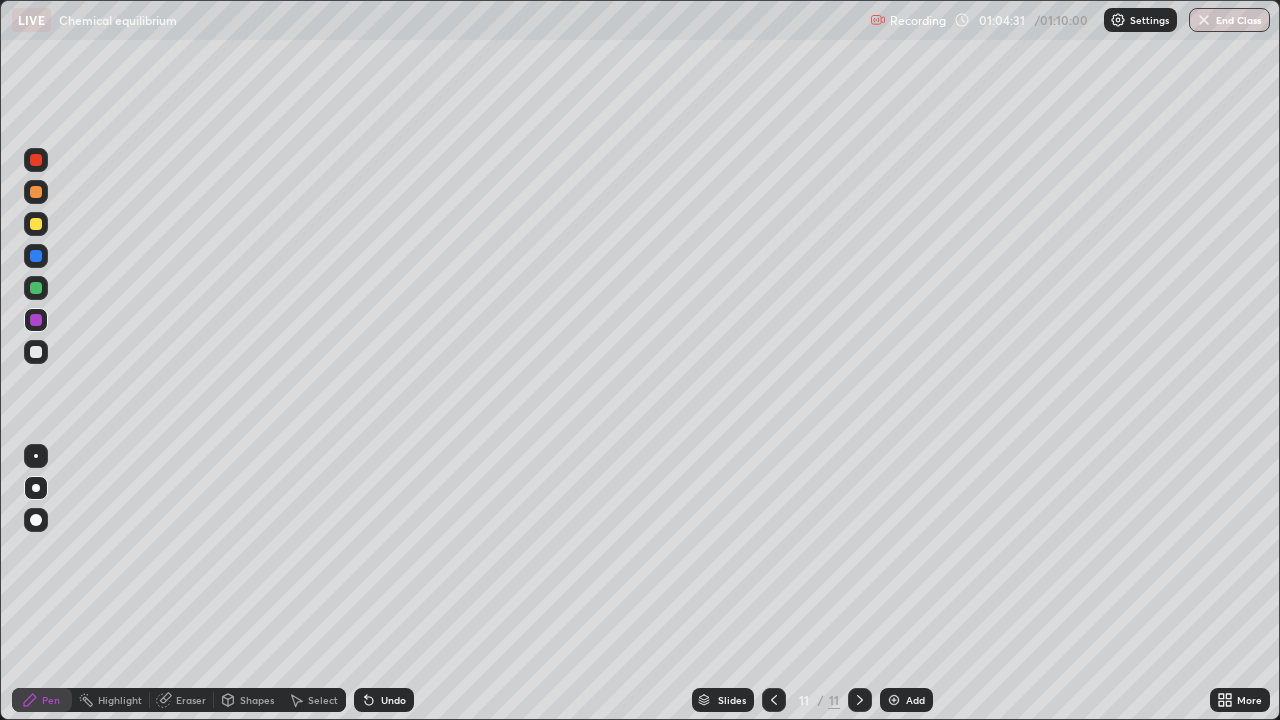 click at bounding box center [36, 352] 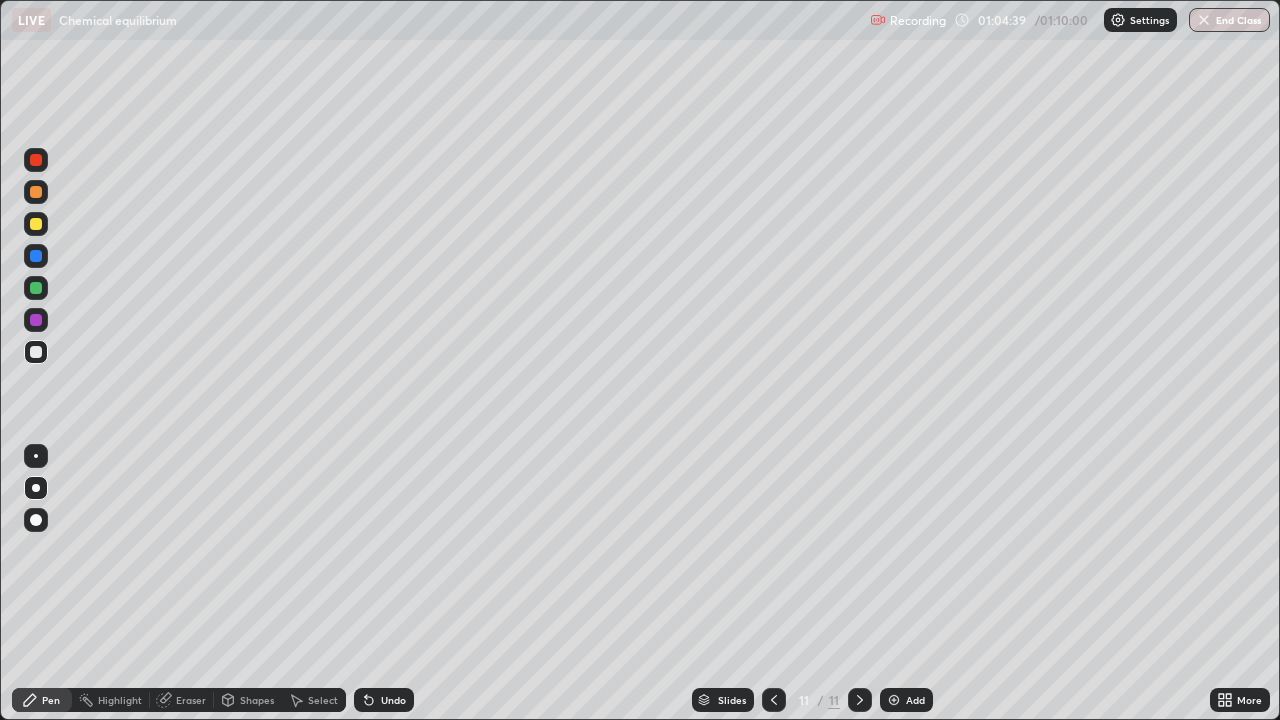 click at bounding box center (36, 320) 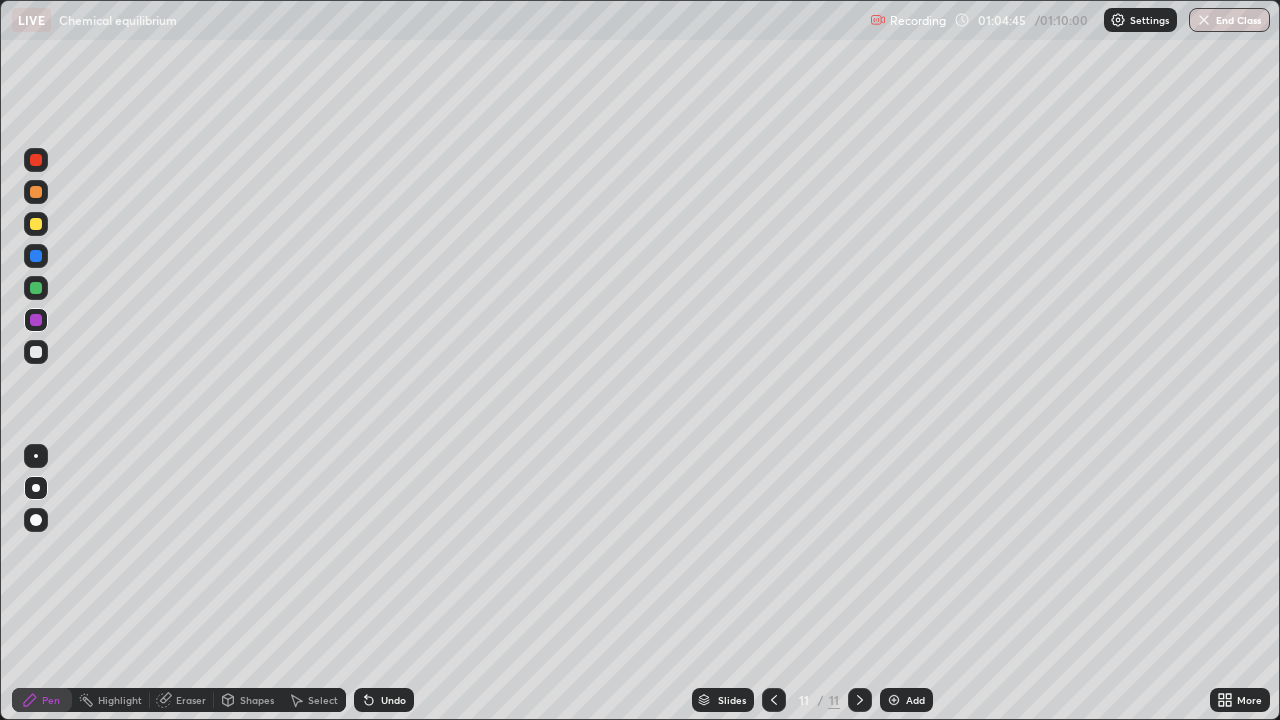 click at bounding box center [36, 256] 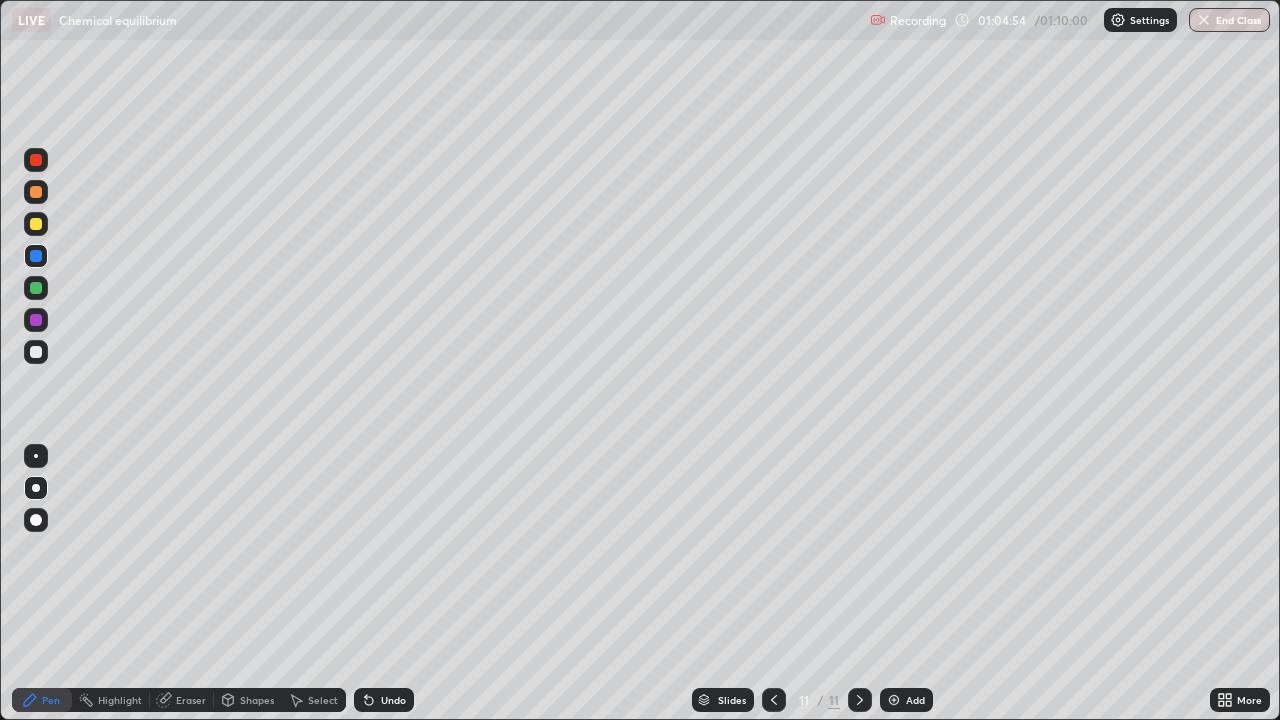 click at bounding box center [36, 320] 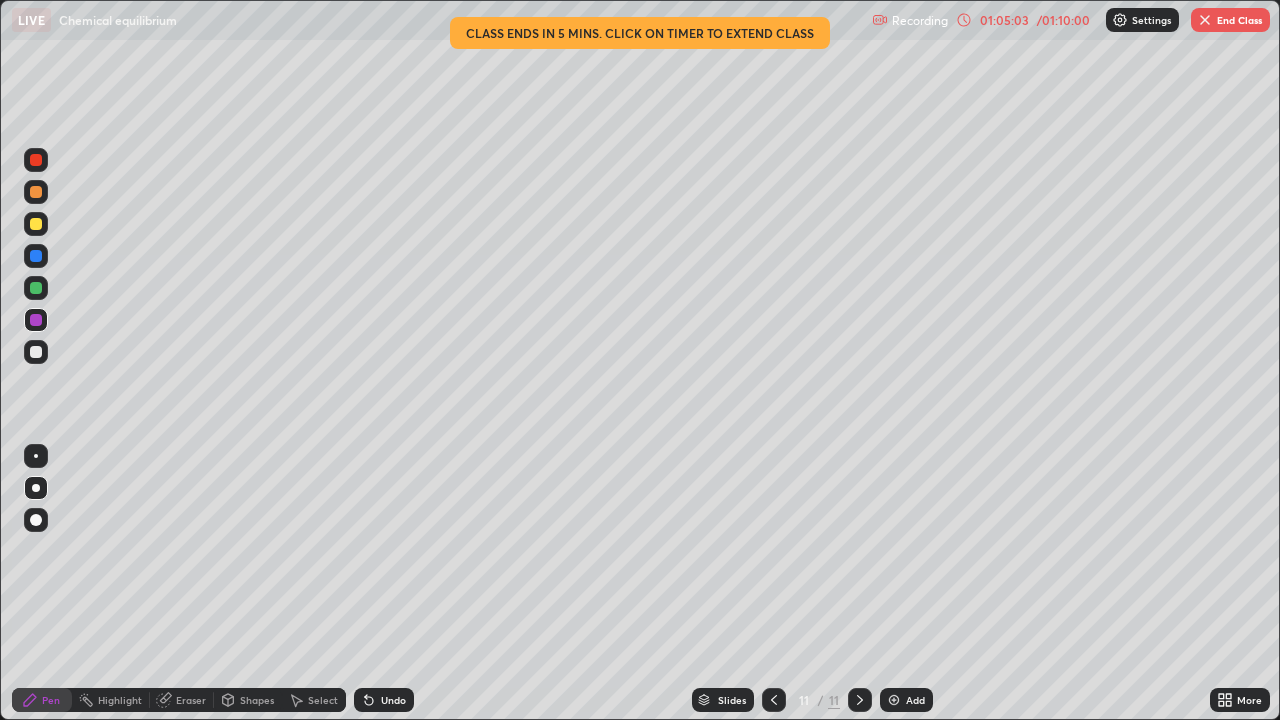 click at bounding box center [36, 352] 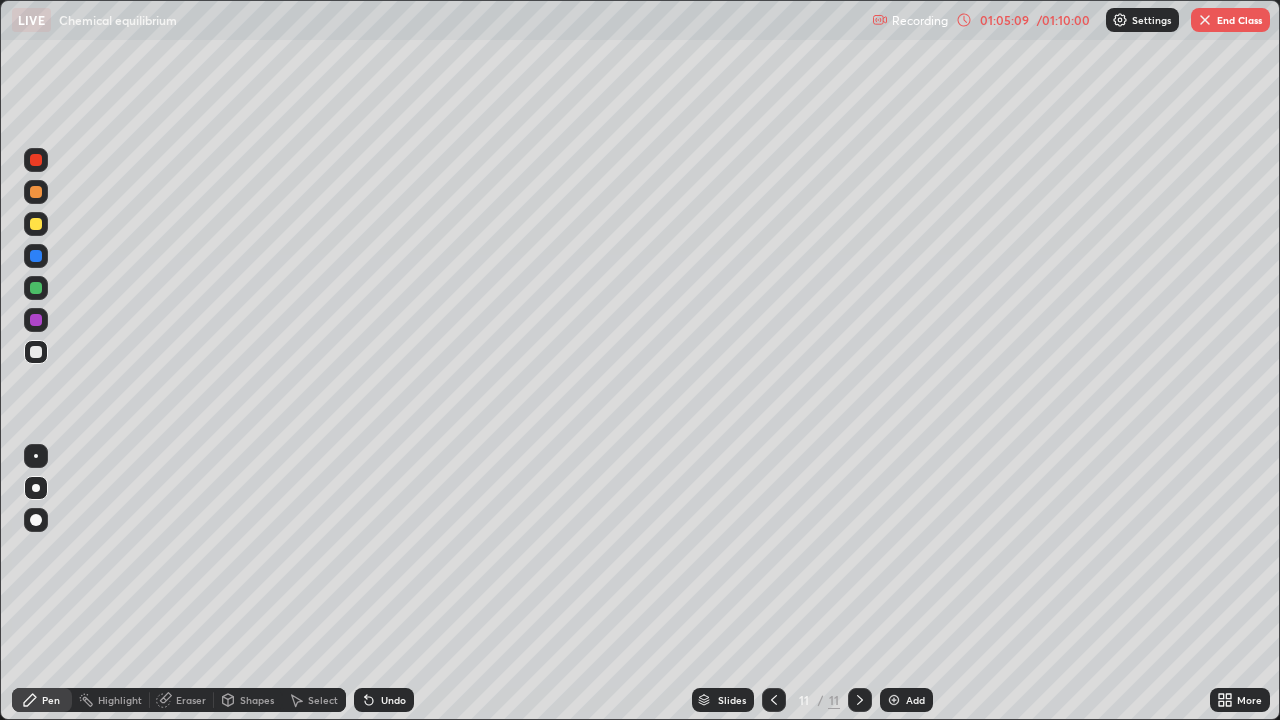 click 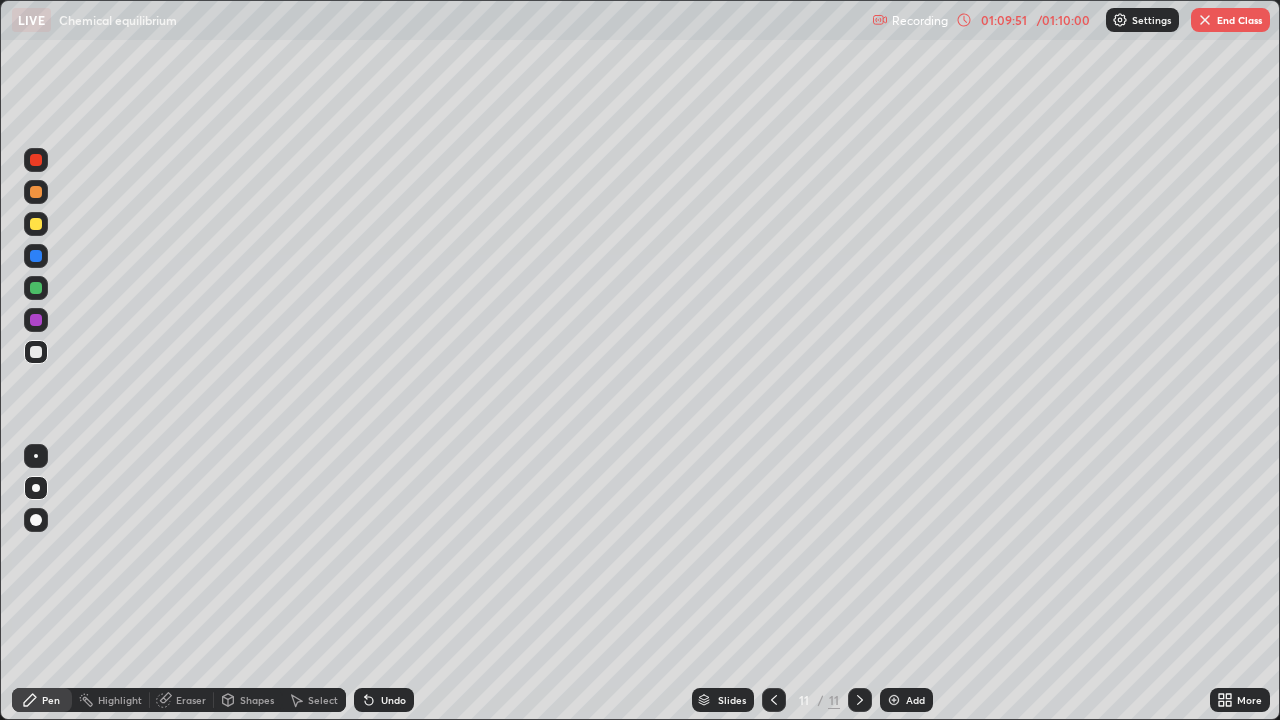 click at bounding box center [894, 700] 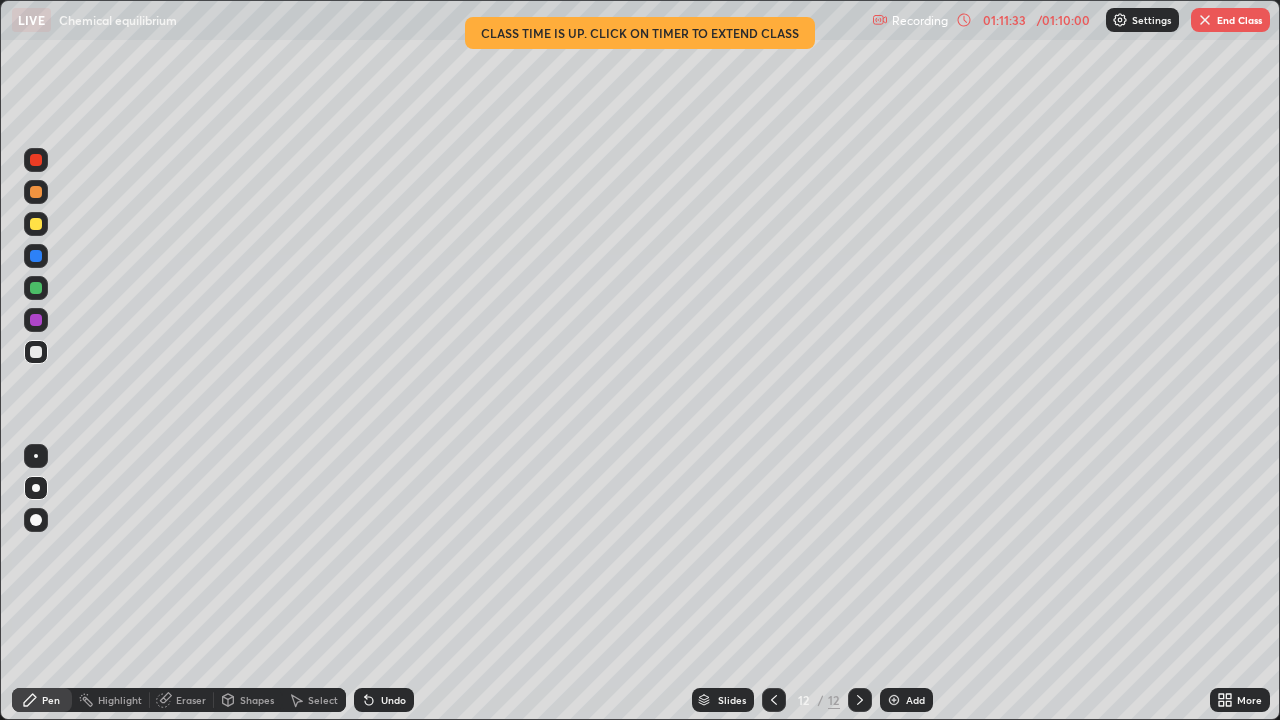 click on "Eraser" at bounding box center [182, 700] 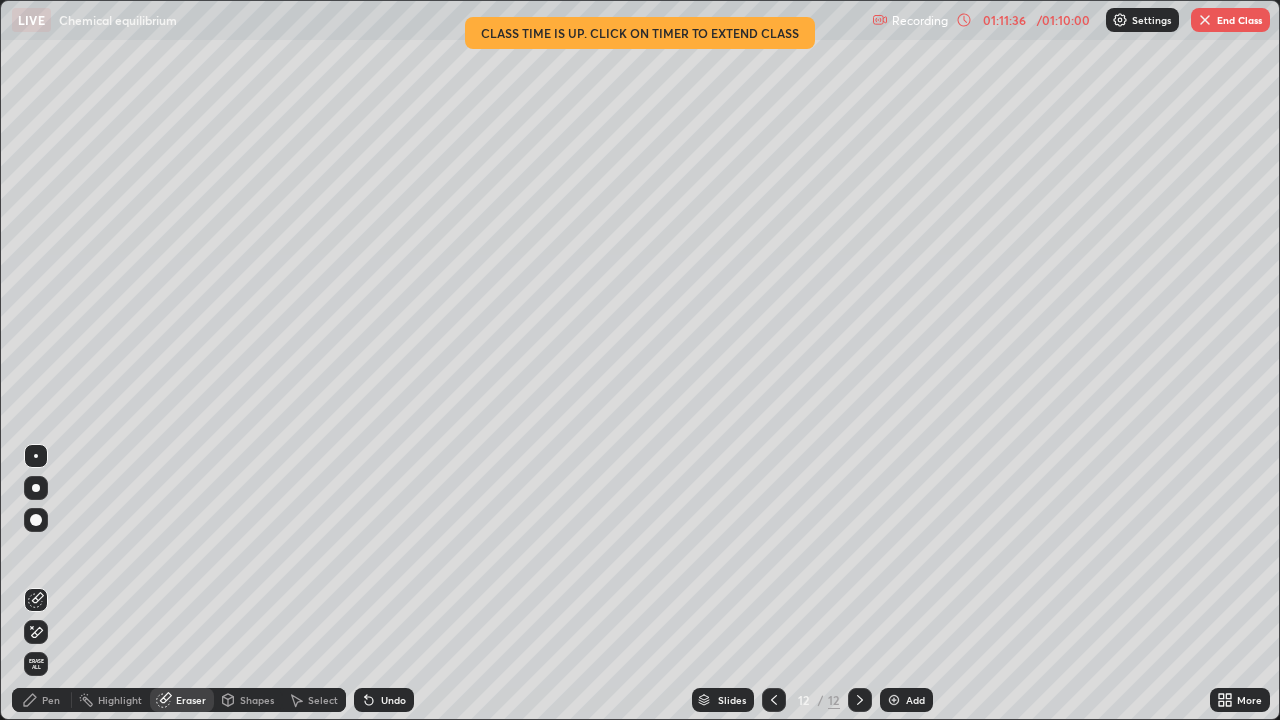 click on "Pen" at bounding box center (42, 700) 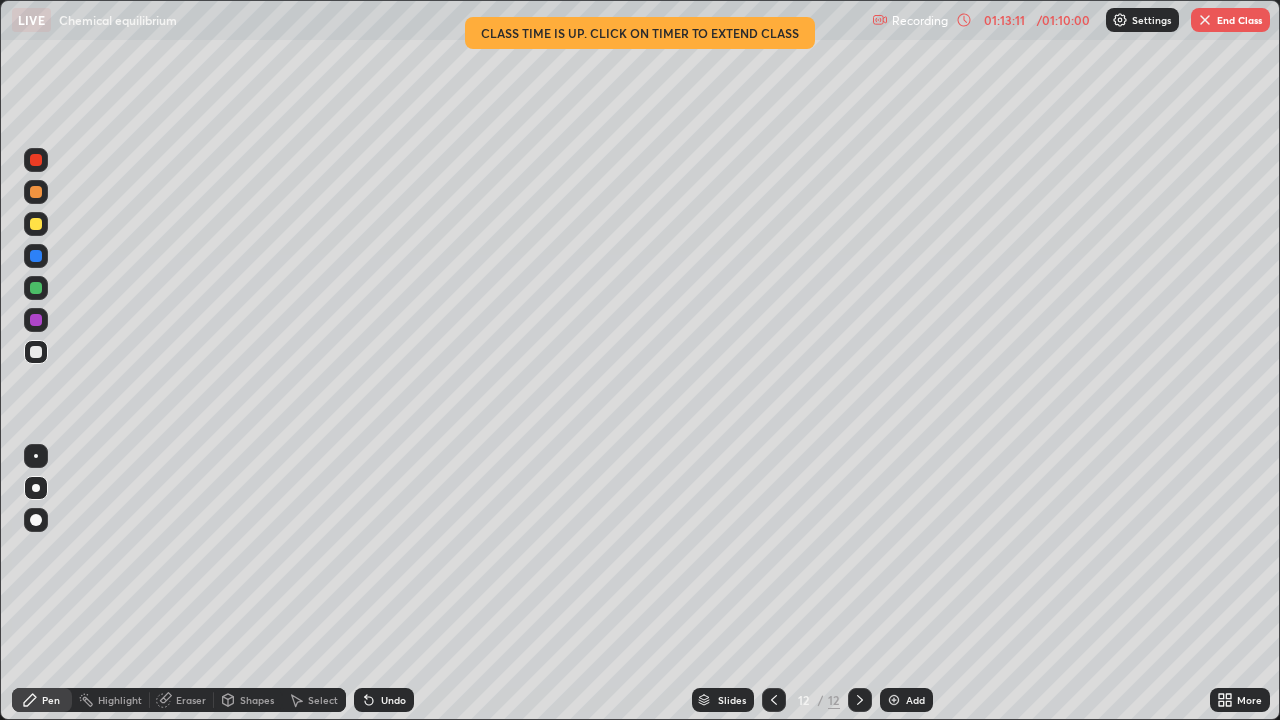 click on "End Class" at bounding box center (1230, 20) 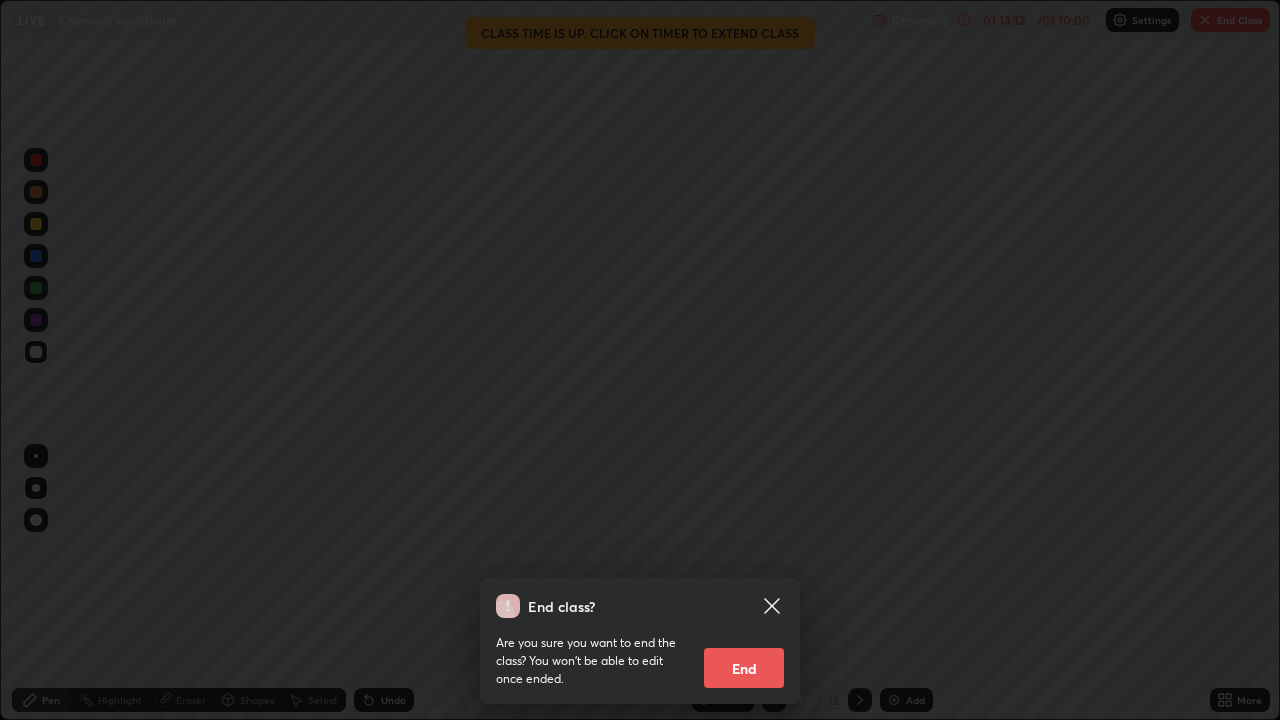 click on "End" at bounding box center (744, 668) 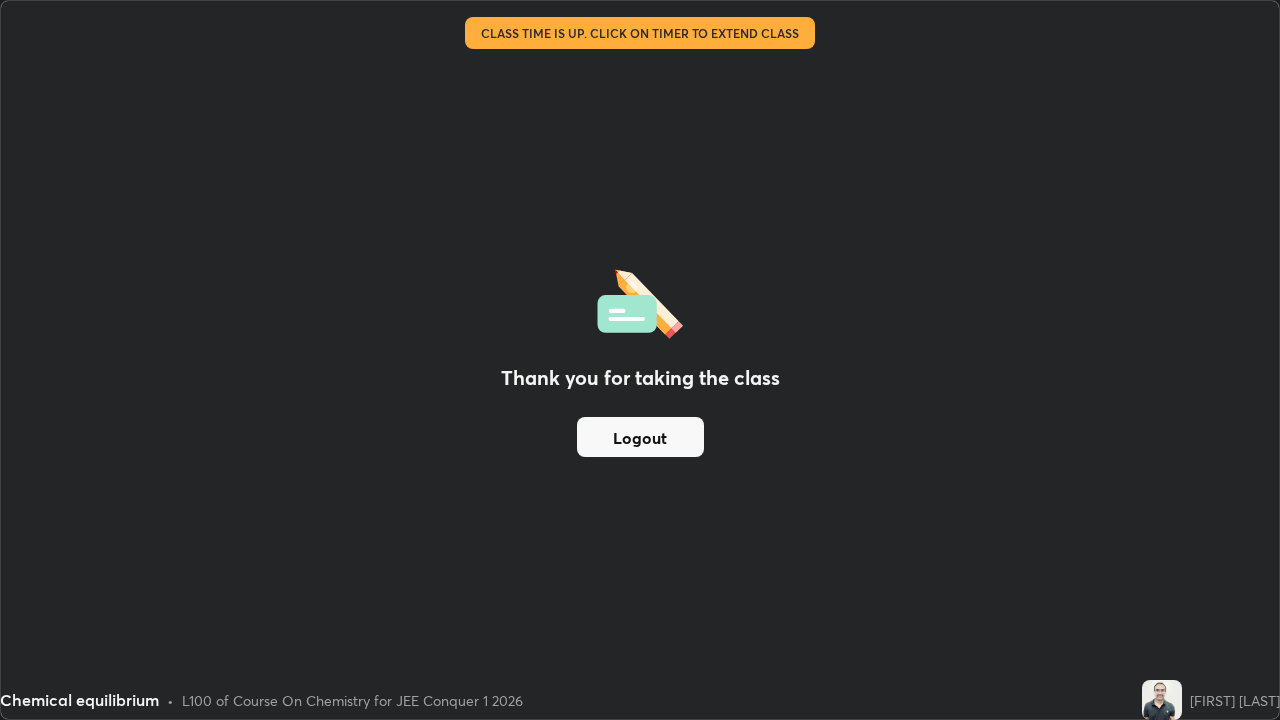 click on "Thank you for taking the class Logout" at bounding box center (640, 360) 